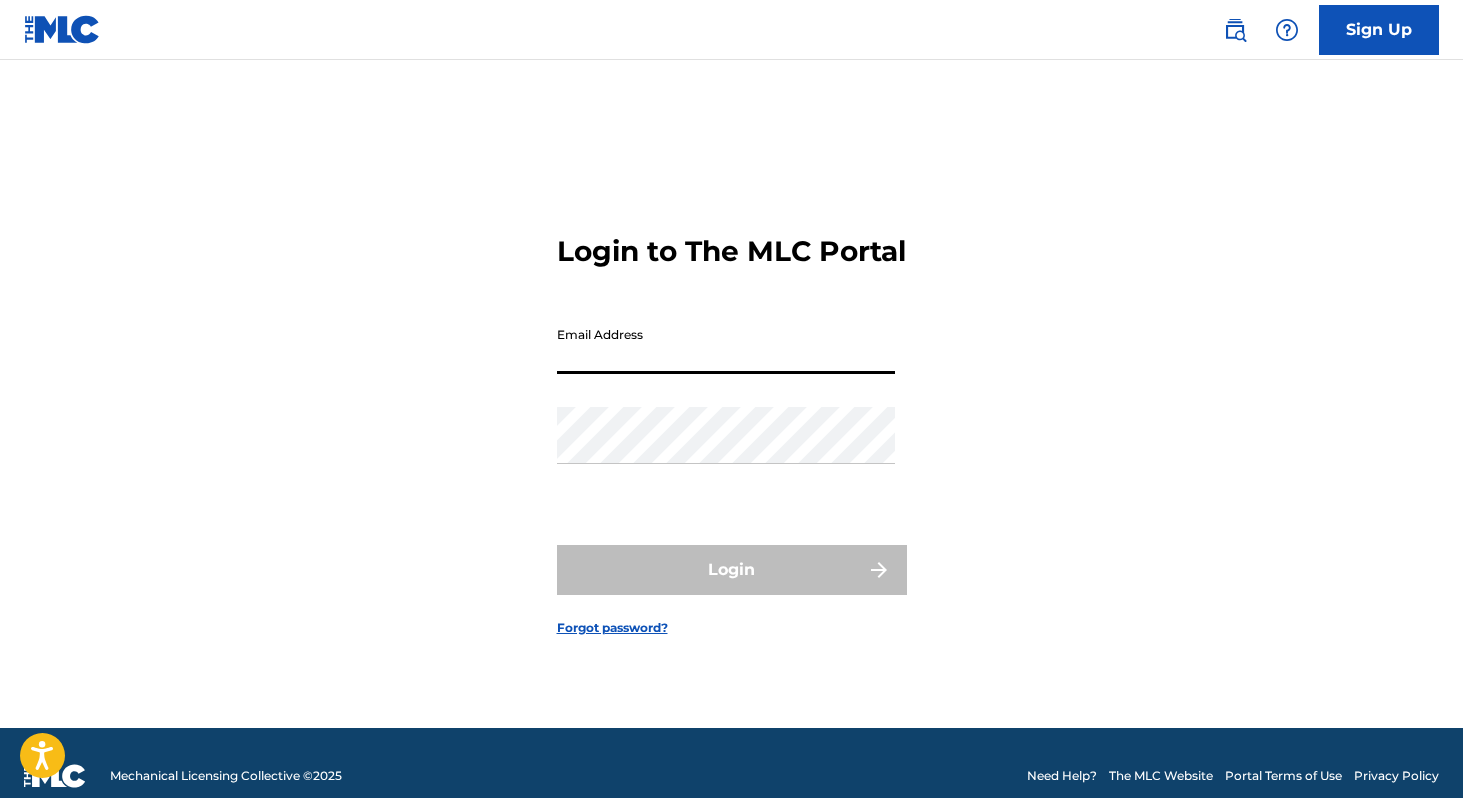 scroll, scrollTop: 0, scrollLeft: 0, axis: both 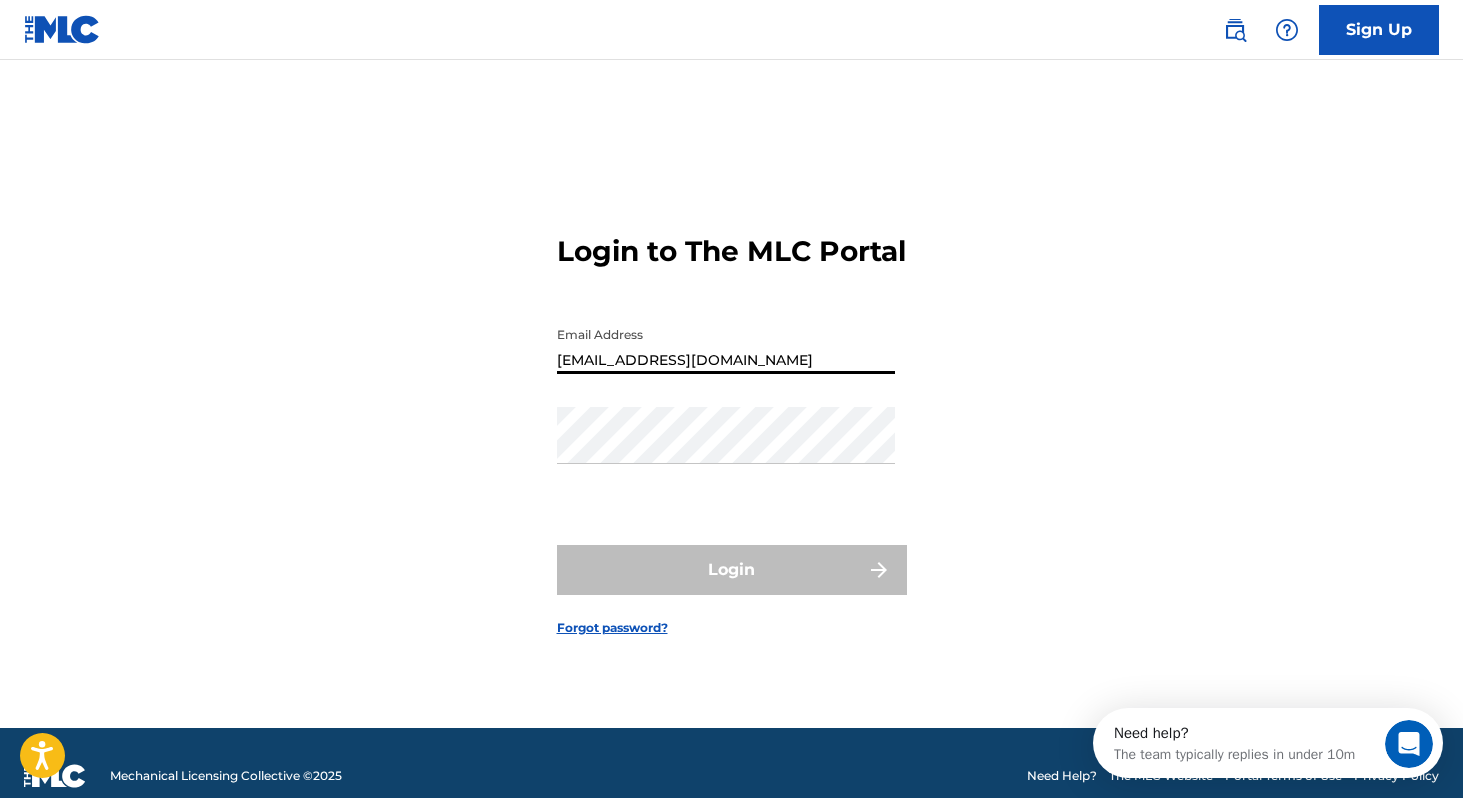 type on "[EMAIL_ADDRESS][DOMAIN_NAME]" 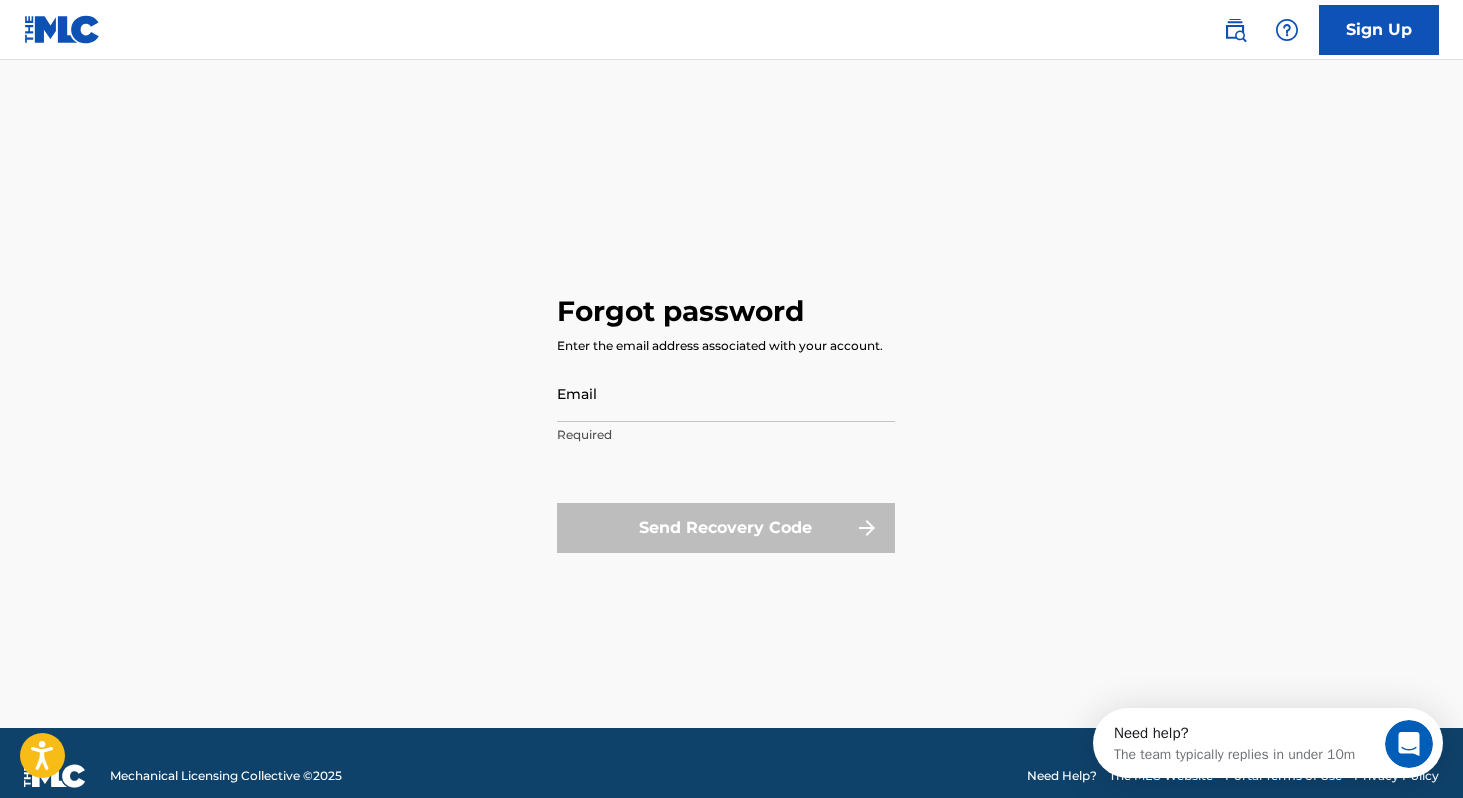 click on "Email" at bounding box center (726, 393) 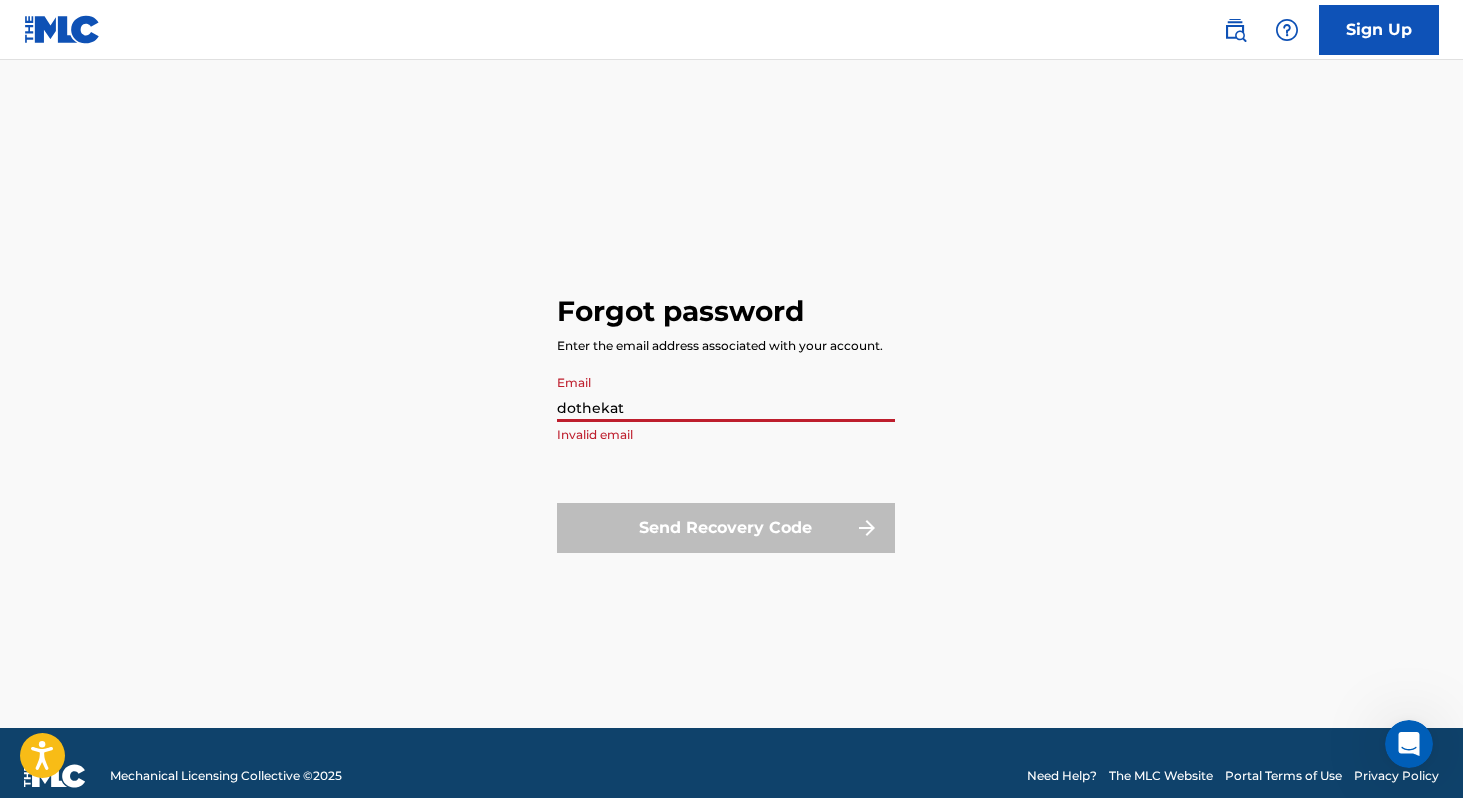 type on "[EMAIL_ADDRESS][DOMAIN_NAME]" 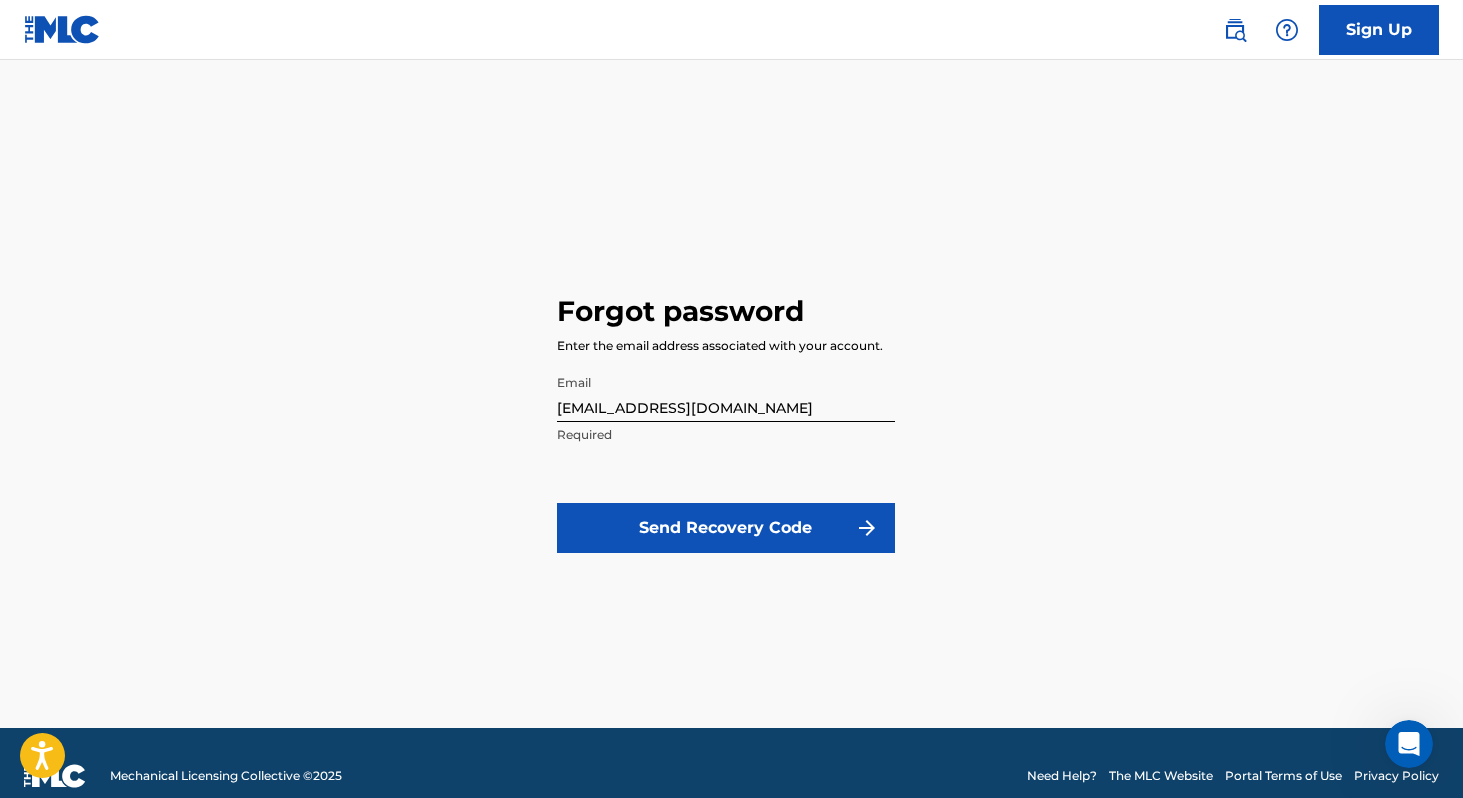 click on "Send Recovery Code" at bounding box center (726, 528) 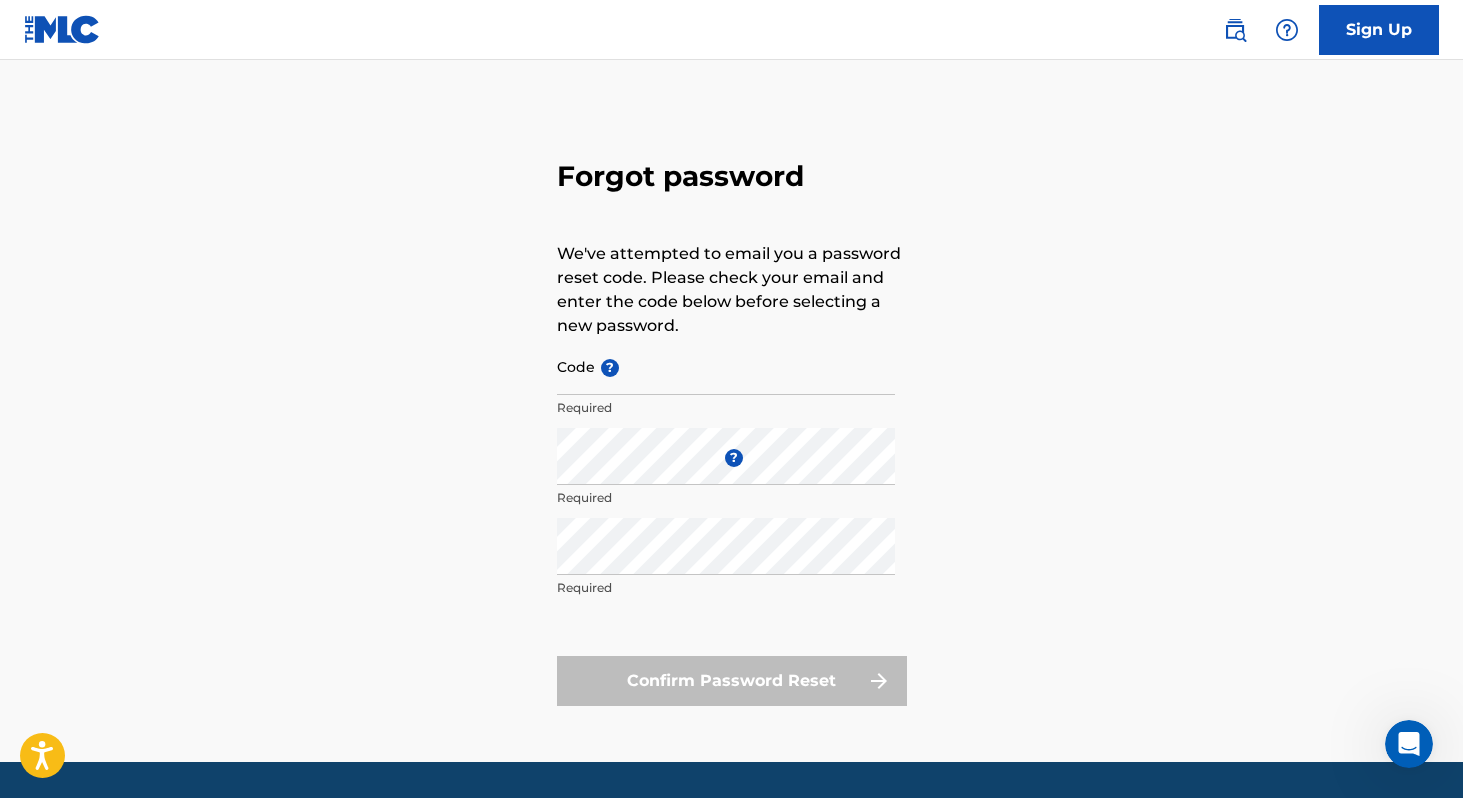 scroll, scrollTop: 17, scrollLeft: 0, axis: vertical 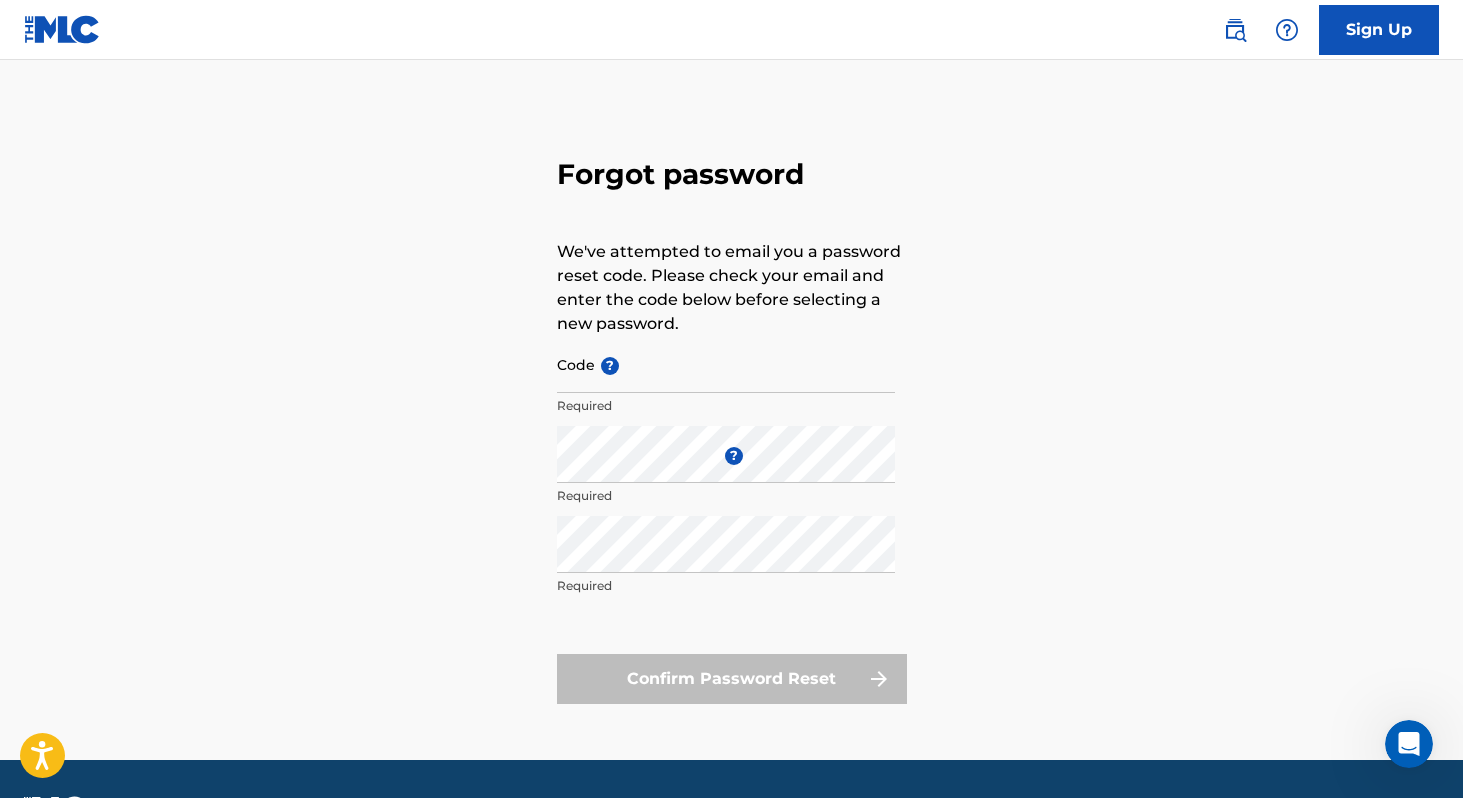 click on "Sign Up" at bounding box center (1379, 30) 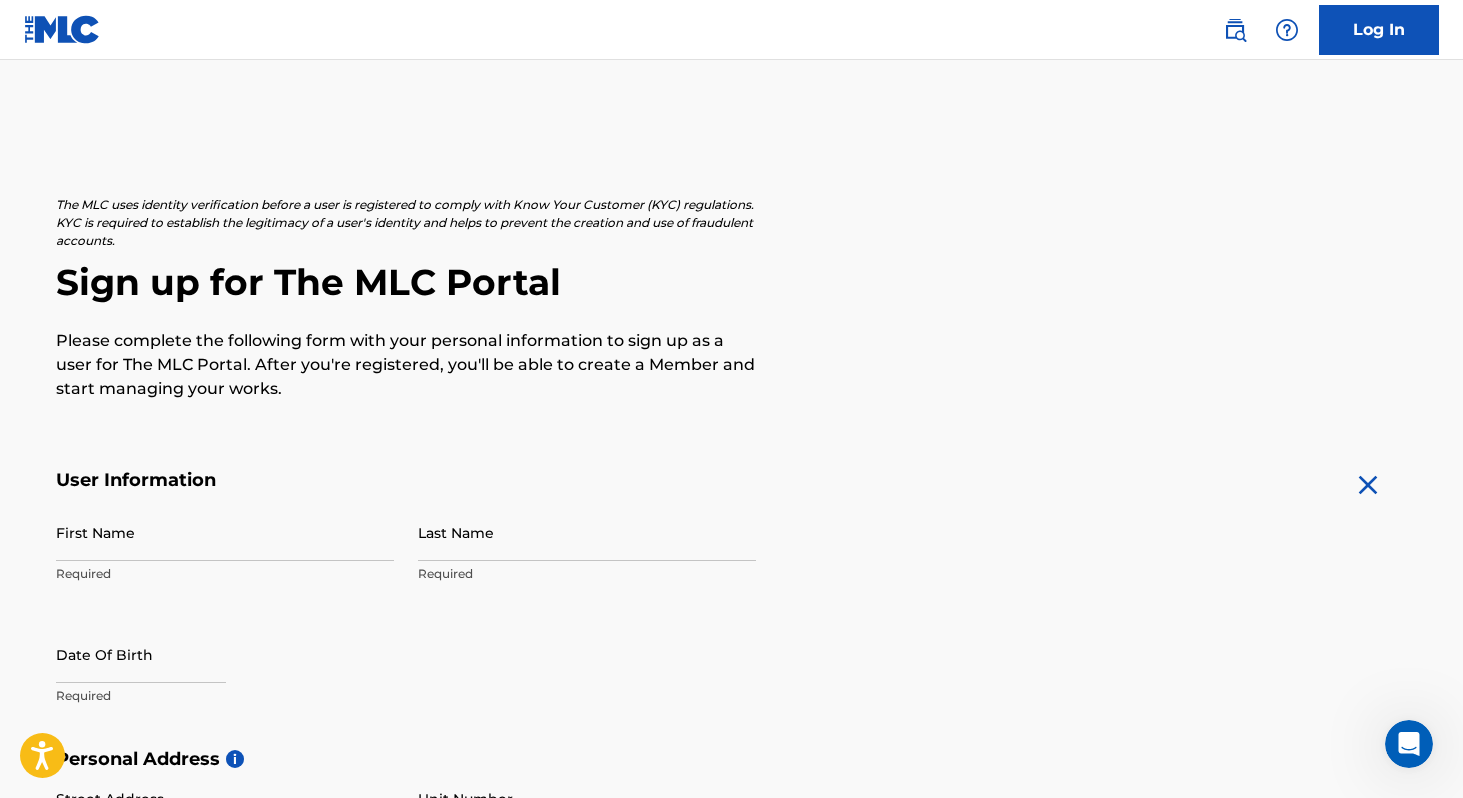 scroll, scrollTop: 33, scrollLeft: 0, axis: vertical 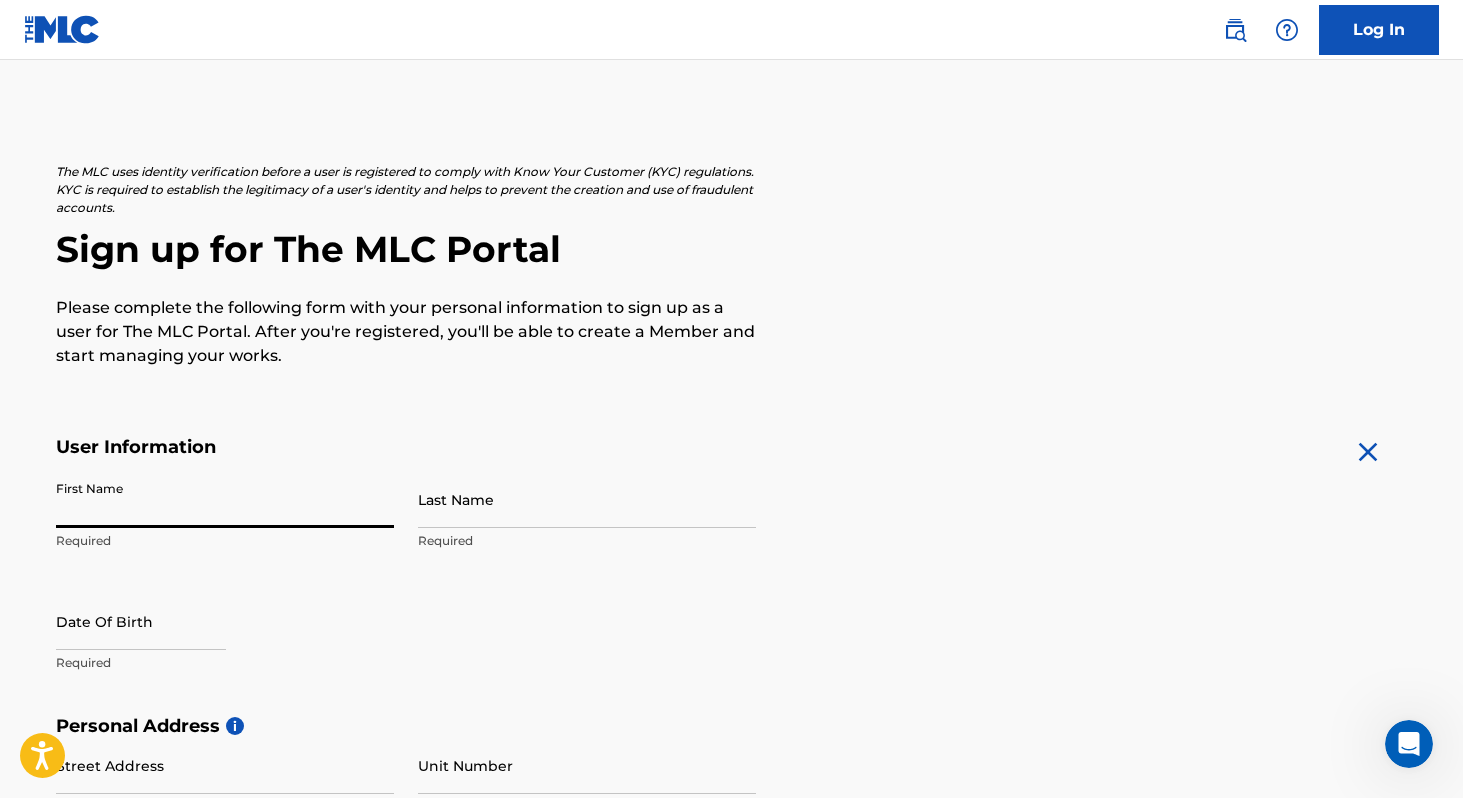 click on "First Name" at bounding box center [225, 499] 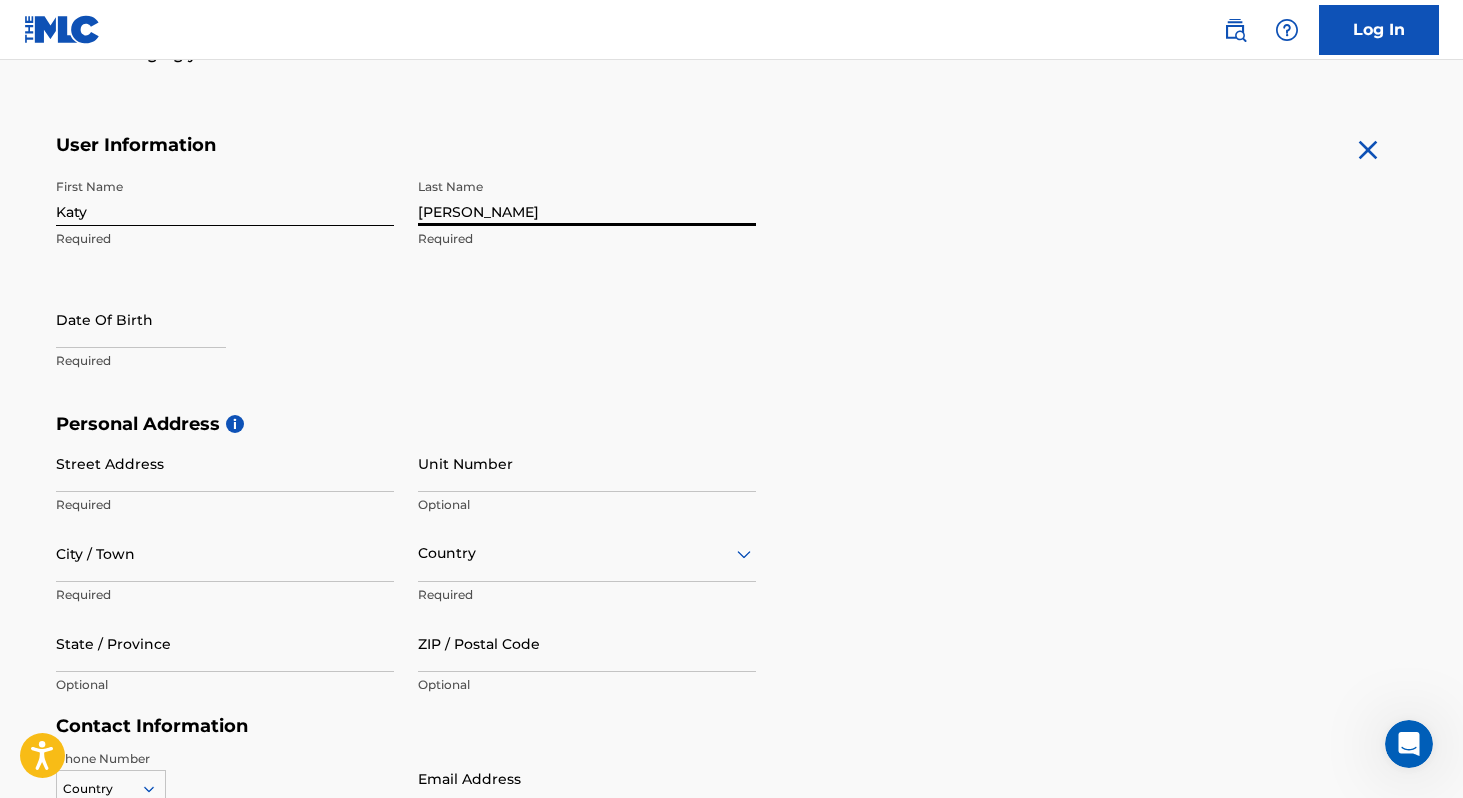 scroll, scrollTop: 363, scrollLeft: 0, axis: vertical 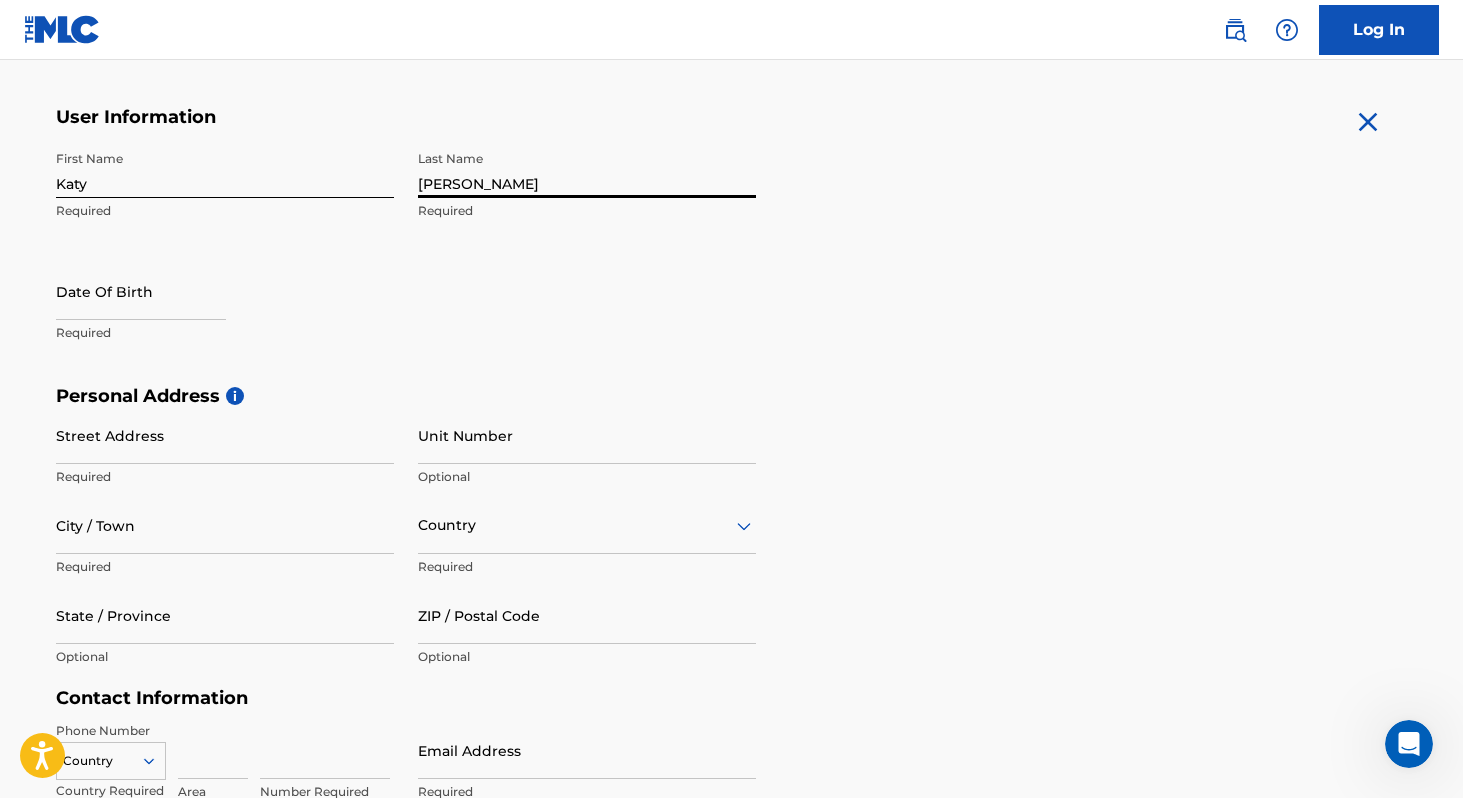 type on "[PERSON_NAME]" 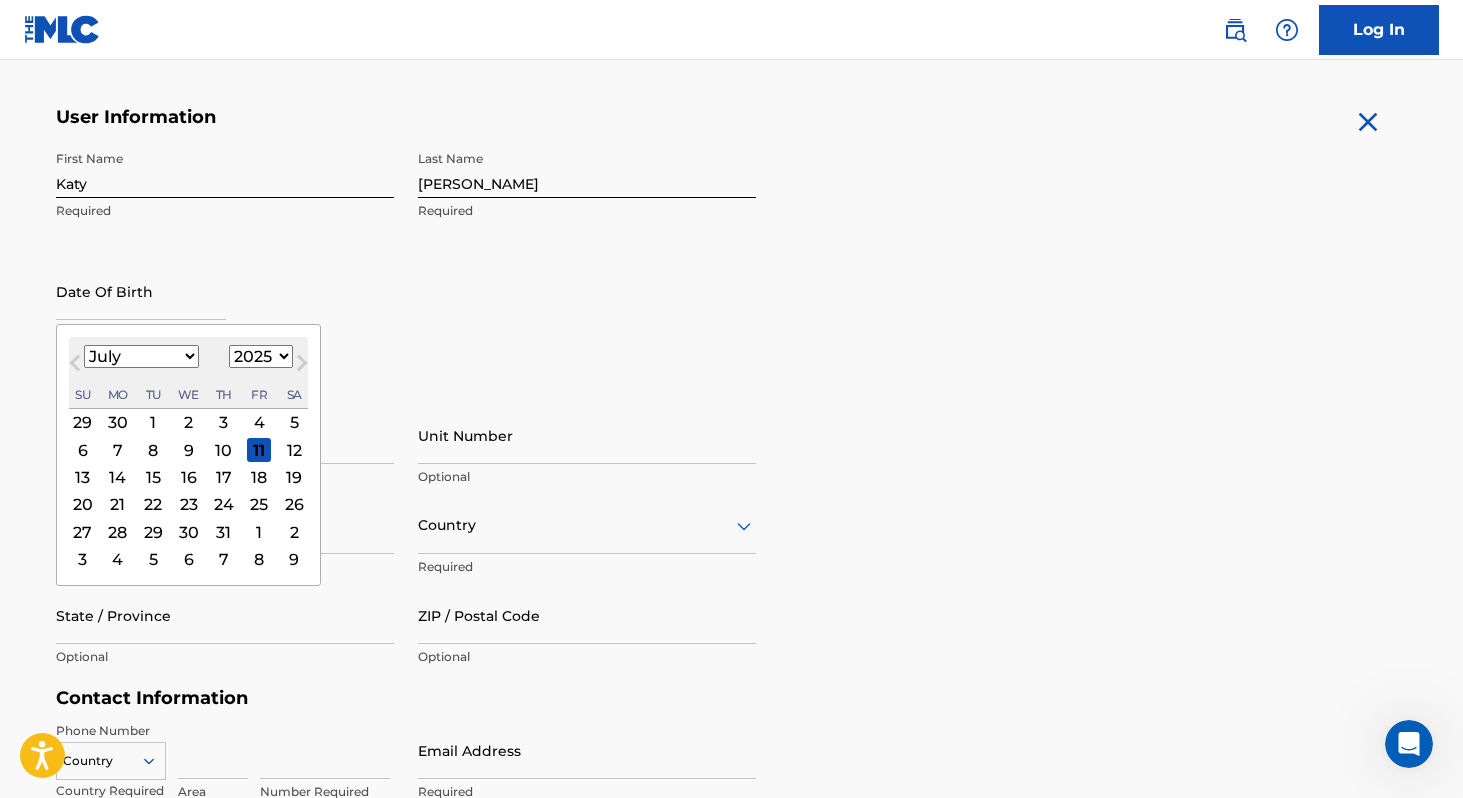 click at bounding box center [141, 291] 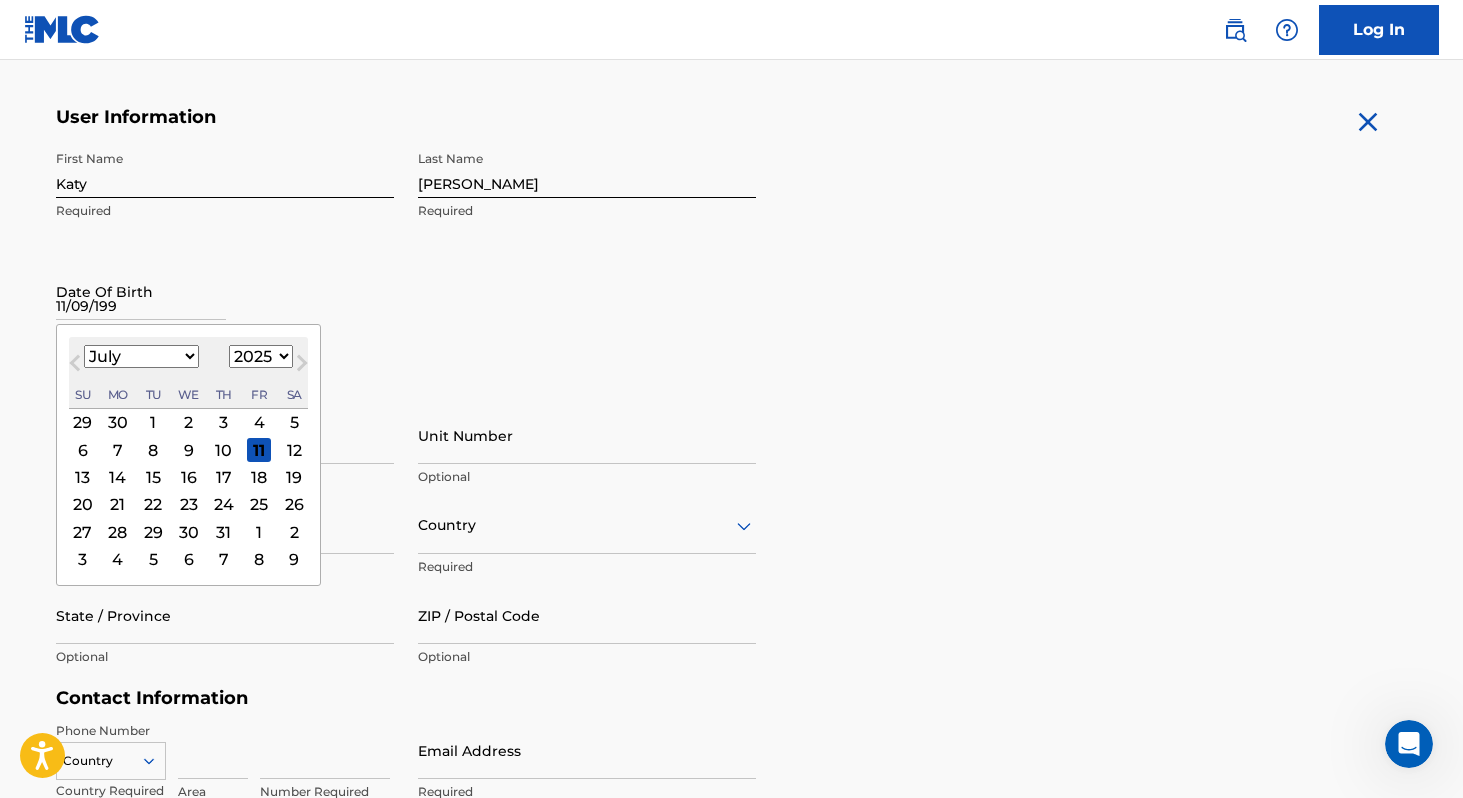 type on "[DATE]" 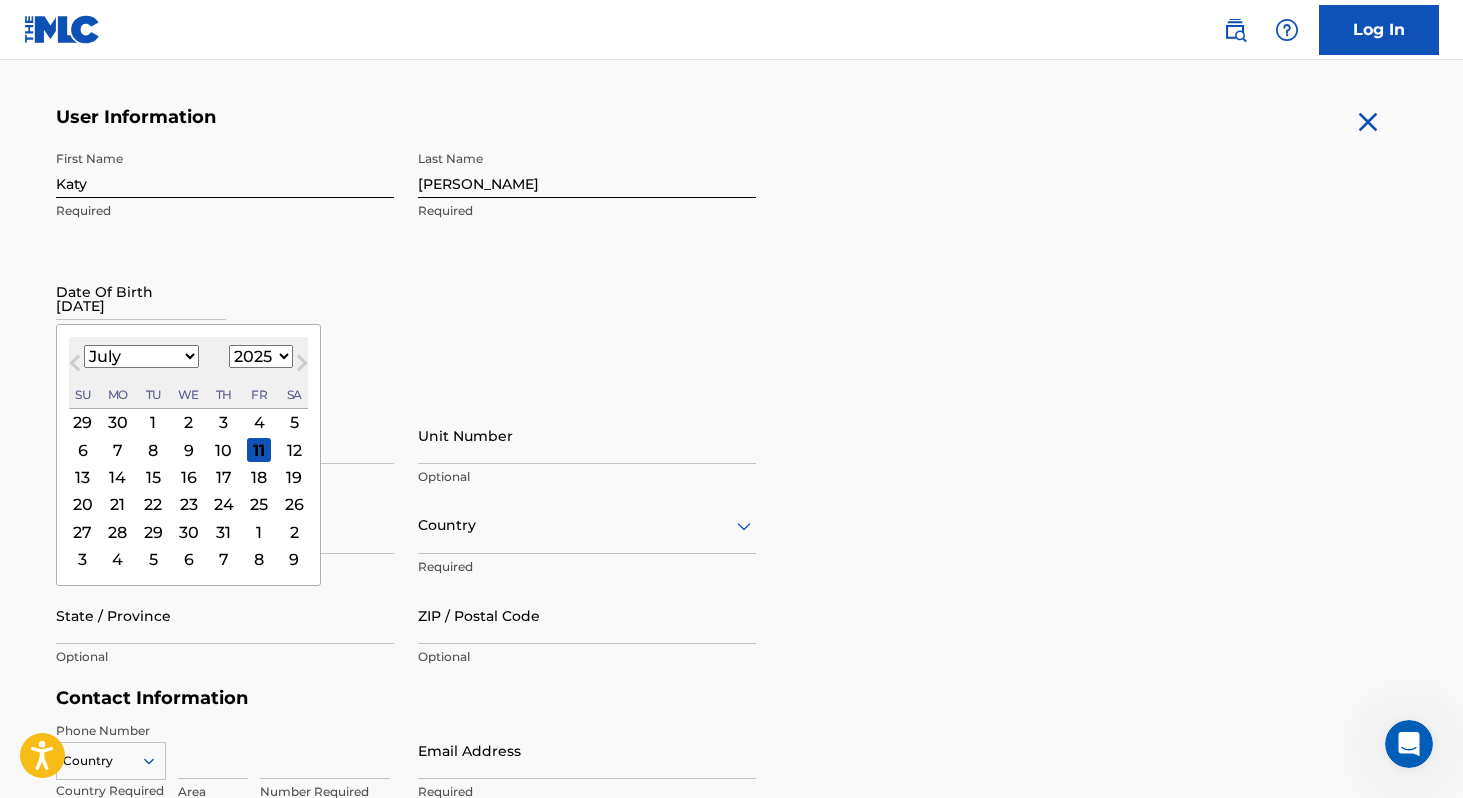 type 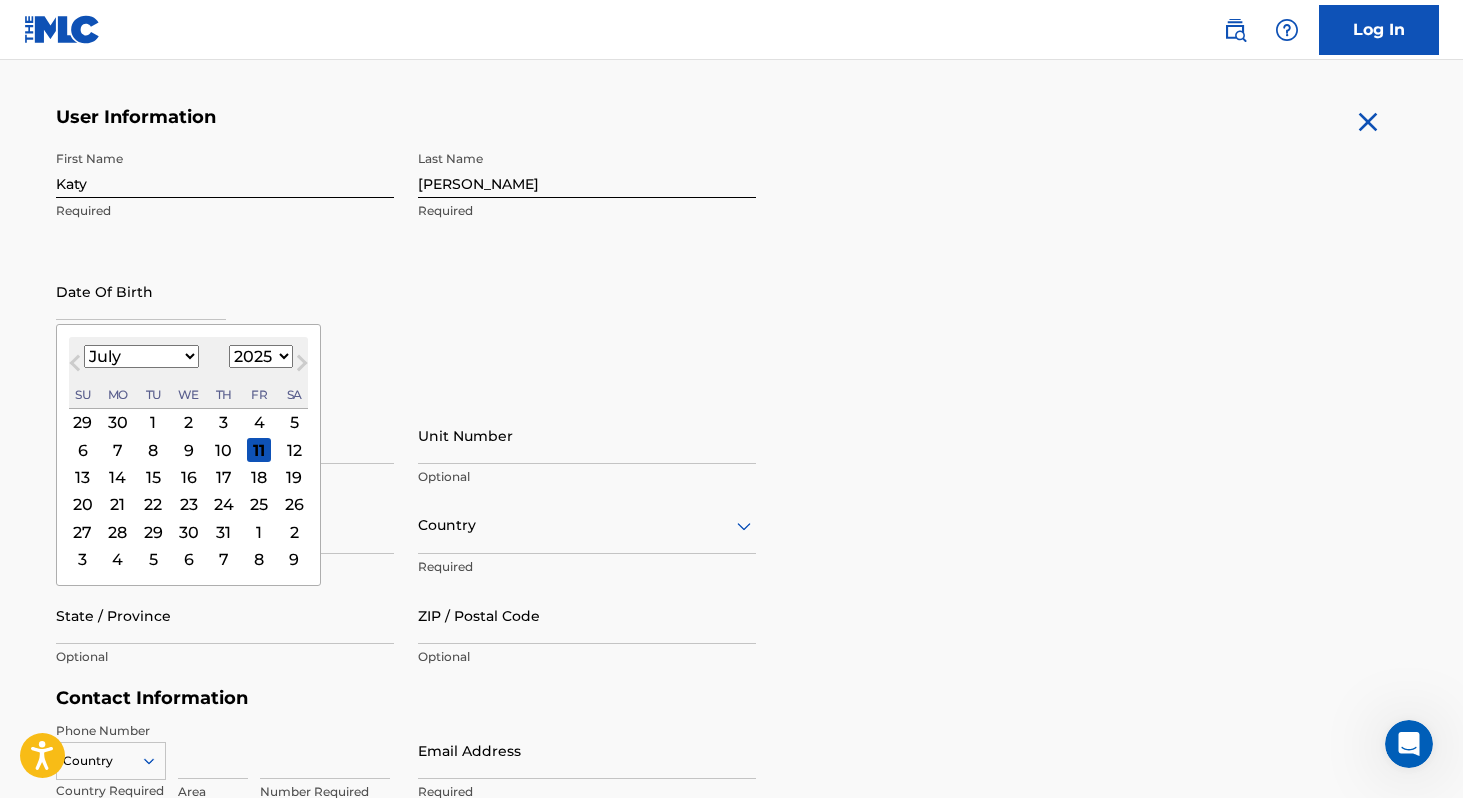 click on "Date Of Birth Previous Month Next Month July [DATE] February March April May June July August September October November [DATE] 1900 1901 1902 1903 1904 1905 1906 1907 1908 1909 1910 1911 1912 1913 1914 1915 1916 1917 1918 1919 1920 1921 1922 1923 1924 1925 1926 1927 1928 1929 1930 1931 1932 1933 1934 1935 1936 1937 1938 1939 1940 1941 1942 1943 1944 1945 1946 1947 1948 1949 1950 1951 1952 1953 1954 1955 1956 1957 1958 1959 1960 1961 1962 1963 1964 1965 1966 1967 1968 1969 1970 1971 1972 1973 1974 1975 1976 1977 1978 1979 1980 1981 1982 1983 1984 1985 1986 1987 1988 1989 1990 1991 1992 1993 1994 1995 1996 1997 1998 1999 2000 2001 2002 2003 2004 2005 2006 2007 2008 2009 2010 2011 2012 2013 2014 2015 2016 2017 2018 2019 2020 2021 2022 2023 2024 2025 2026 2027 2028 2029 2030 2031 2032 2033 2034 2035 2036 2037 2038 2039 2040 2041 2042 2043 2044 2045 2046 2047 2048 2049 2050 2051 2052 2053 2054 2055 2056 2057 2058 2059 2060 2061 2062 2063 2064 2065 2066 2067 2068 2069 2070 2071 2072 2073 2074 2075 Su" at bounding box center [225, 308] 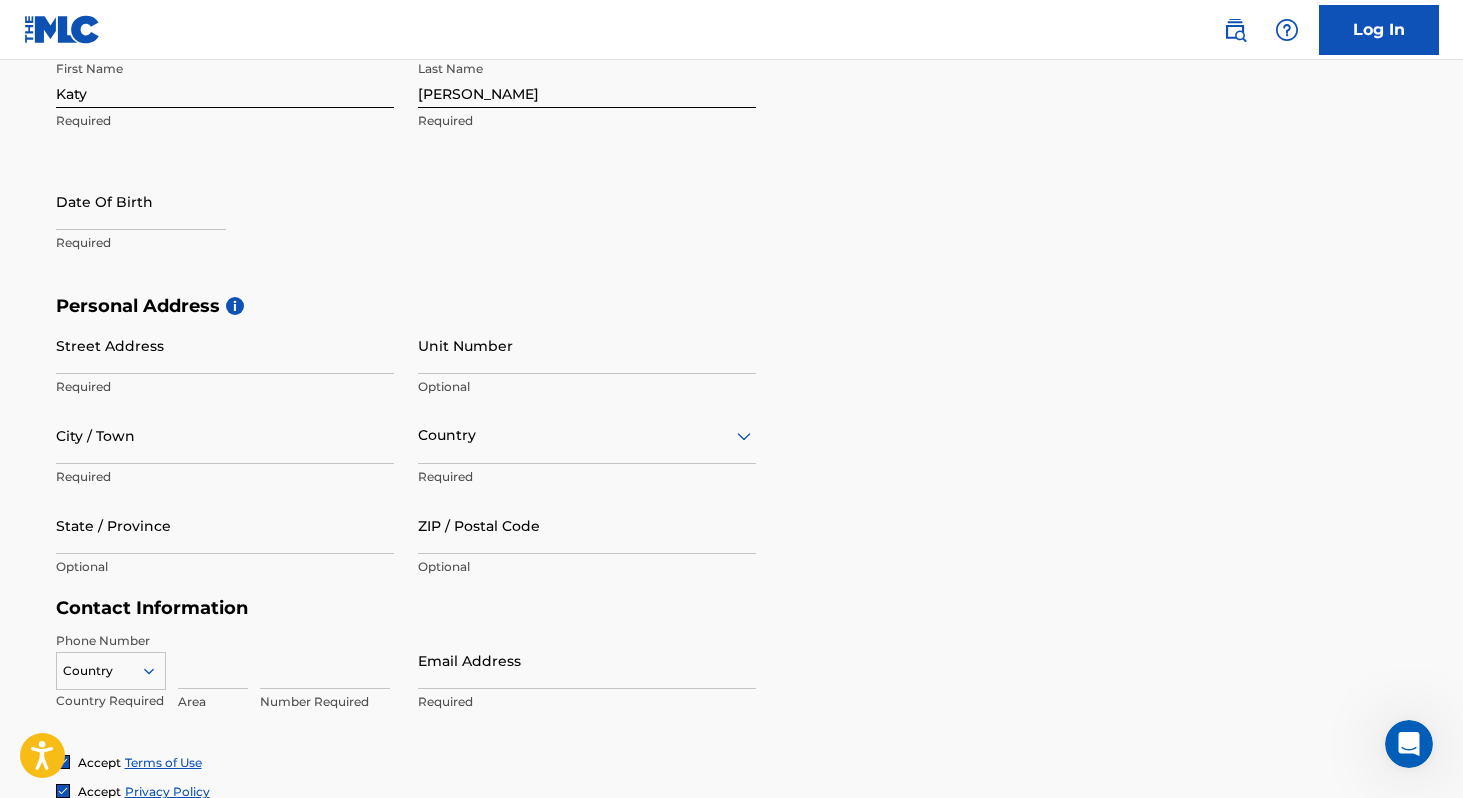 scroll, scrollTop: 466, scrollLeft: 0, axis: vertical 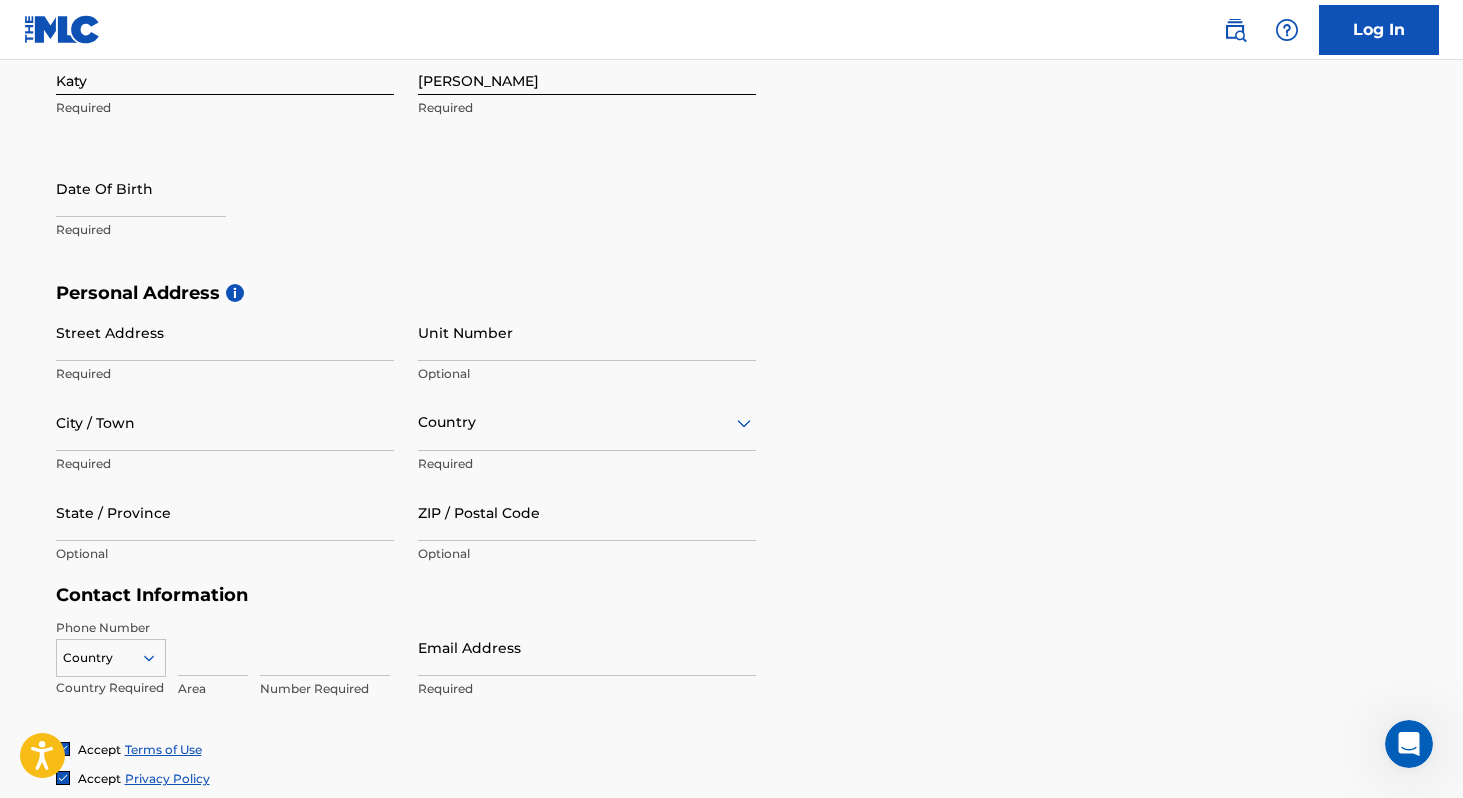 select on "6" 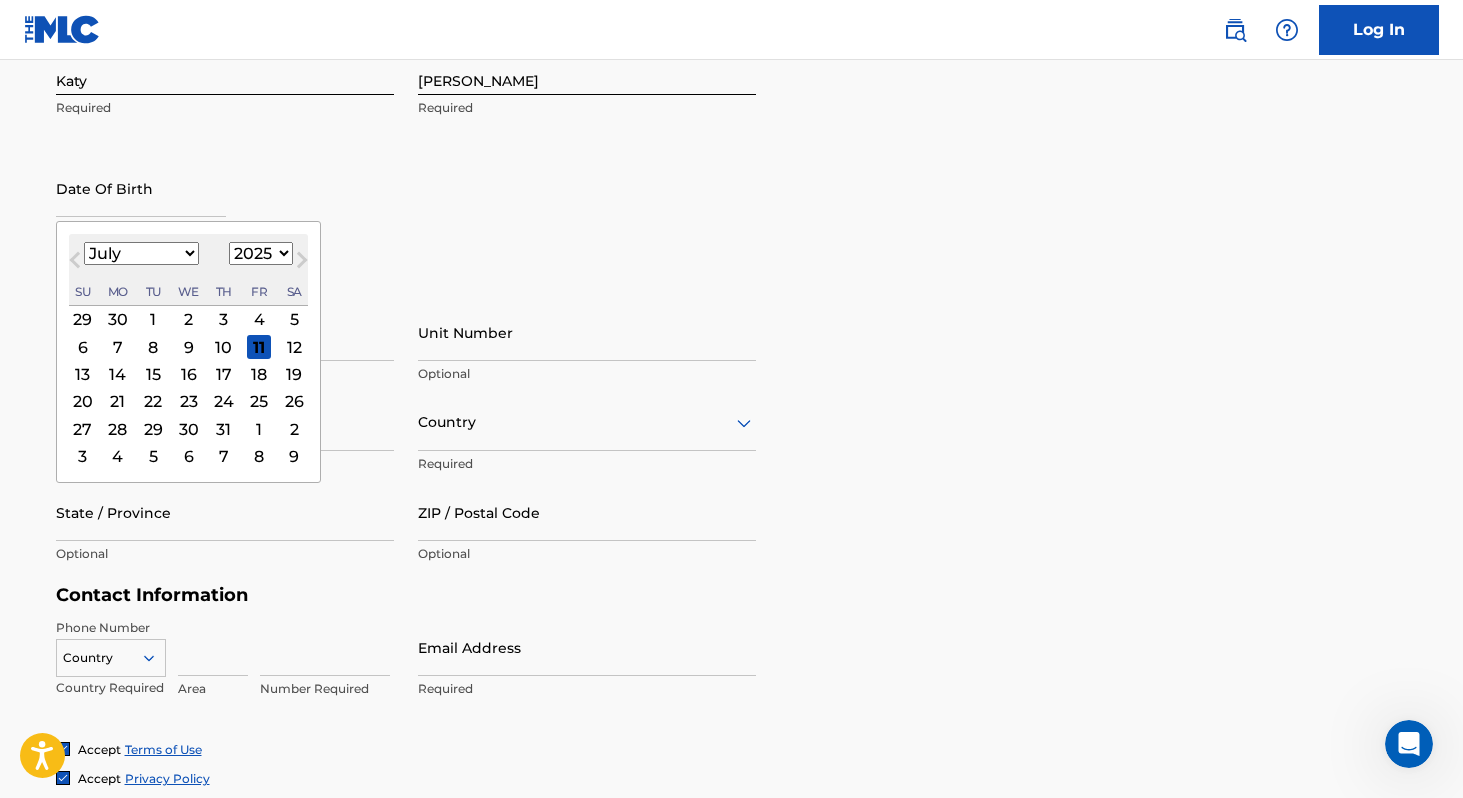 click at bounding box center (141, 188) 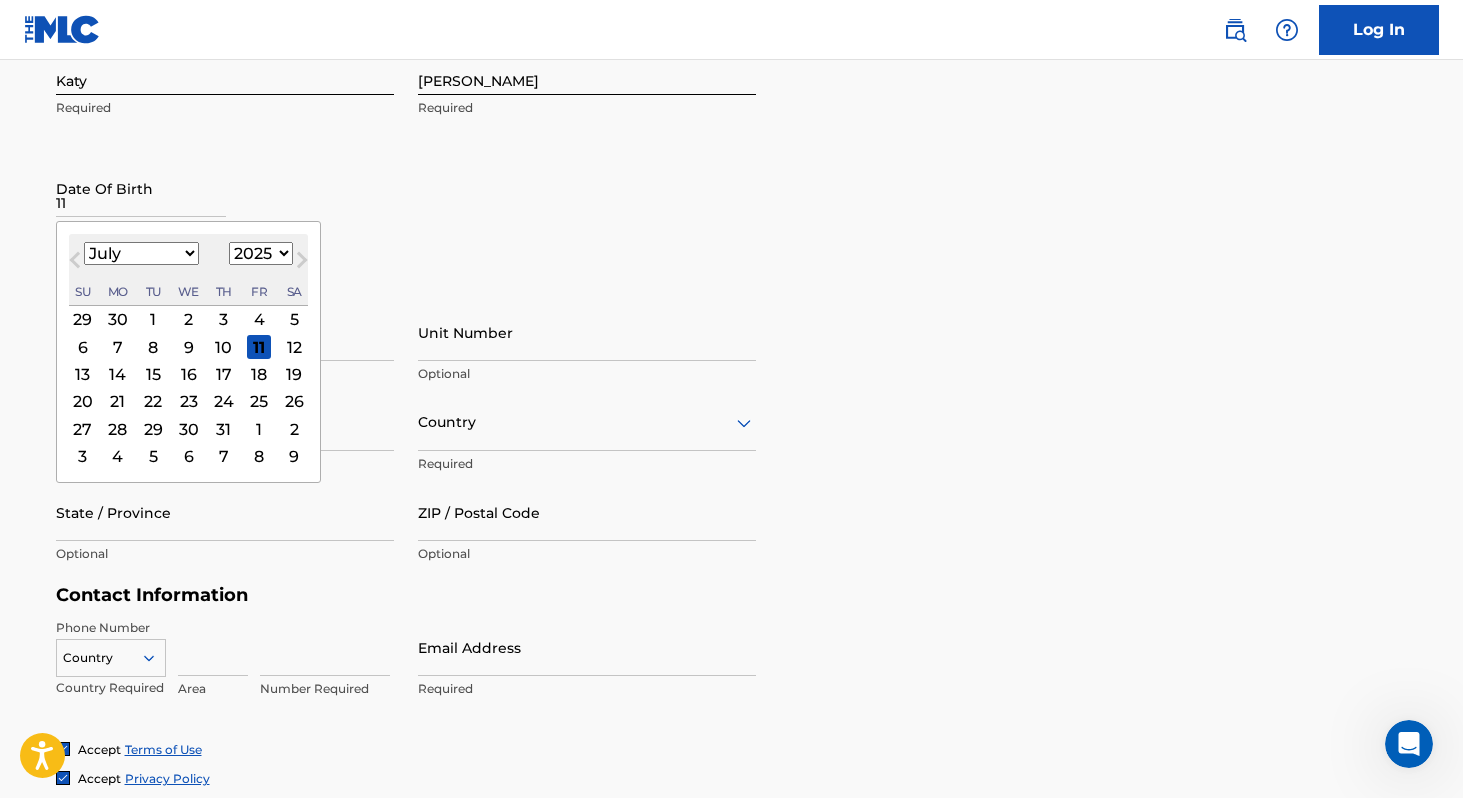 type on "1" 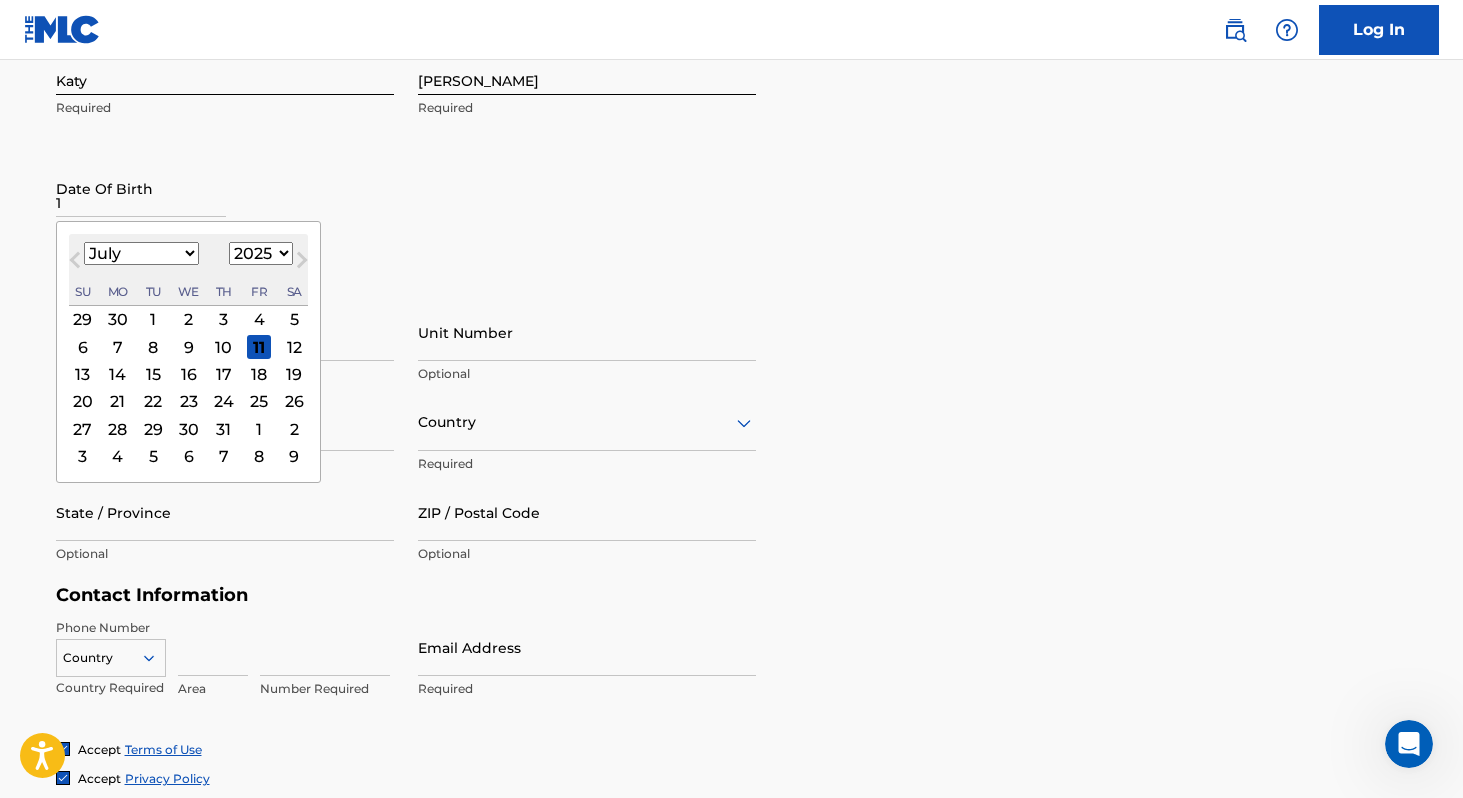 type 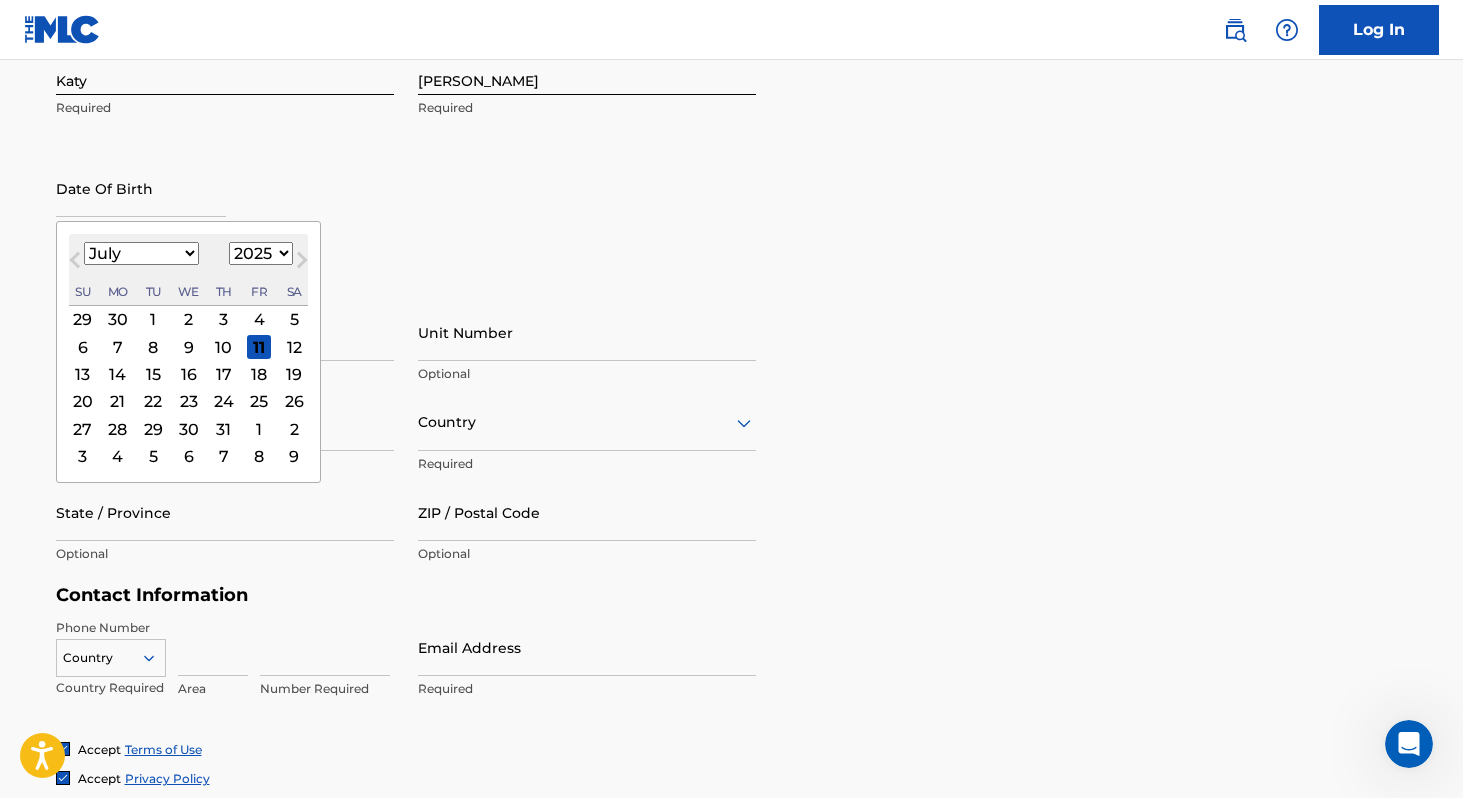 click on "January February March April May June July August September October November December" at bounding box center [141, 253] 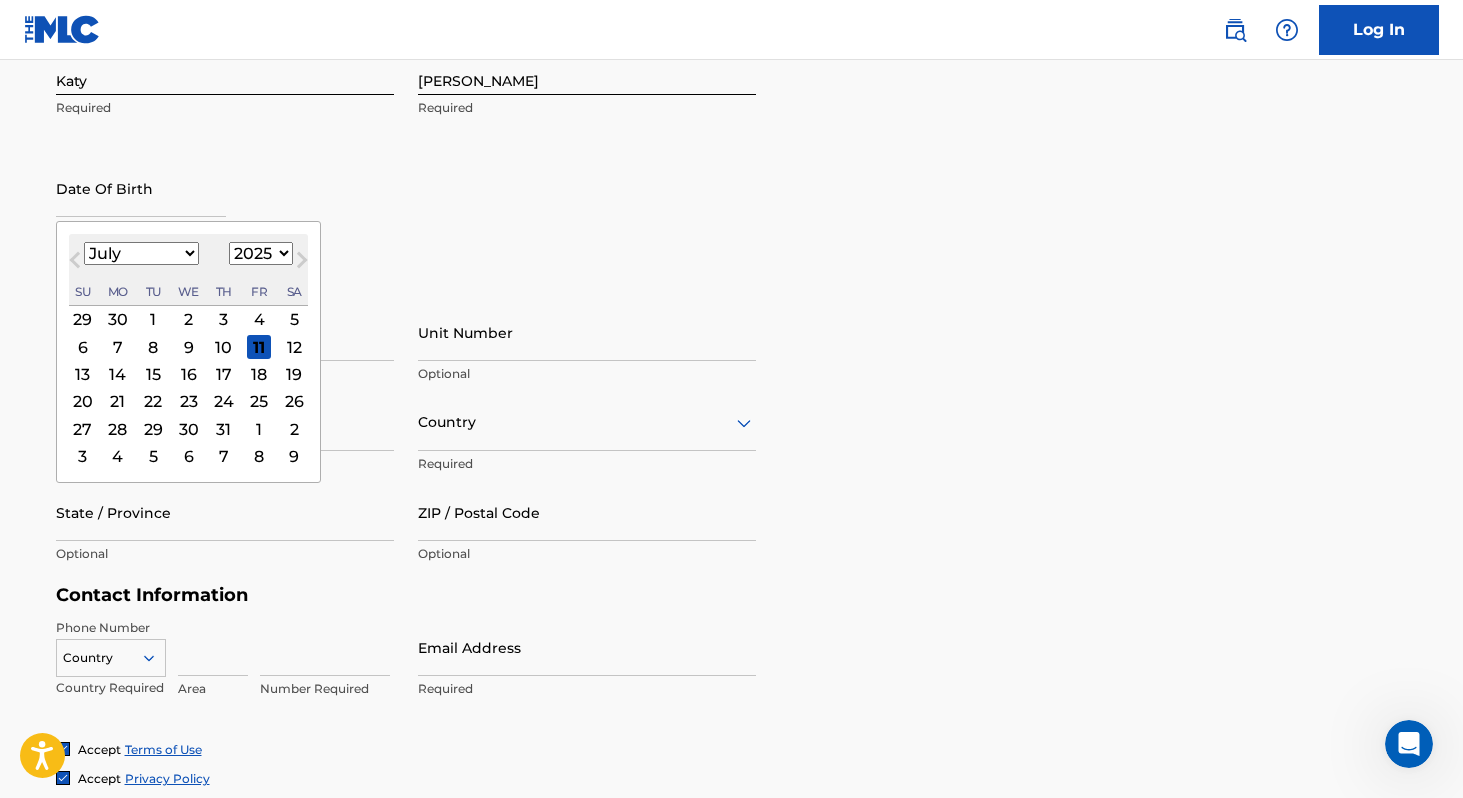 select on "10" 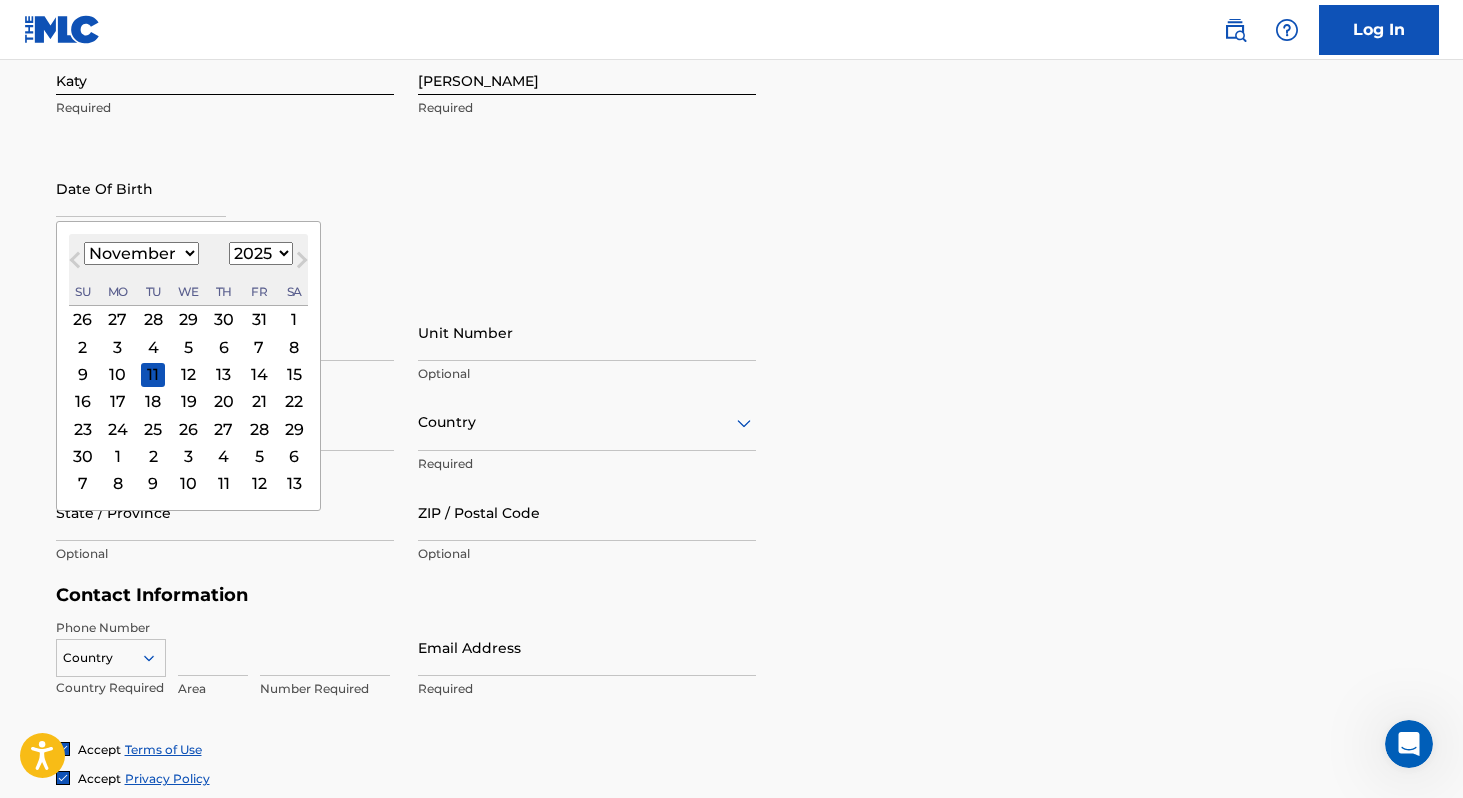 click on "1899 1900 1901 1902 1903 1904 1905 1906 1907 1908 1909 1910 1911 1912 1913 1914 1915 1916 1917 1918 1919 1920 1921 1922 1923 1924 1925 1926 1927 1928 1929 1930 1931 1932 1933 1934 1935 1936 1937 1938 1939 1940 1941 1942 1943 1944 1945 1946 1947 1948 1949 1950 1951 1952 1953 1954 1955 1956 1957 1958 1959 1960 1961 1962 1963 1964 1965 1966 1967 1968 1969 1970 1971 1972 1973 1974 1975 1976 1977 1978 1979 1980 1981 1982 1983 1984 1985 1986 1987 1988 1989 1990 1991 1992 1993 1994 1995 1996 1997 1998 1999 2000 2001 2002 2003 2004 2005 2006 2007 2008 2009 2010 2011 2012 2013 2014 2015 2016 2017 2018 2019 2020 2021 2022 2023 2024 2025 2026 2027 2028 2029 2030 2031 2032 2033 2034 2035 2036 2037 2038 2039 2040 2041 2042 2043 2044 2045 2046 2047 2048 2049 2050 2051 2052 2053 2054 2055 2056 2057 2058 2059 2060 2061 2062 2063 2064 2065 2066 2067 2068 2069 2070 2071 2072 2073 2074 2075 2076 2077 2078 2079 2080 2081 2082 2083 2084 2085 2086 2087 2088 2089 2090 2091 2092 2093 2094 2095 2096 2097 2098 2099 2100" at bounding box center [261, 253] 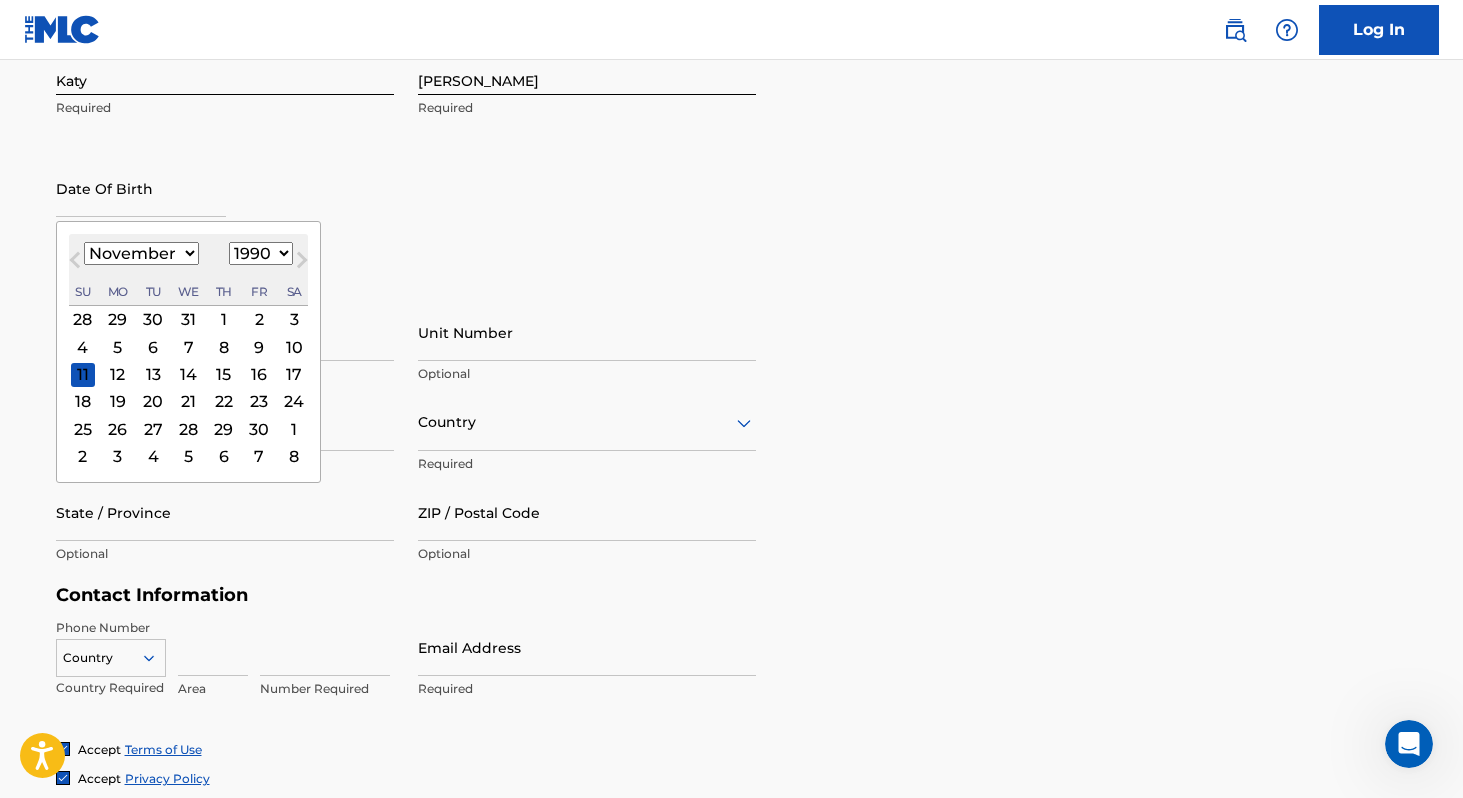 click on "9" at bounding box center (259, 347) 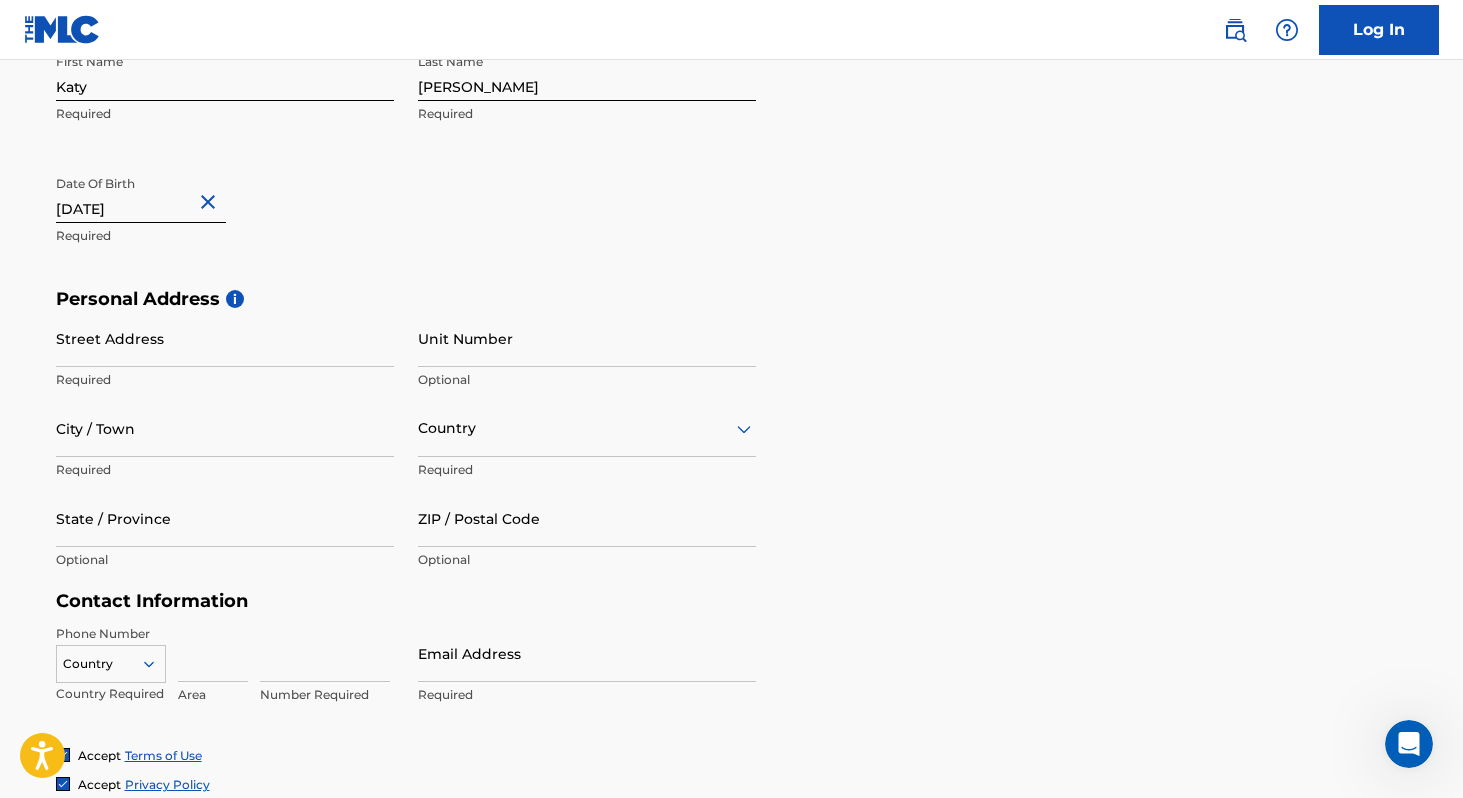 scroll, scrollTop: 463, scrollLeft: 0, axis: vertical 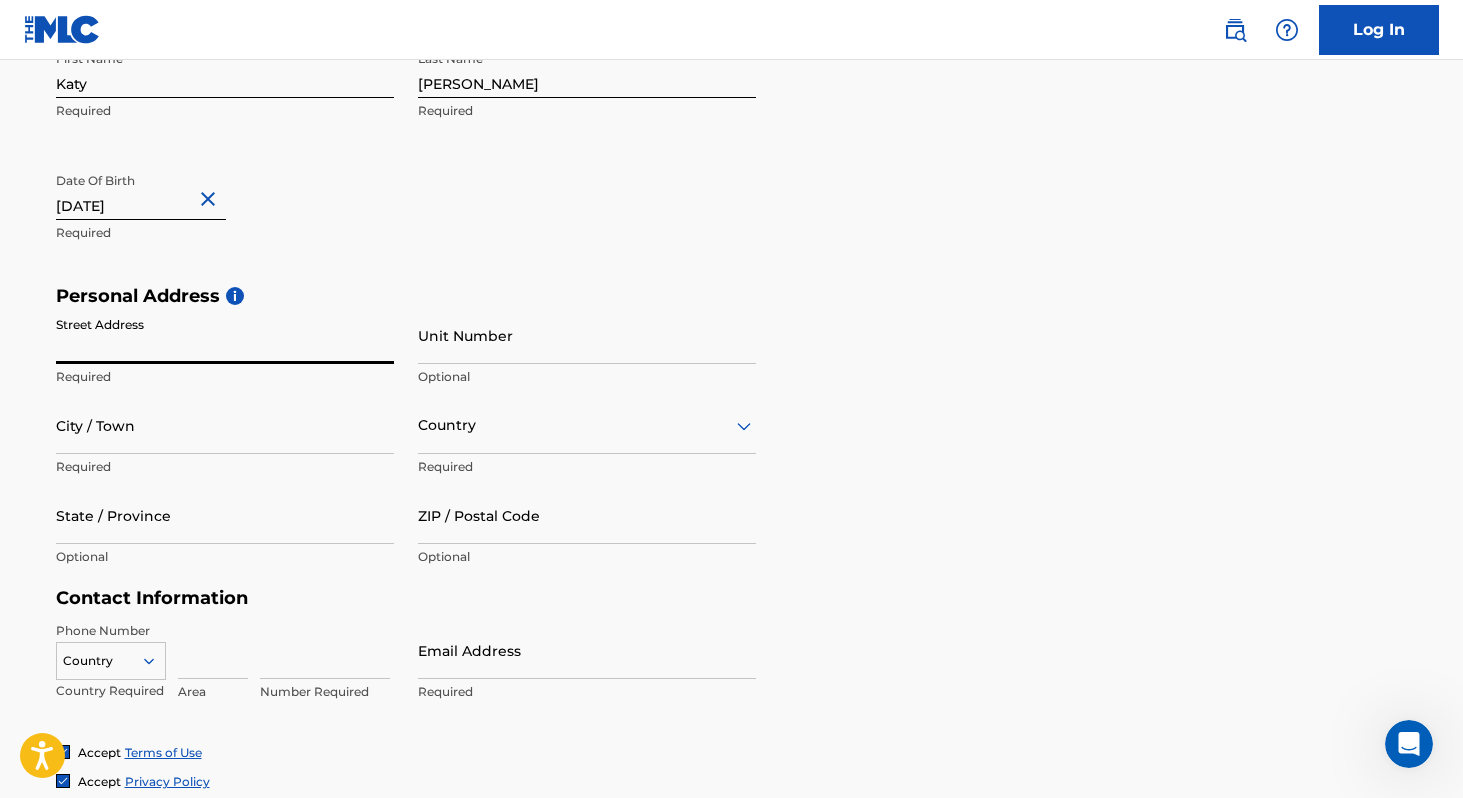 click on "Street Address" at bounding box center [225, 335] 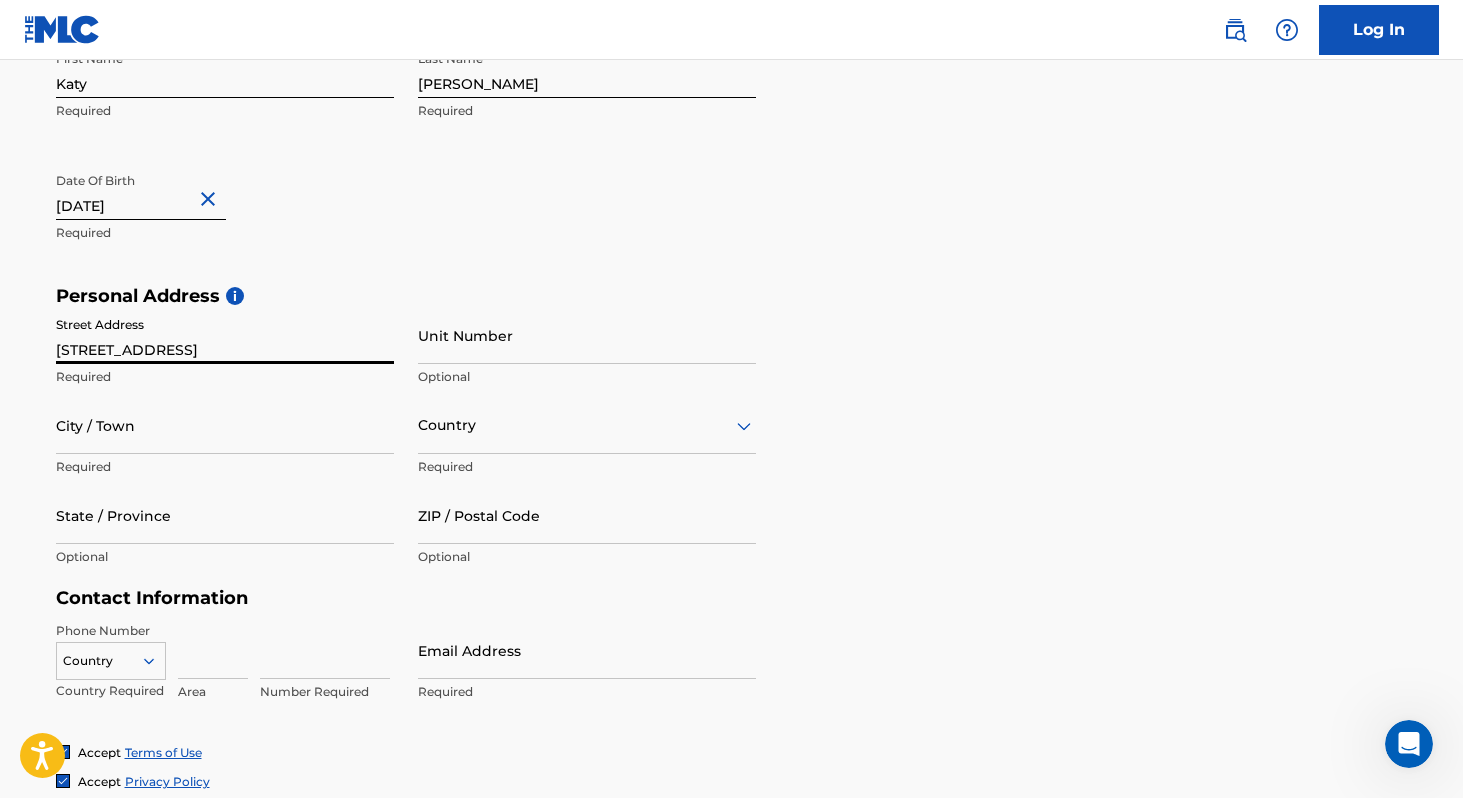 type on "Upland" 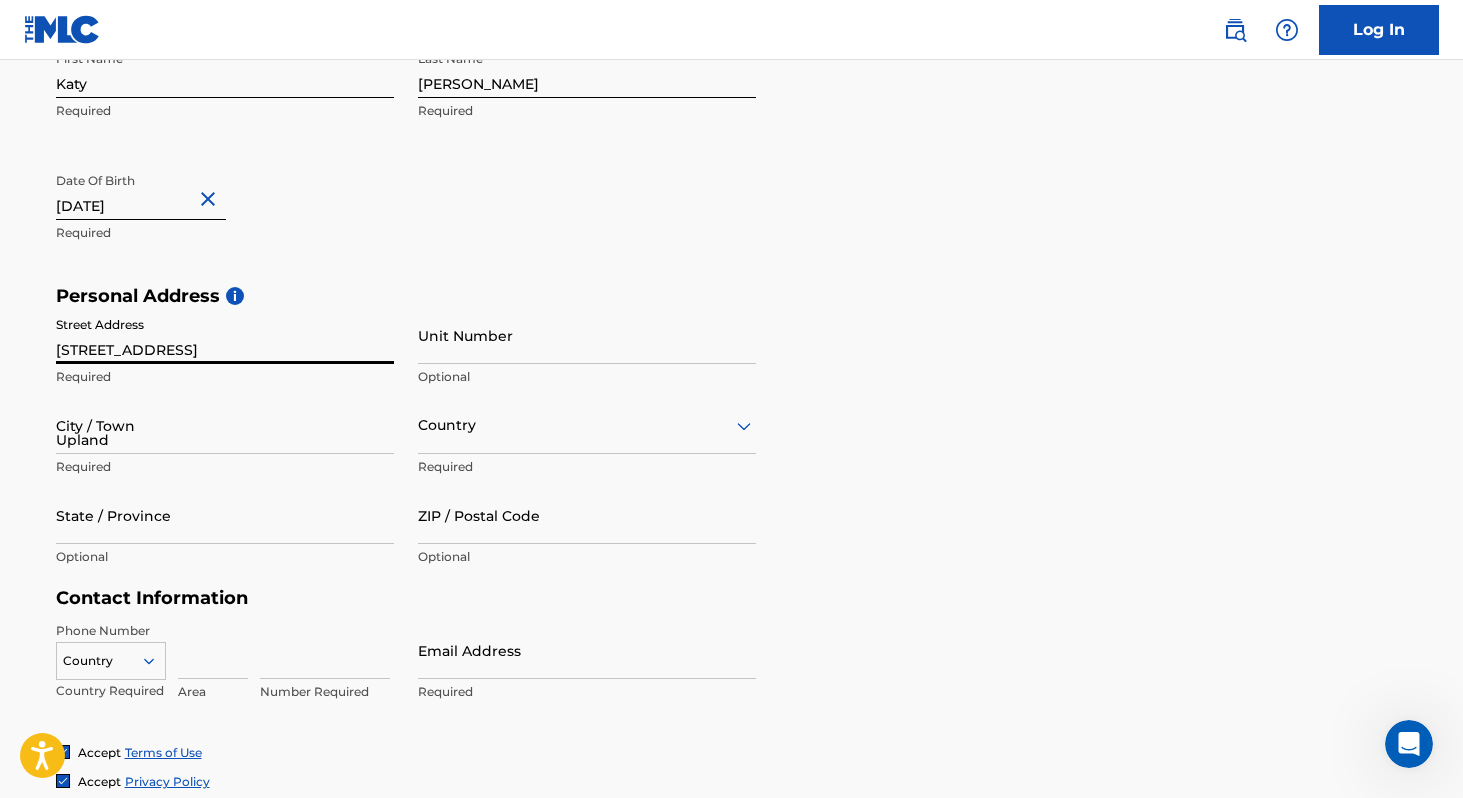 type on "[GEOGRAPHIC_DATA]" 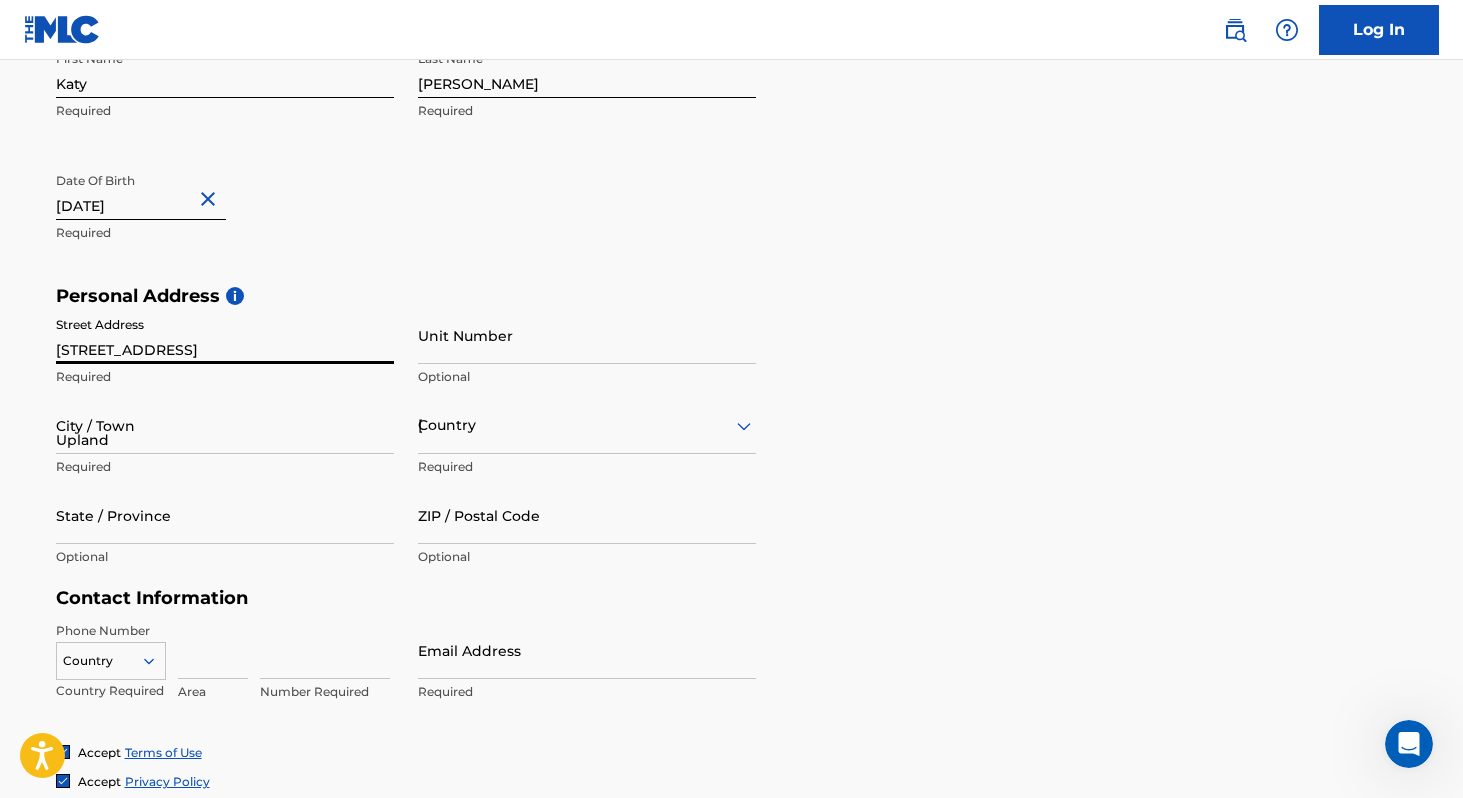 type on "CA" 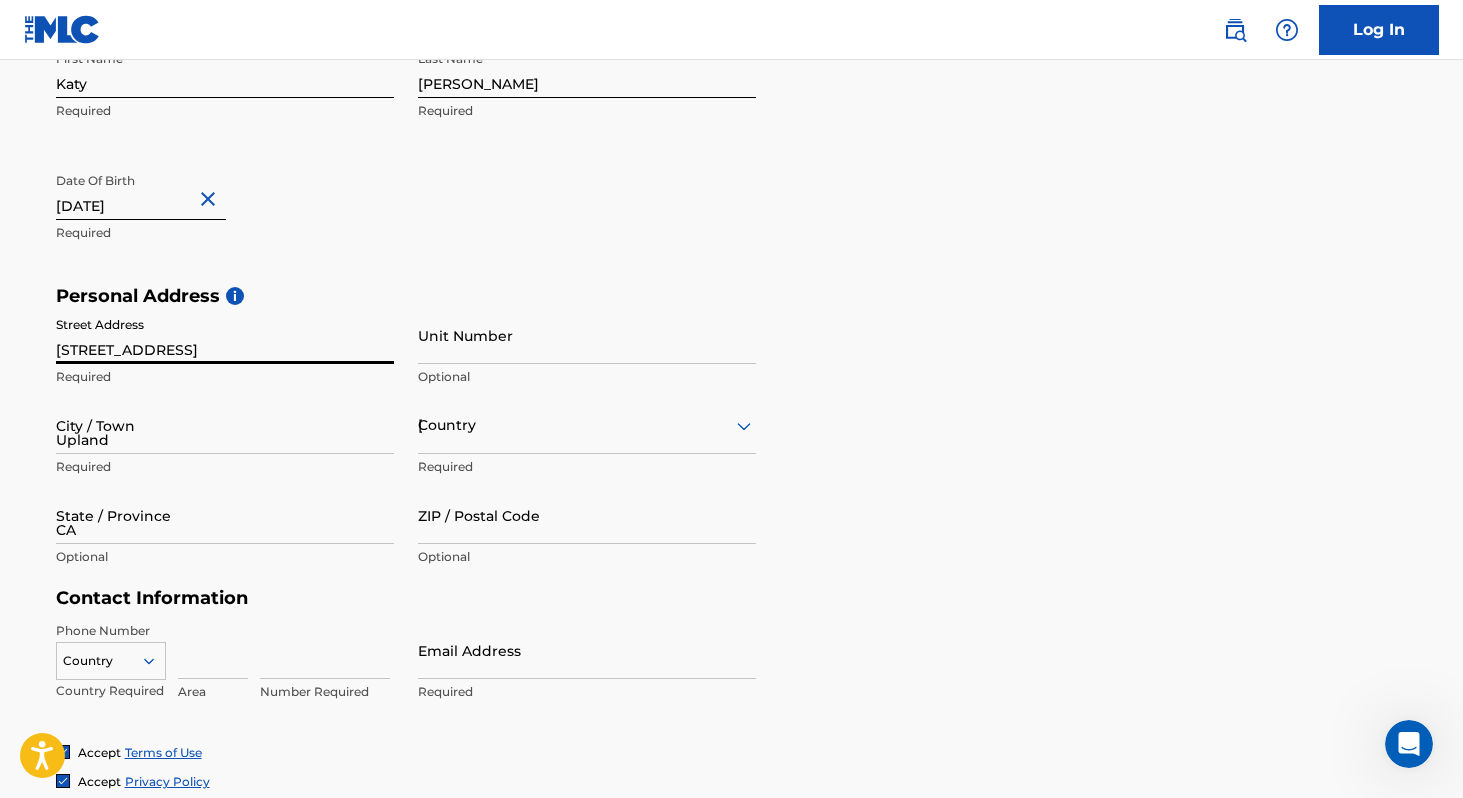 type on "91786" 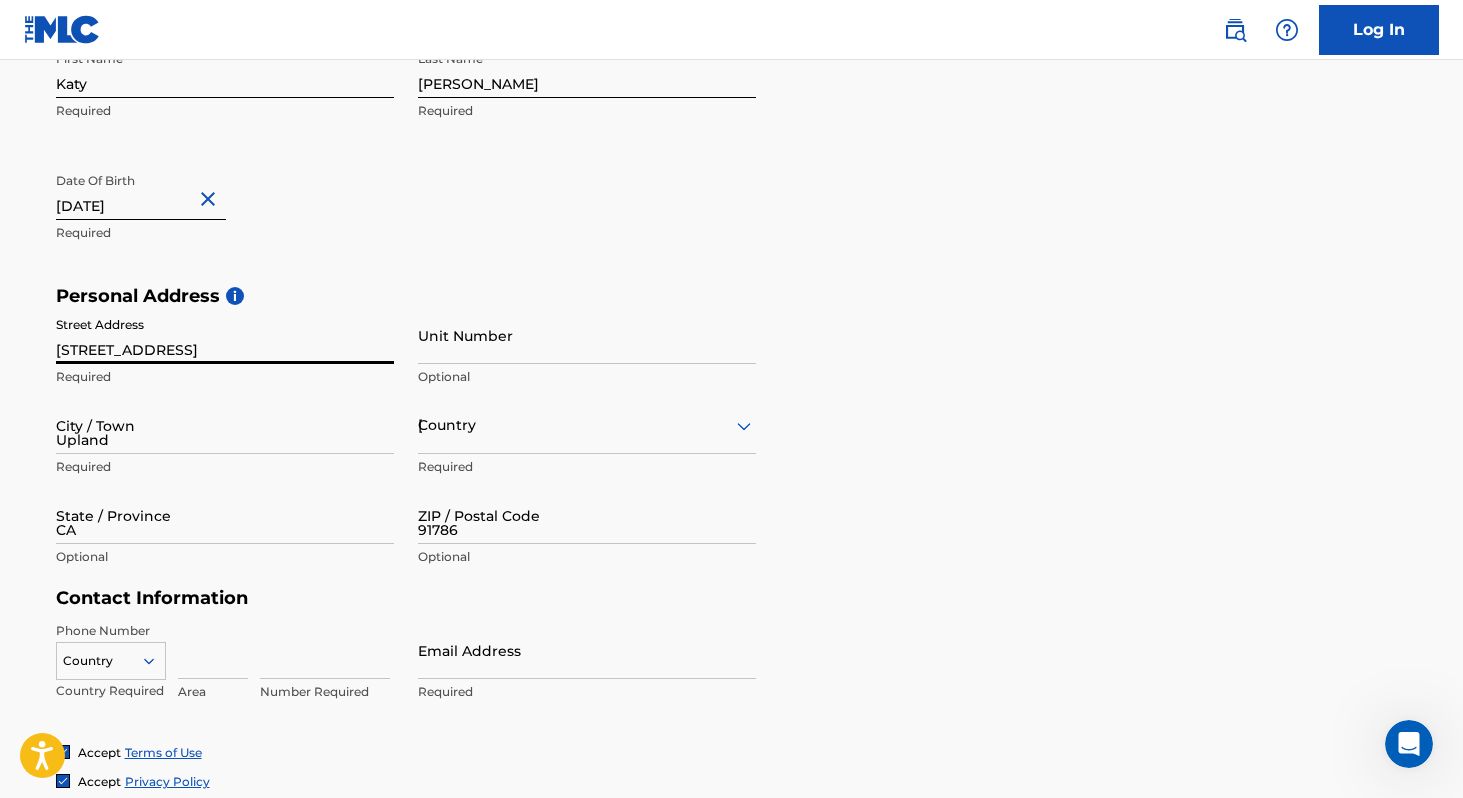 type on "1" 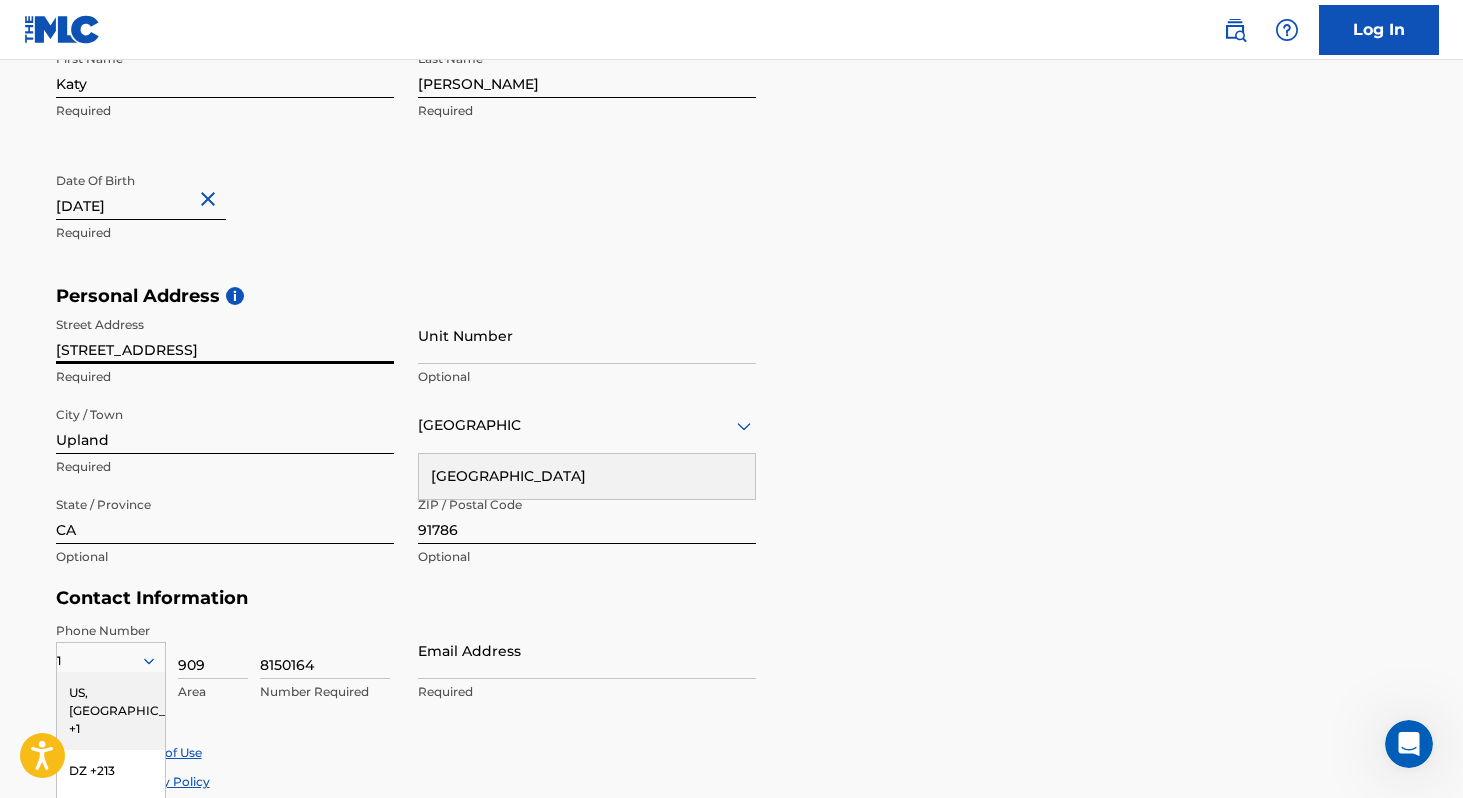 scroll, scrollTop: 637, scrollLeft: 0, axis: vertical 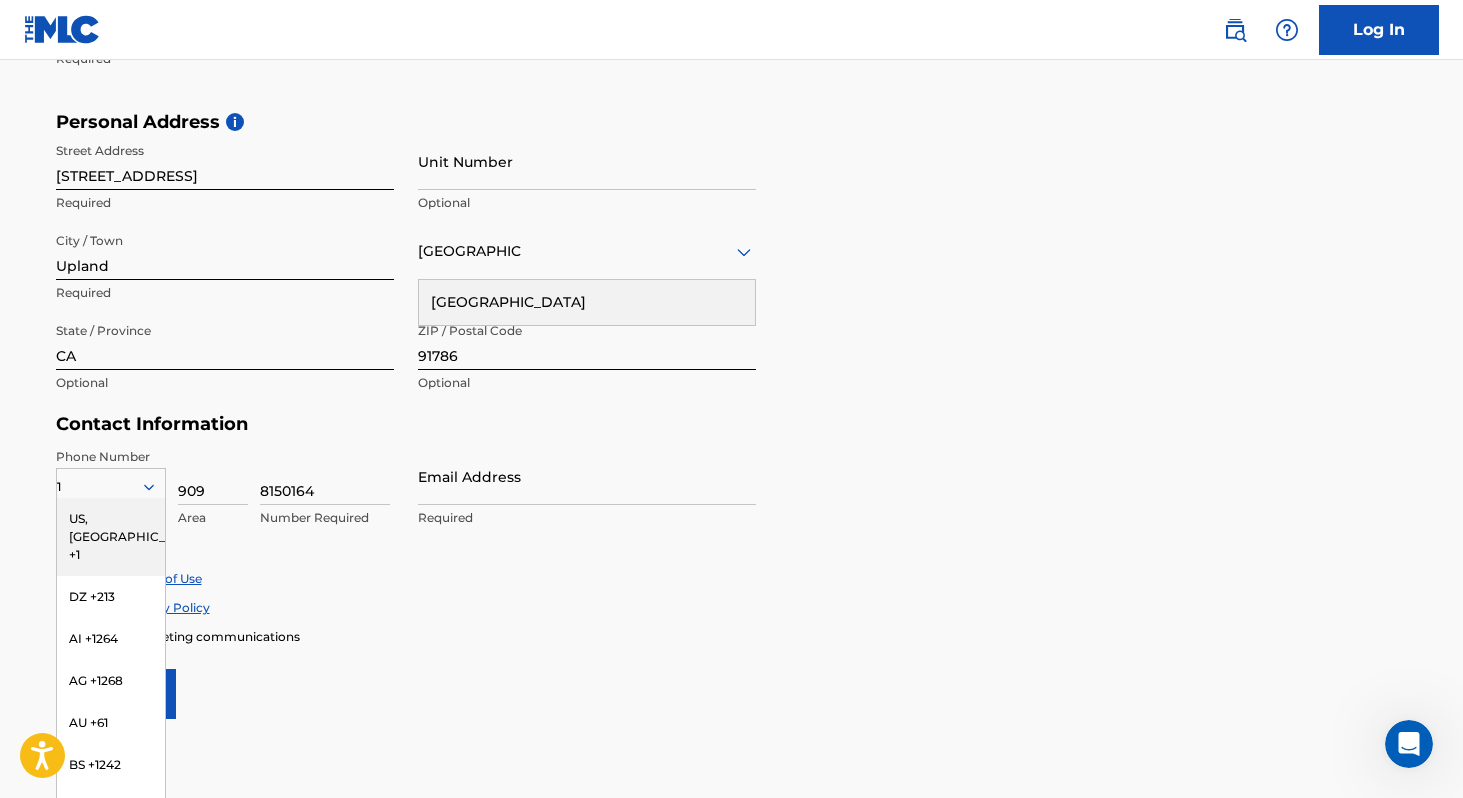 click on "Accept Privacy Policy" at bounding box center (732, 607) 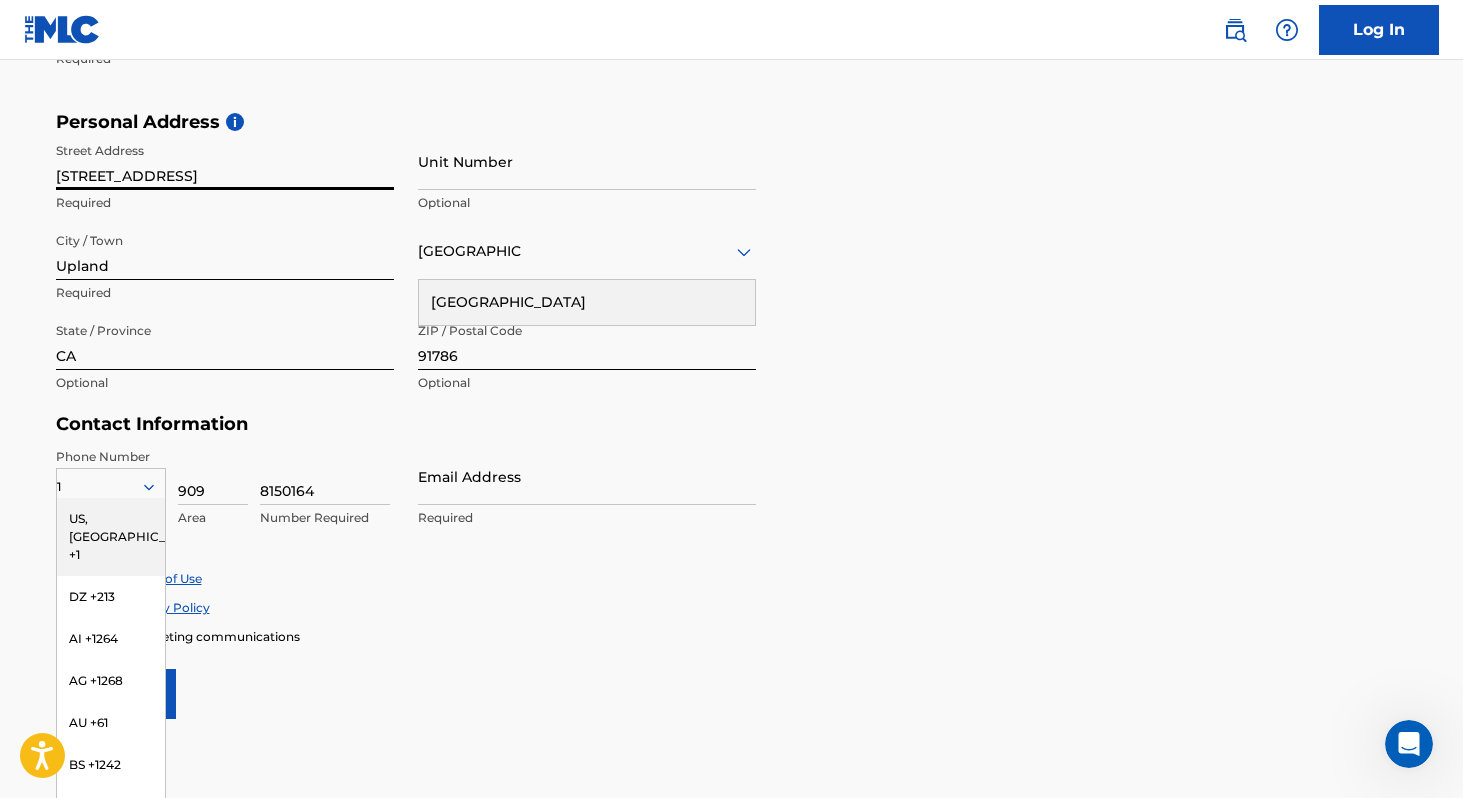 type on "[STREET_ADDRESS]" 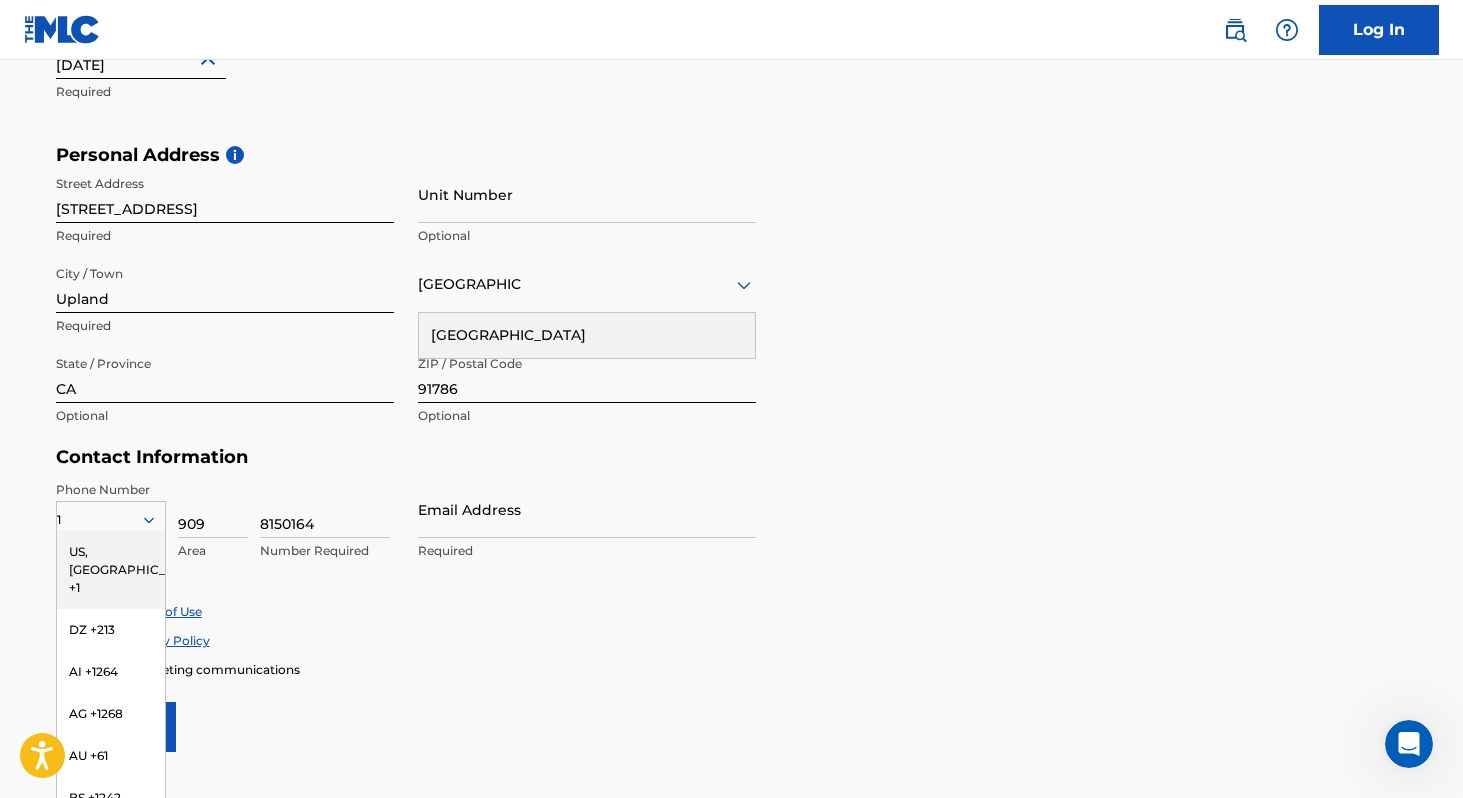 scroll, scrollTop: 765, scrollLeft: 0, axis: vertical 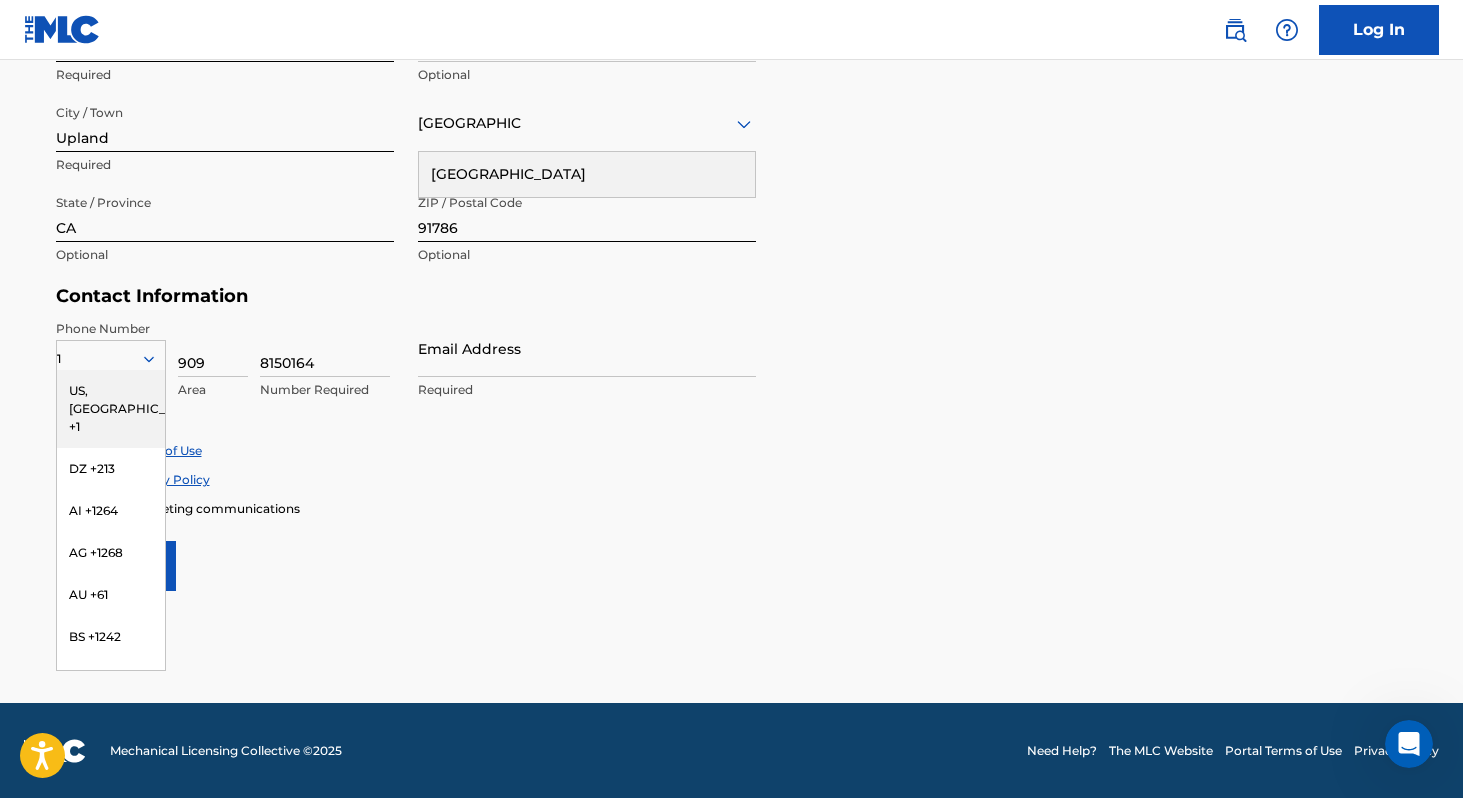 click on "User Information First Name [PERSON_NAME] Required Last Name [PERSON_NAME] Required Date Of Birth [DEMOGRAPHIC_DATA] Required Personal Address i Street Address [STREET_ADDRESS] Required Unit Number Optional City / Town [GEOGRAPHIC_DATA] Required [GEOGRAPHIC_DATA] [GEOGRAPHIC_DATA] Required State / Province [GEOGRAPHIC_DATA] Optional ZIP / Postal Code 91786 Optional Contact Information Phone Number 1 [GEOGRAPHIC_DATA], [GEOGRAPHIC_DATA] +1 DZ +213 AI +1264 AG +1268 AU +61 BS +1242 BB +1246 BZ +501 BM +1441 BO +591 KY +1345 DM +1767 DO +1809 ER +291 ET +251 GA +241 GD +1473 IN +91 JM +1876 JP +81 LV +371 LB +961 LR +231 LY +218 MG +261 FM +691 ME, RS +381 MS +[GEOGRAPHIC_DATA] +212 NL +31 PE +51 PT +351 KN +1869 LC +1758 VC +1784 SN +221 SK +421 CH +41 TT +1868 [GEOGRAPHIC_DATA] +216 TC +1649 AE +971 VG +1284 WF +681 Country Required 909 Area 8150164 Number Required Email Address Required Accept Terms of Use Accept Privacy Policy Enroll in marketing communications Sign up" at bounding box center [732, 147] 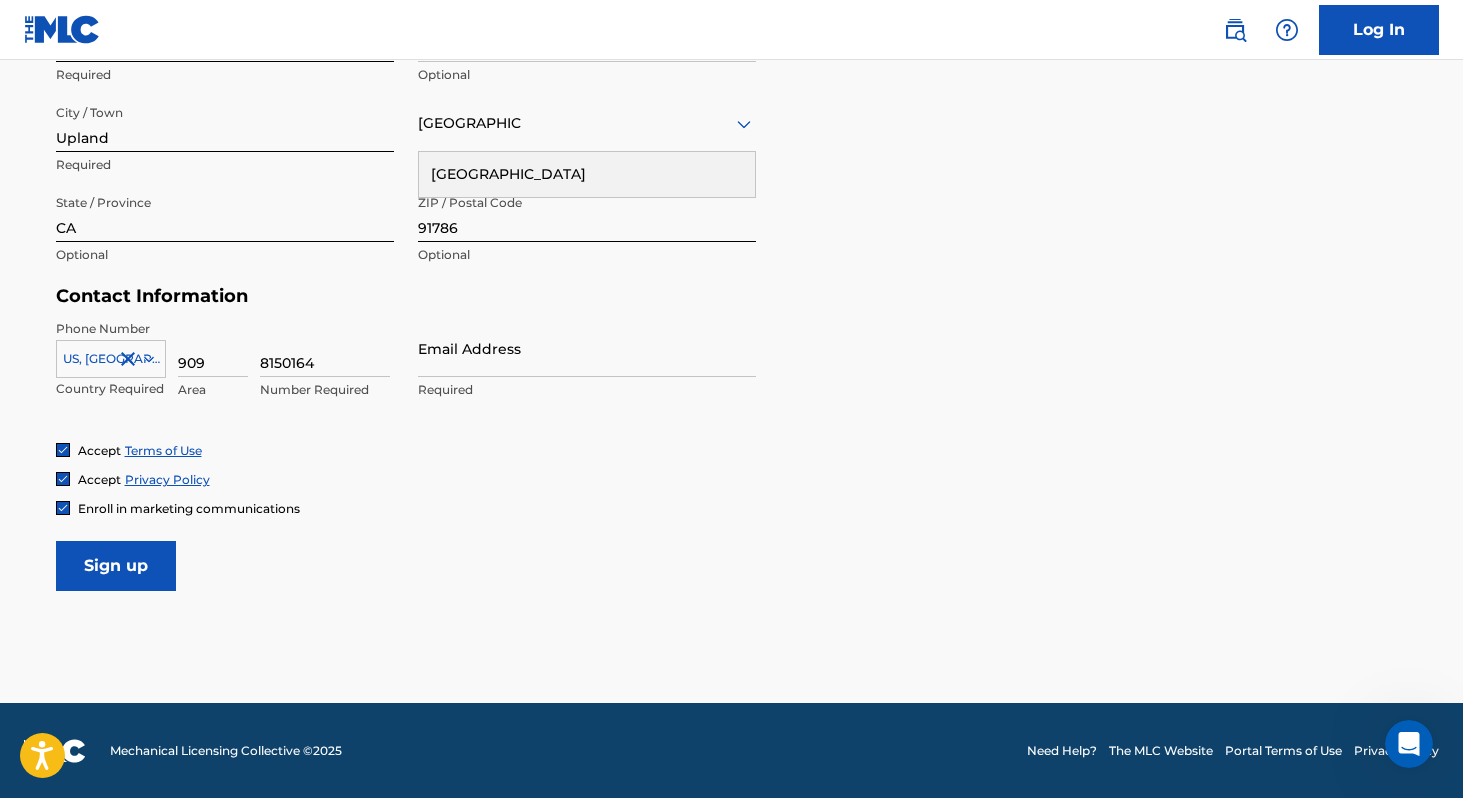 click on "Email Address" at bounding box center (587, 348) 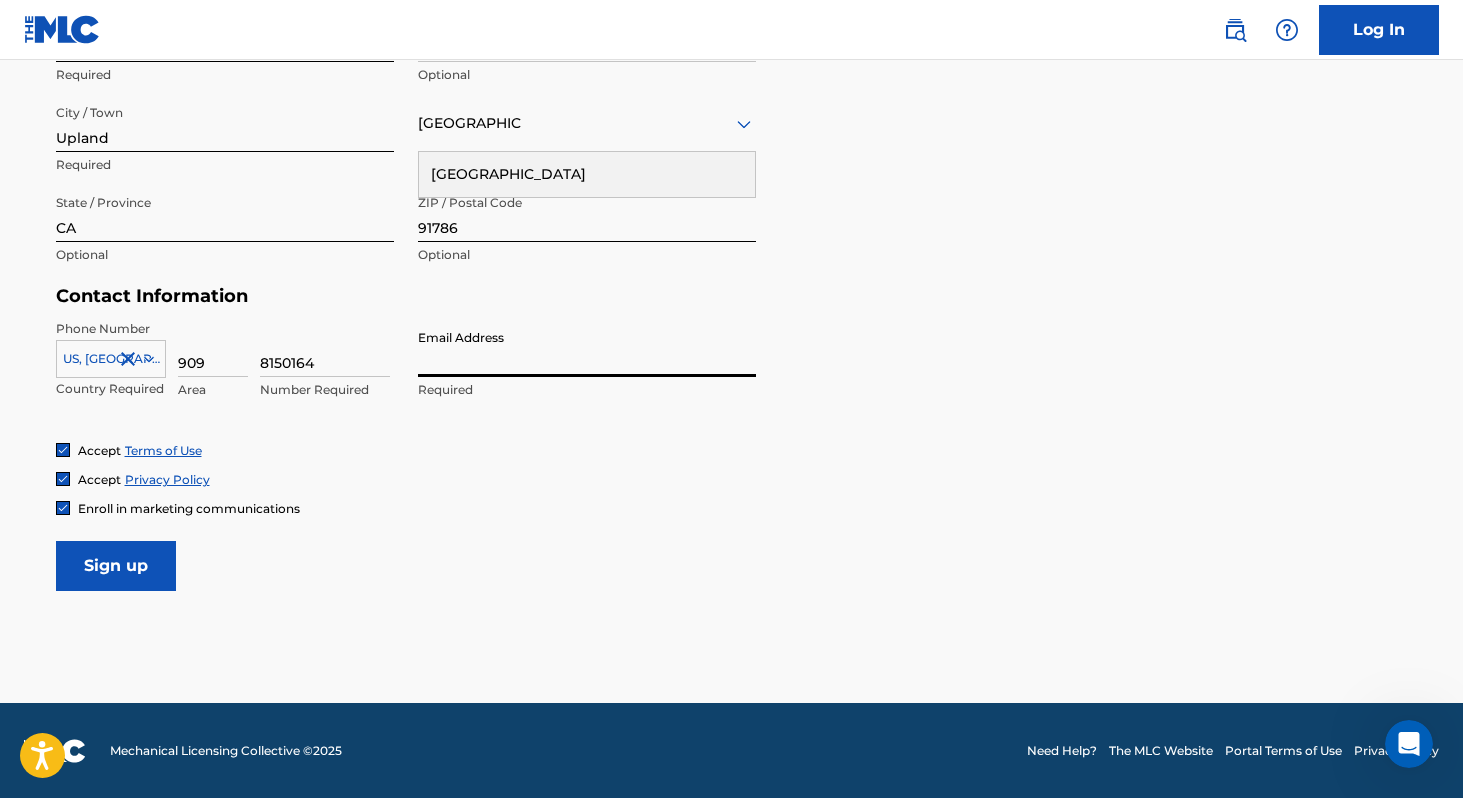 type on "[EMAIL_ADDRESS][DOMAIN_NAME]" 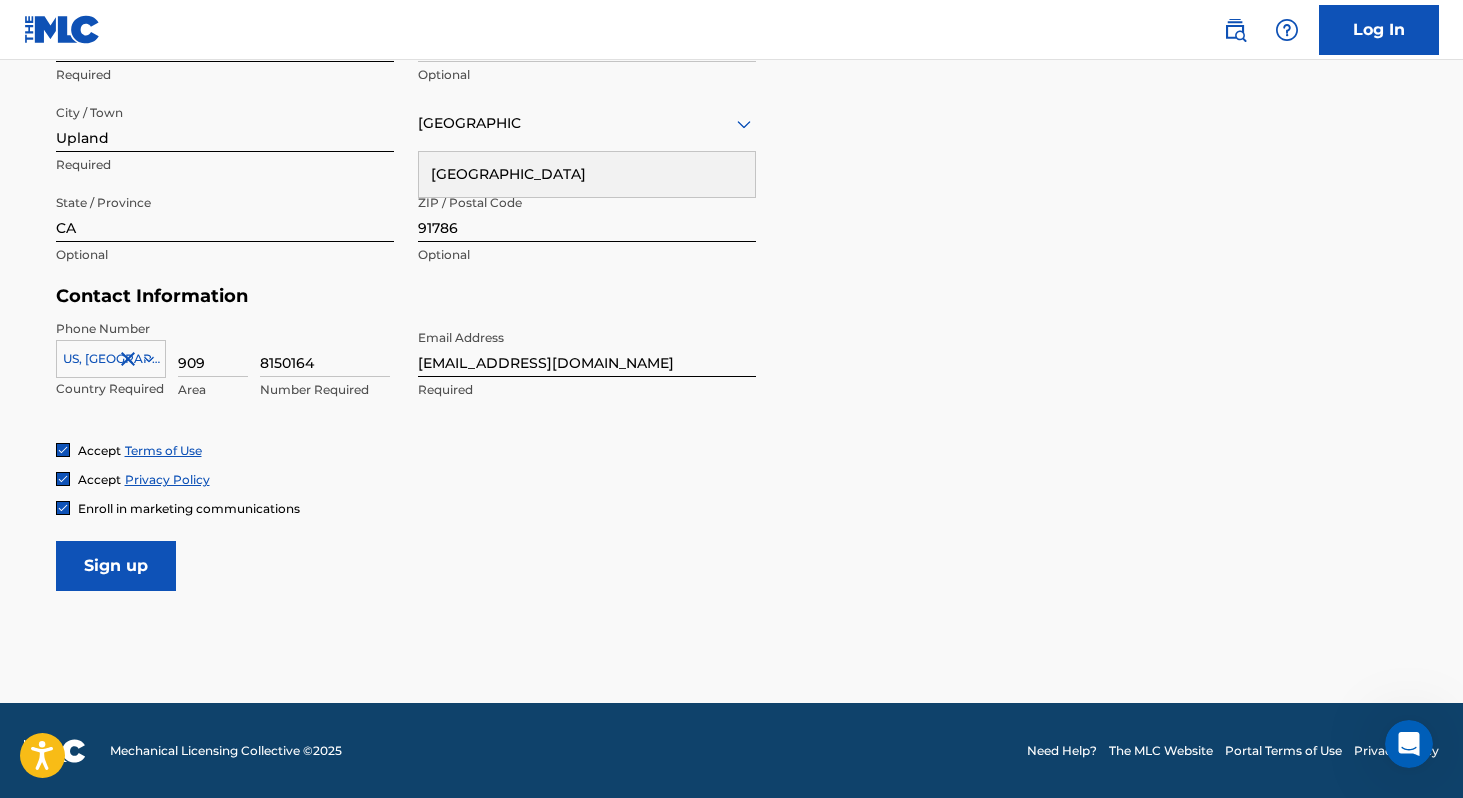 click on "Sign up" at bounding box center (116, 566) 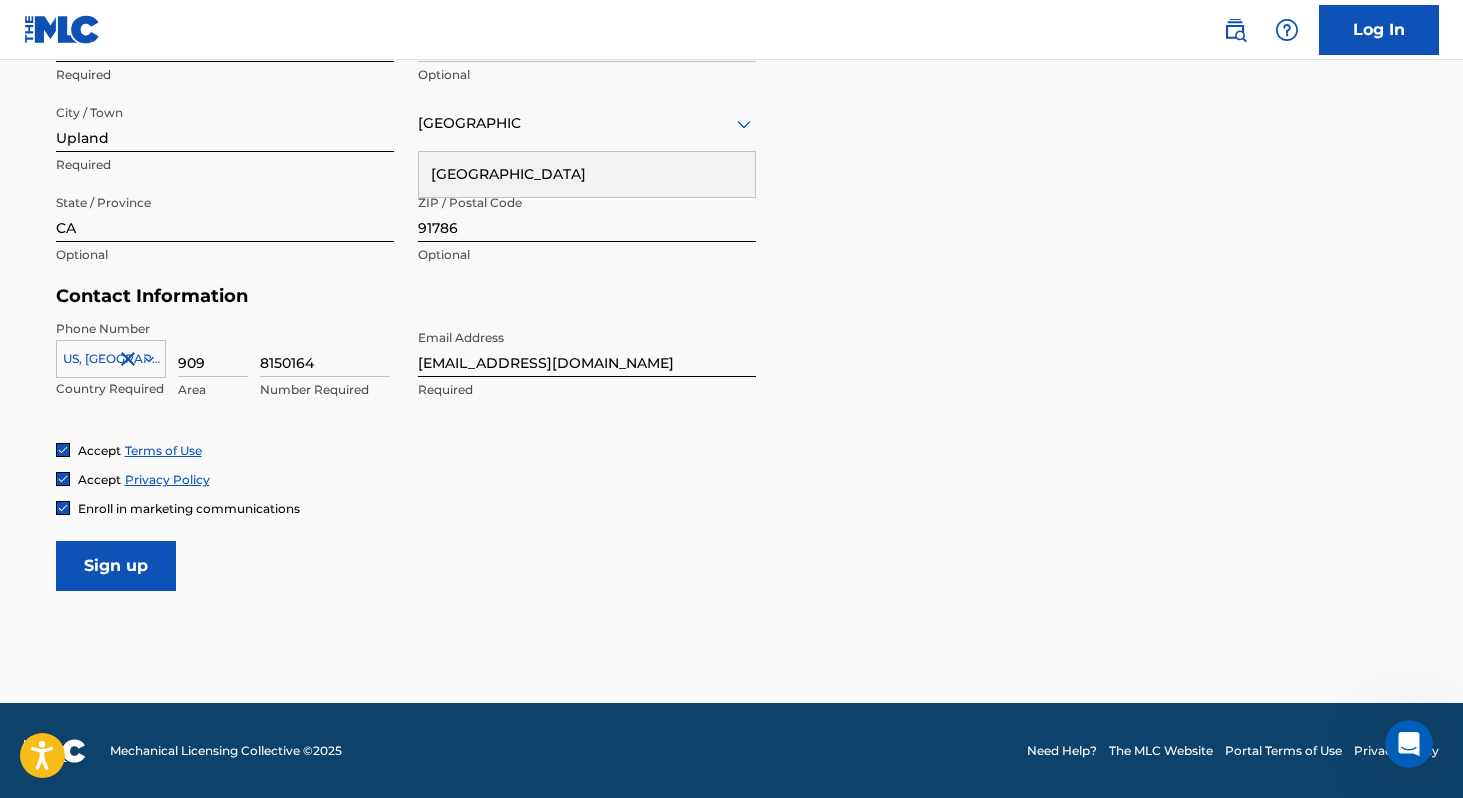 type 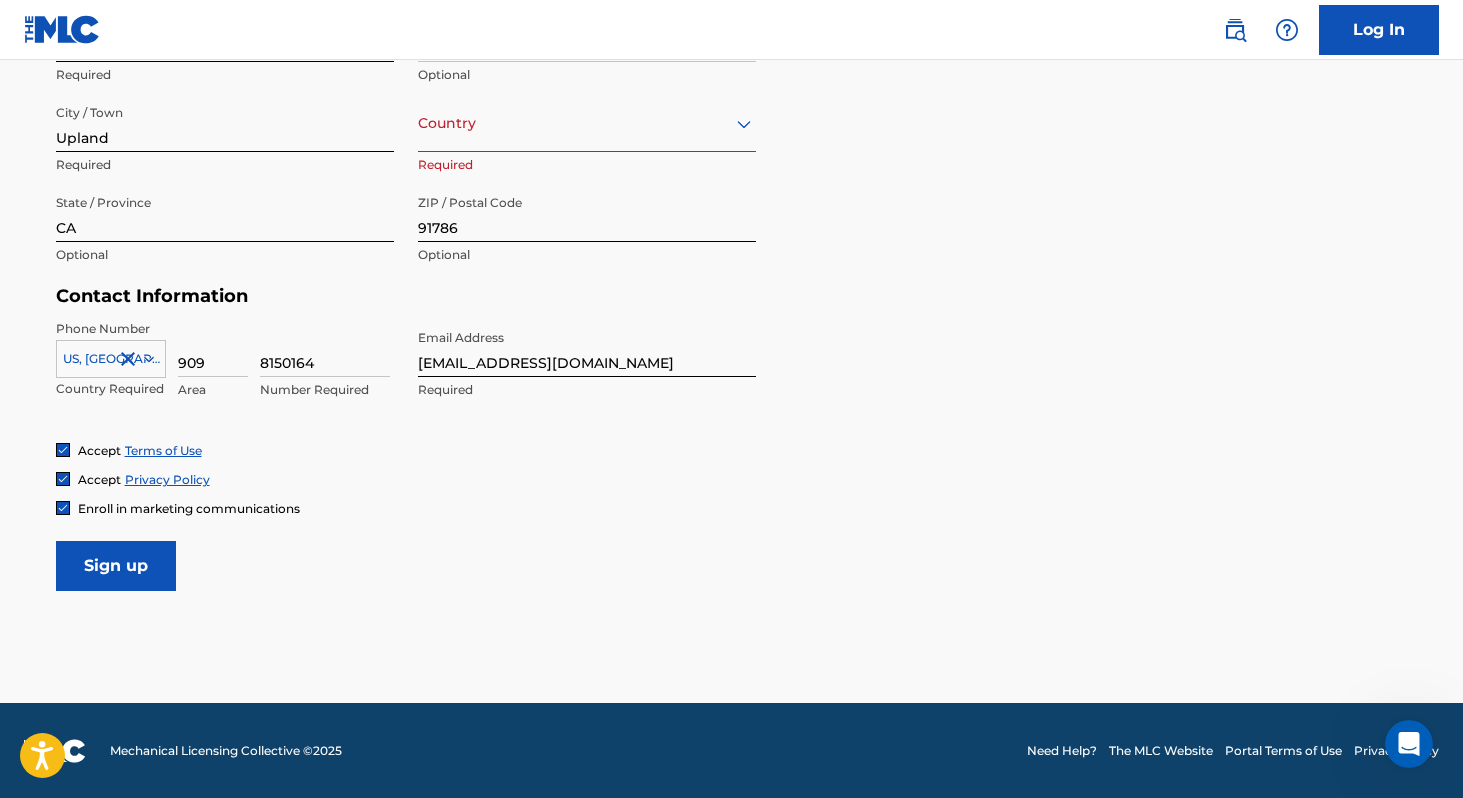click on "Sign up" at bounding box center (116, 566) 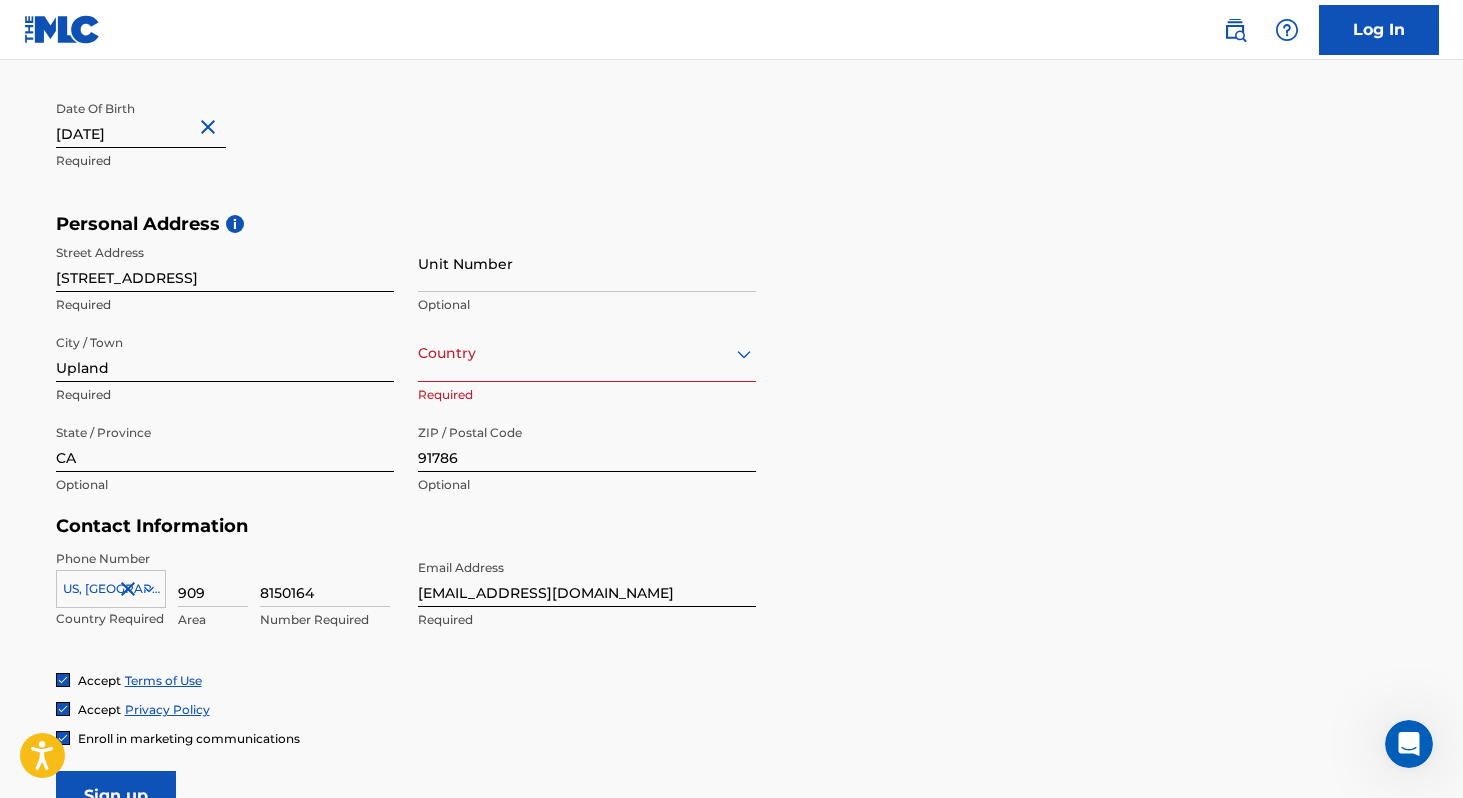 scroll, scrollTop: 543, scrollLeft: 0, axis: vertical 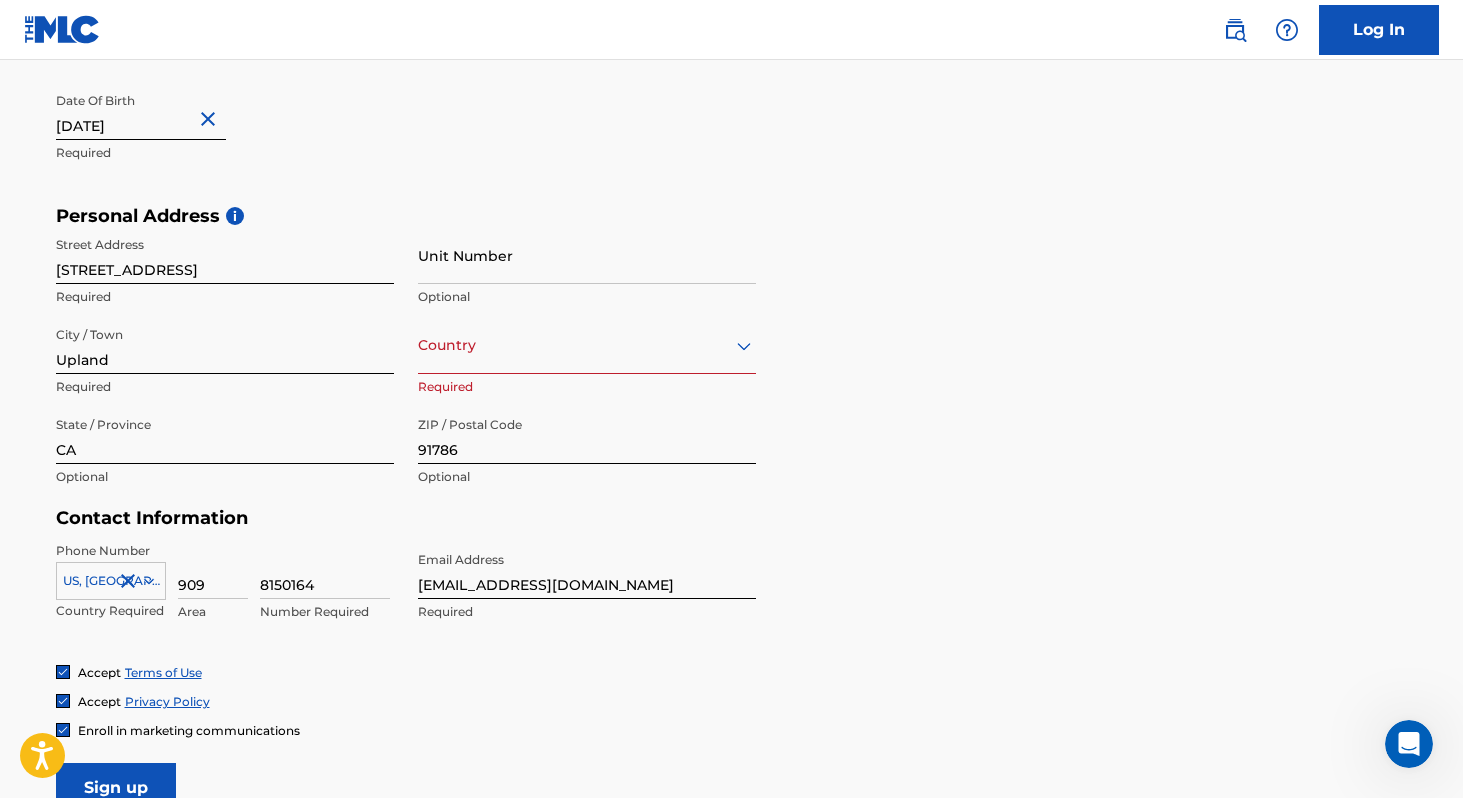 click at bounding box center [587, 345] 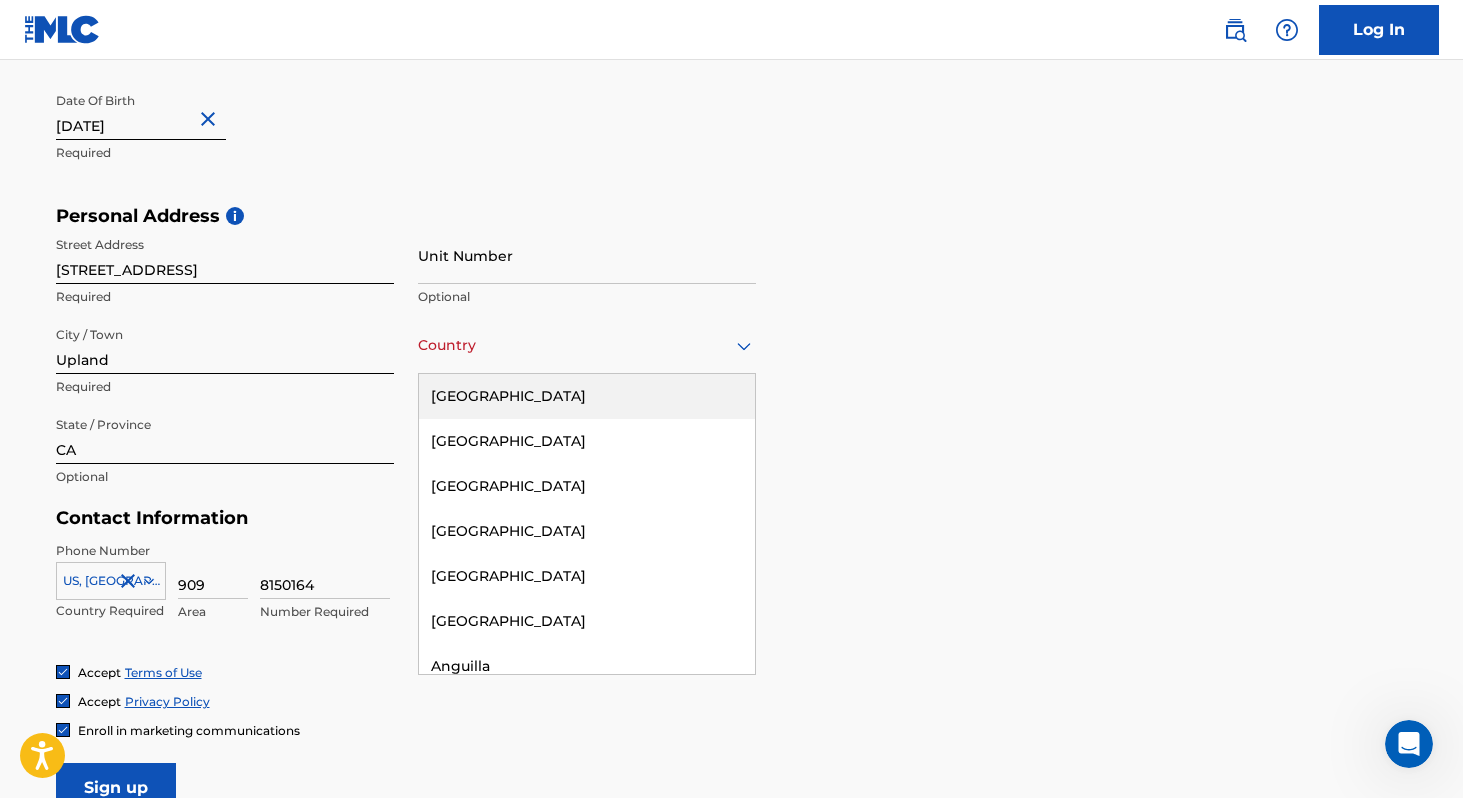 click on "[GEOGRAPHIC_DATA]" at bounding box center (587, 396) 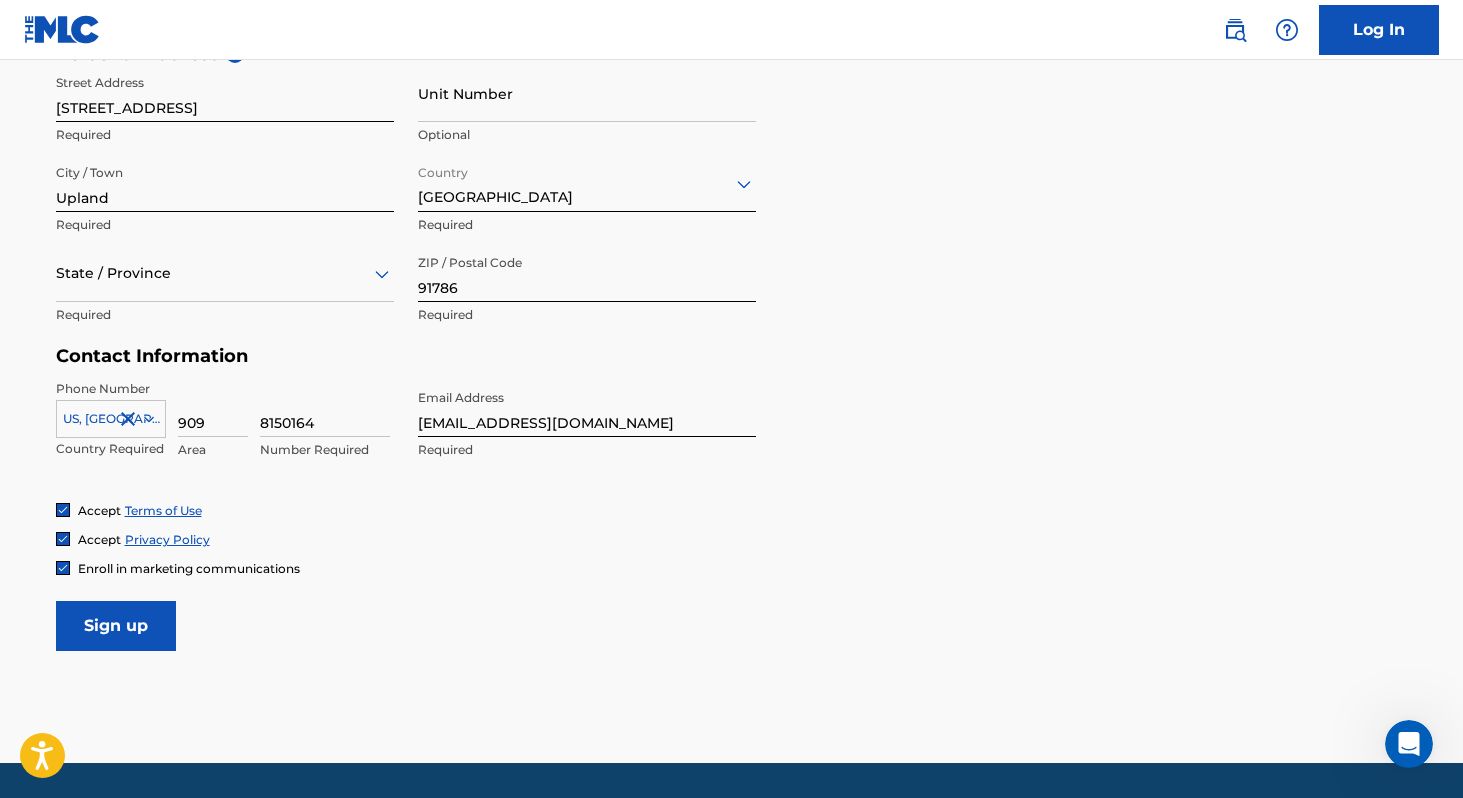scroll, scrollTop: 737, scrollLeft: 0, axis: vertical 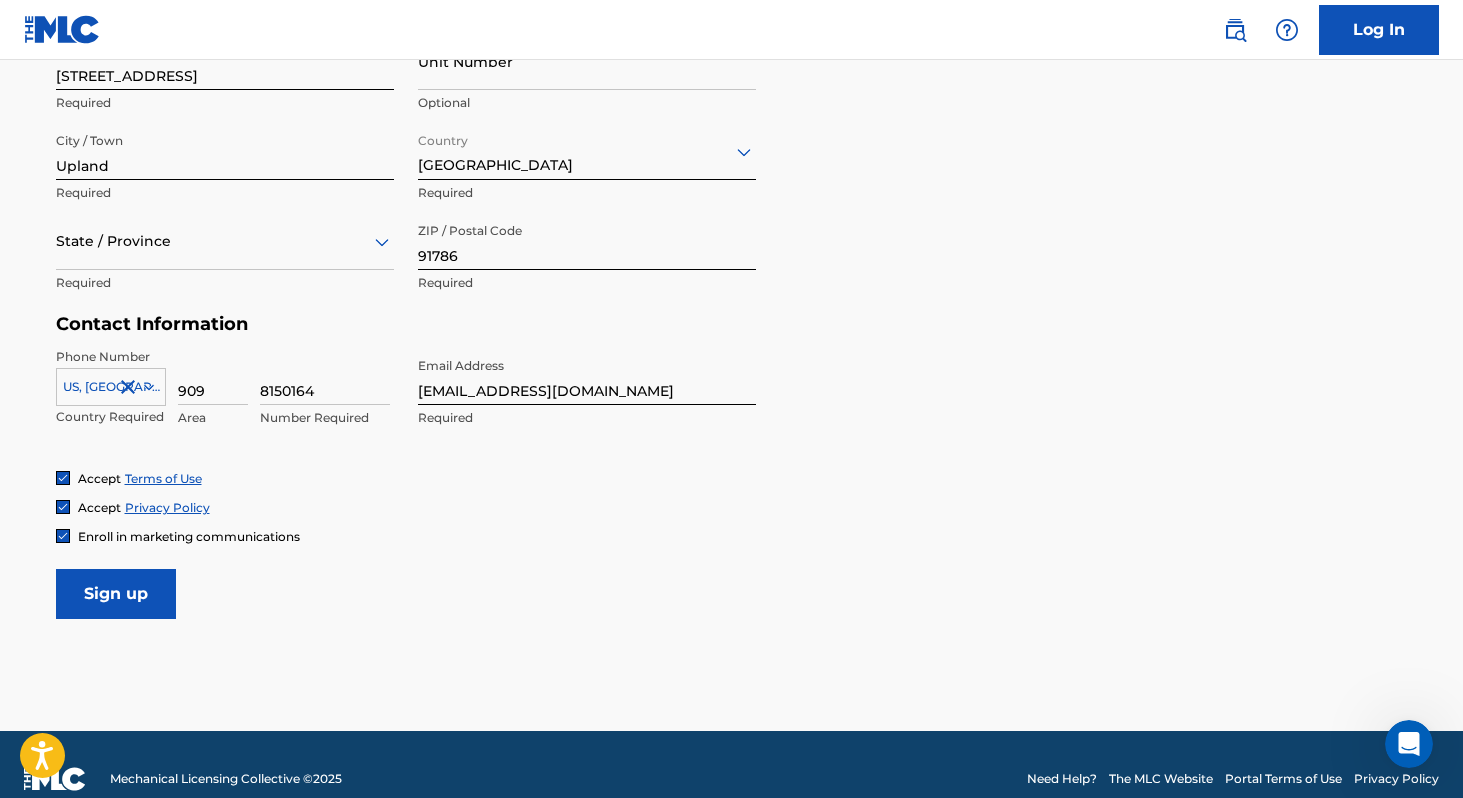 click on "Sign up" at bounding box center [116, 594] 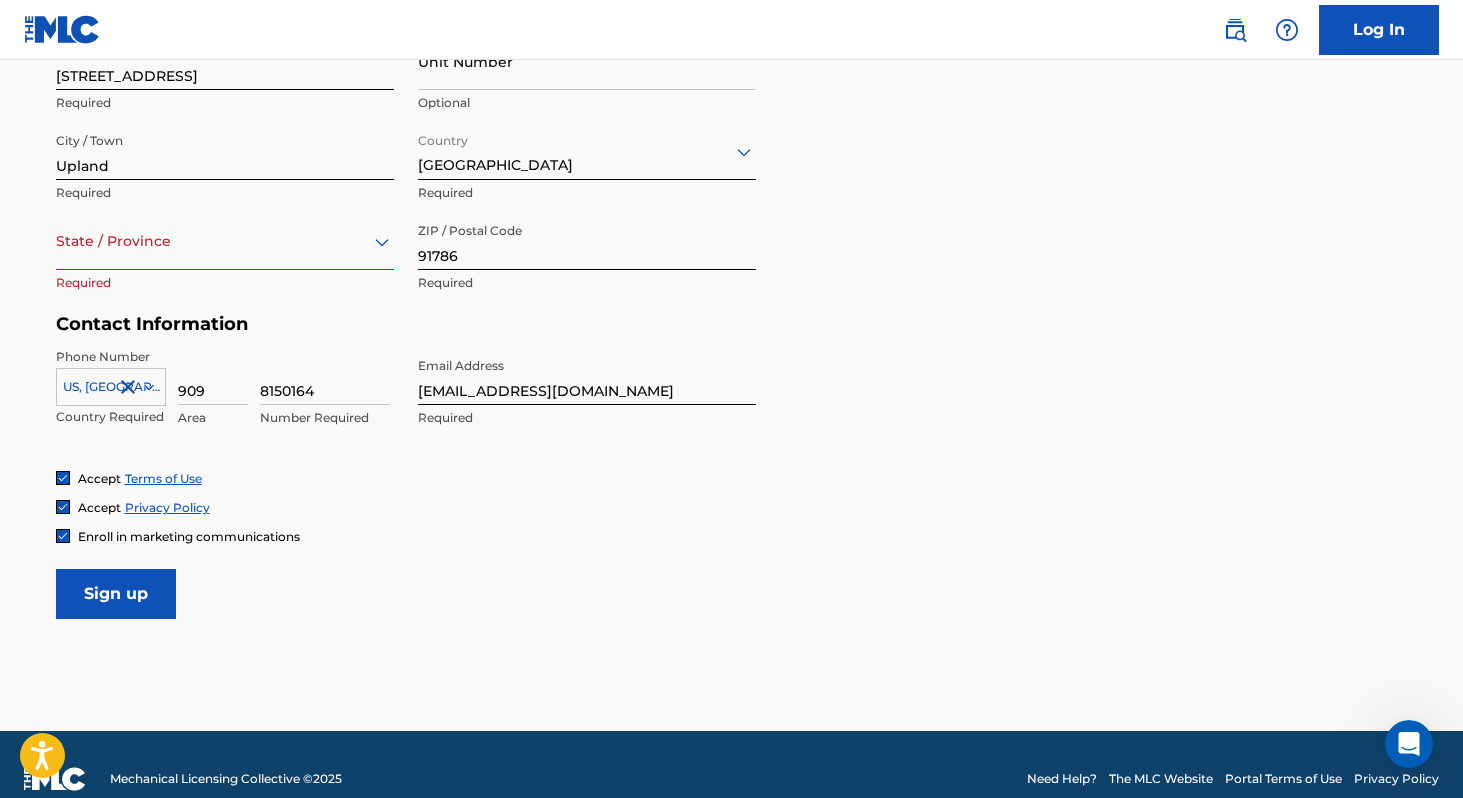 scroll, scrollTop: 665, scrollLeft: 0, axis: vertical 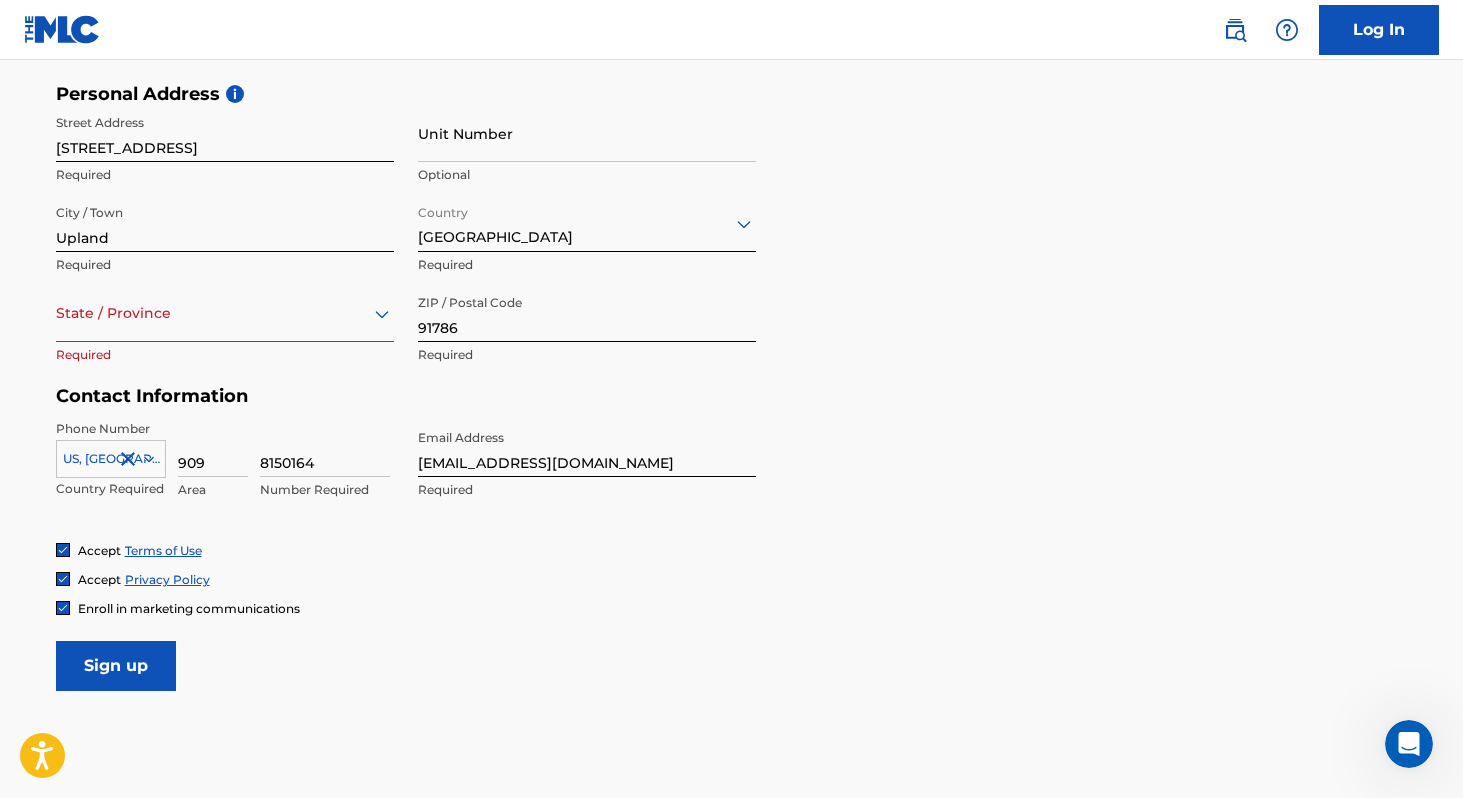 click on "State / Province" at bounding box center [225, 313] 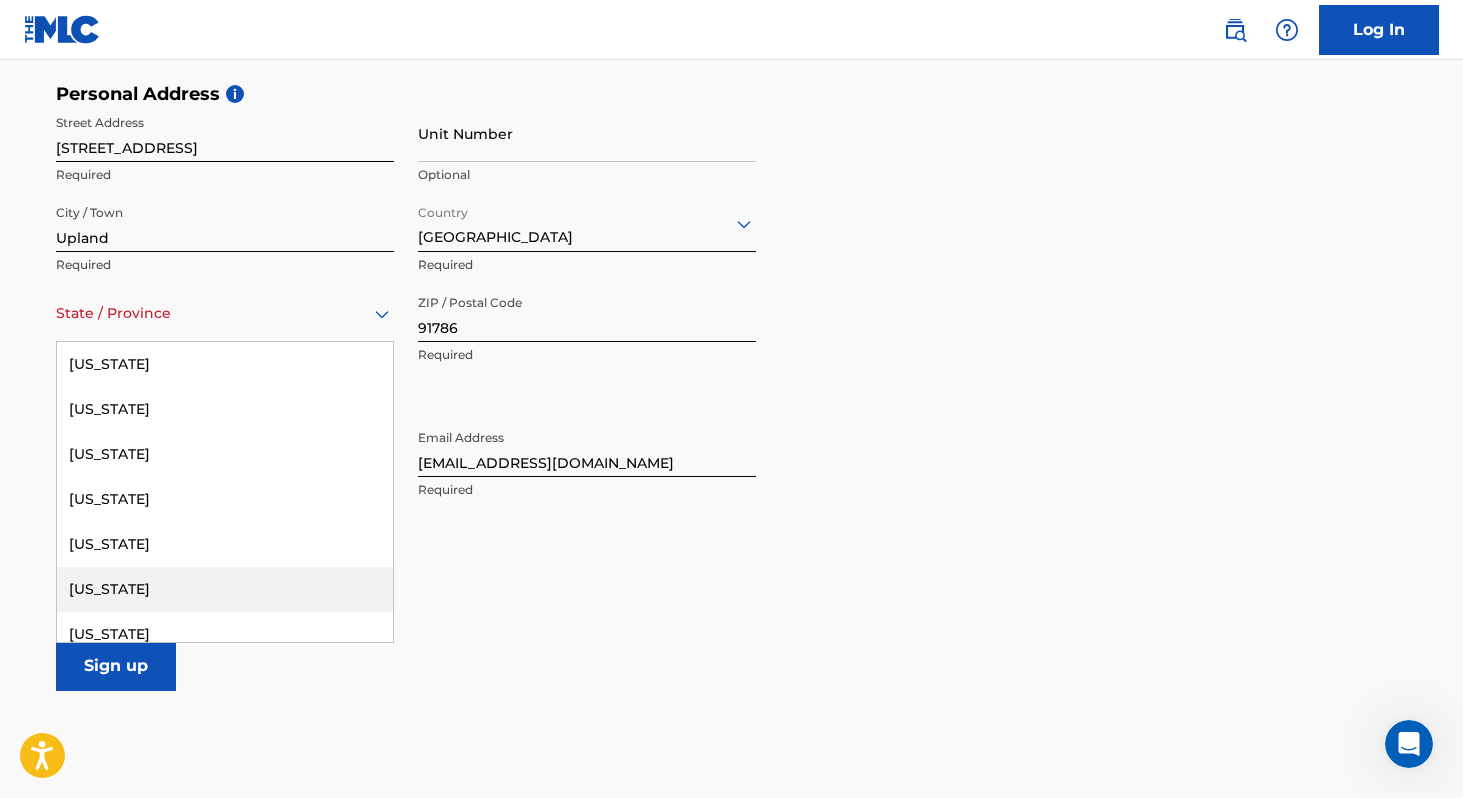 click on "[US_STATE]" at bounding box center [225, 589] 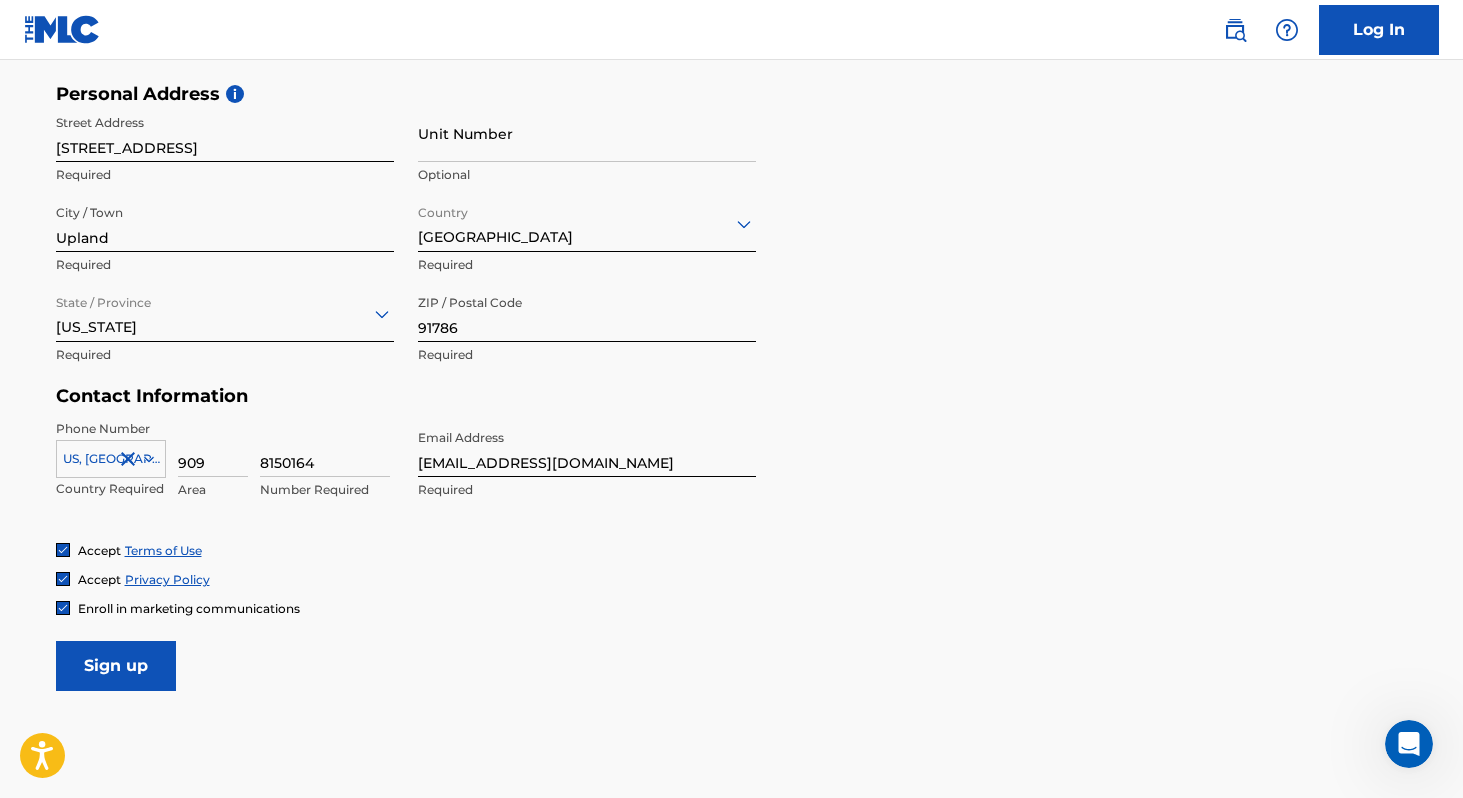 click on "Sign up" at bounding box center (116, 666) 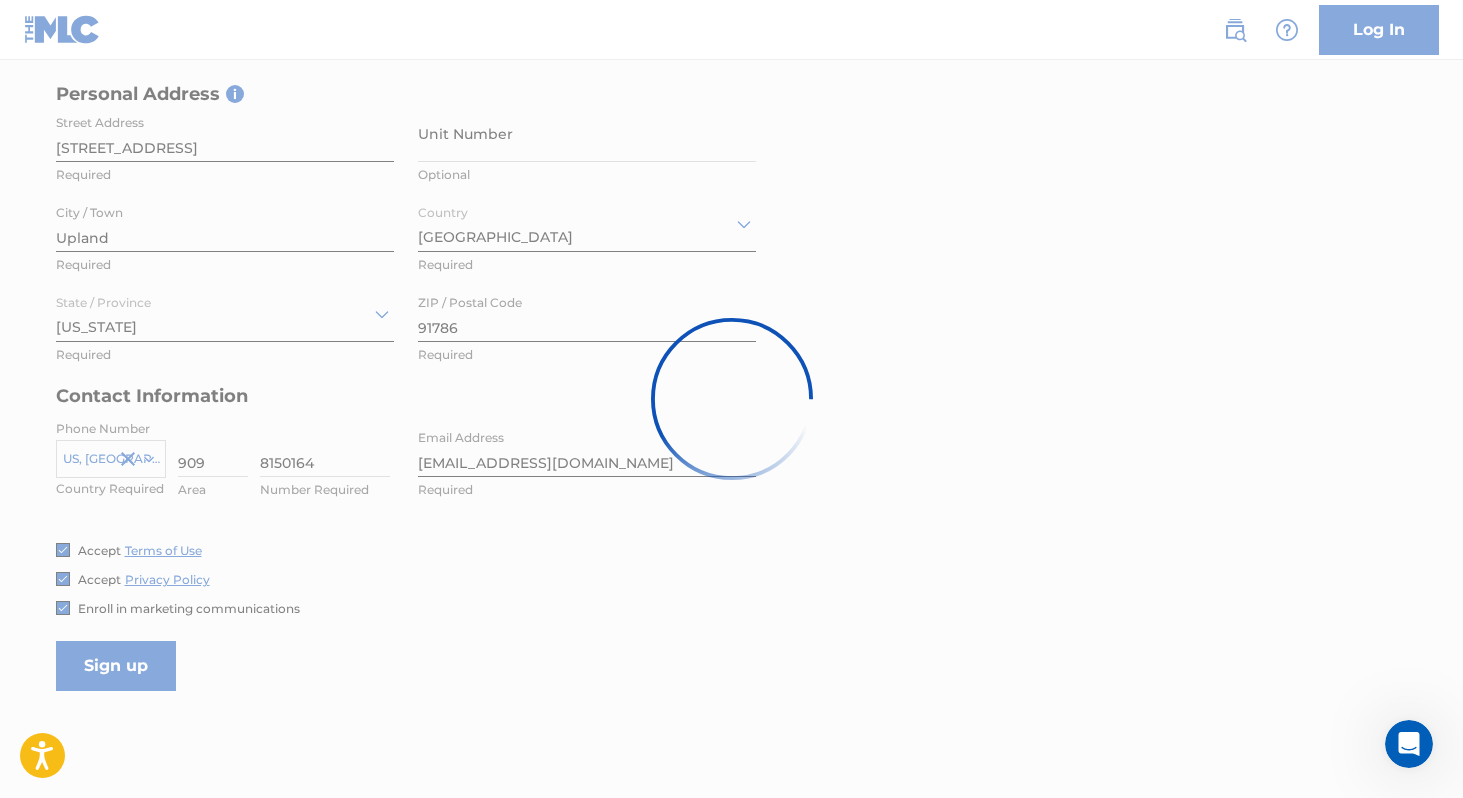 scroll, scrollTop: 0, scrollLeft: 0, axis: both 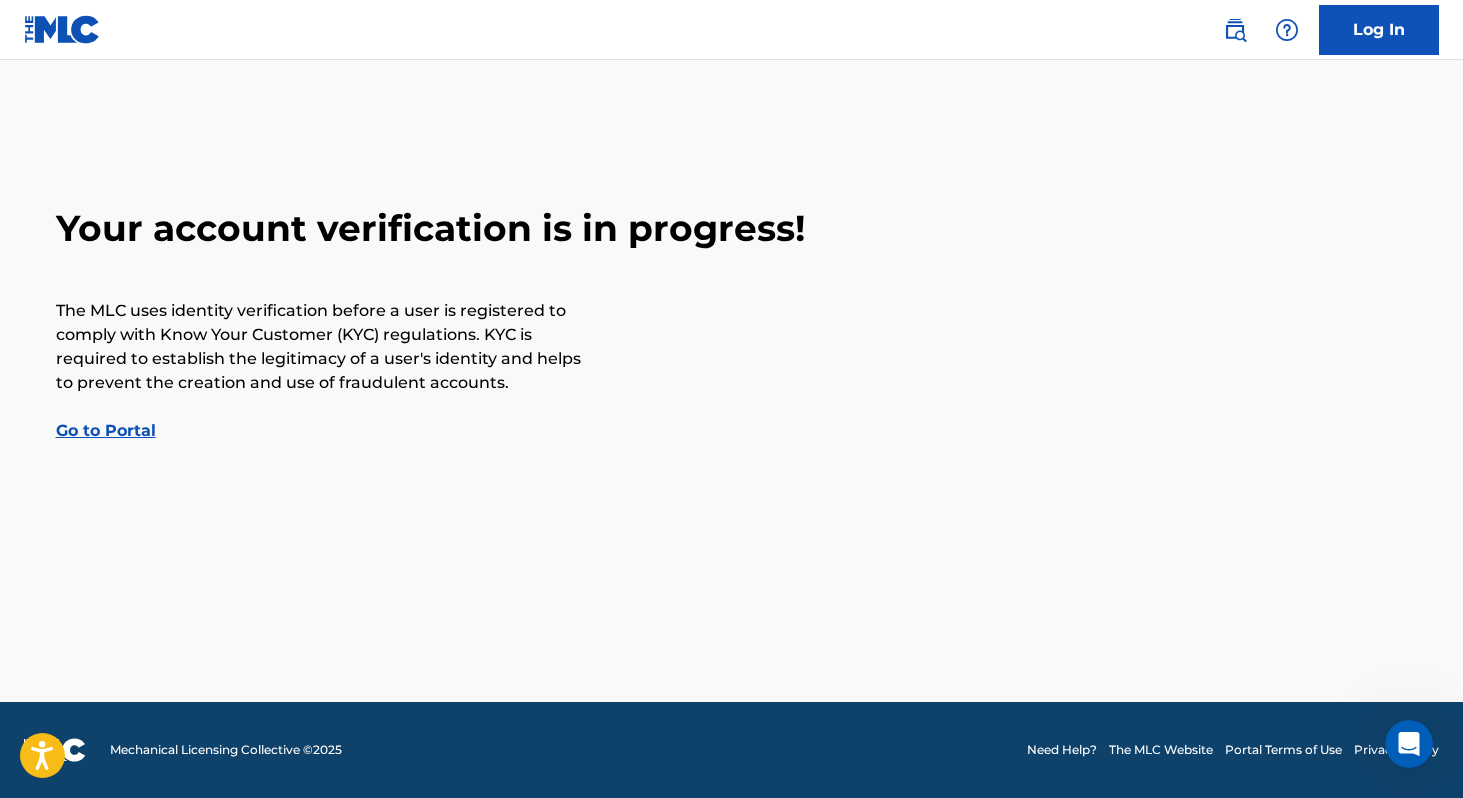 click on "Go to Portal" at bounding box center (106, 430) 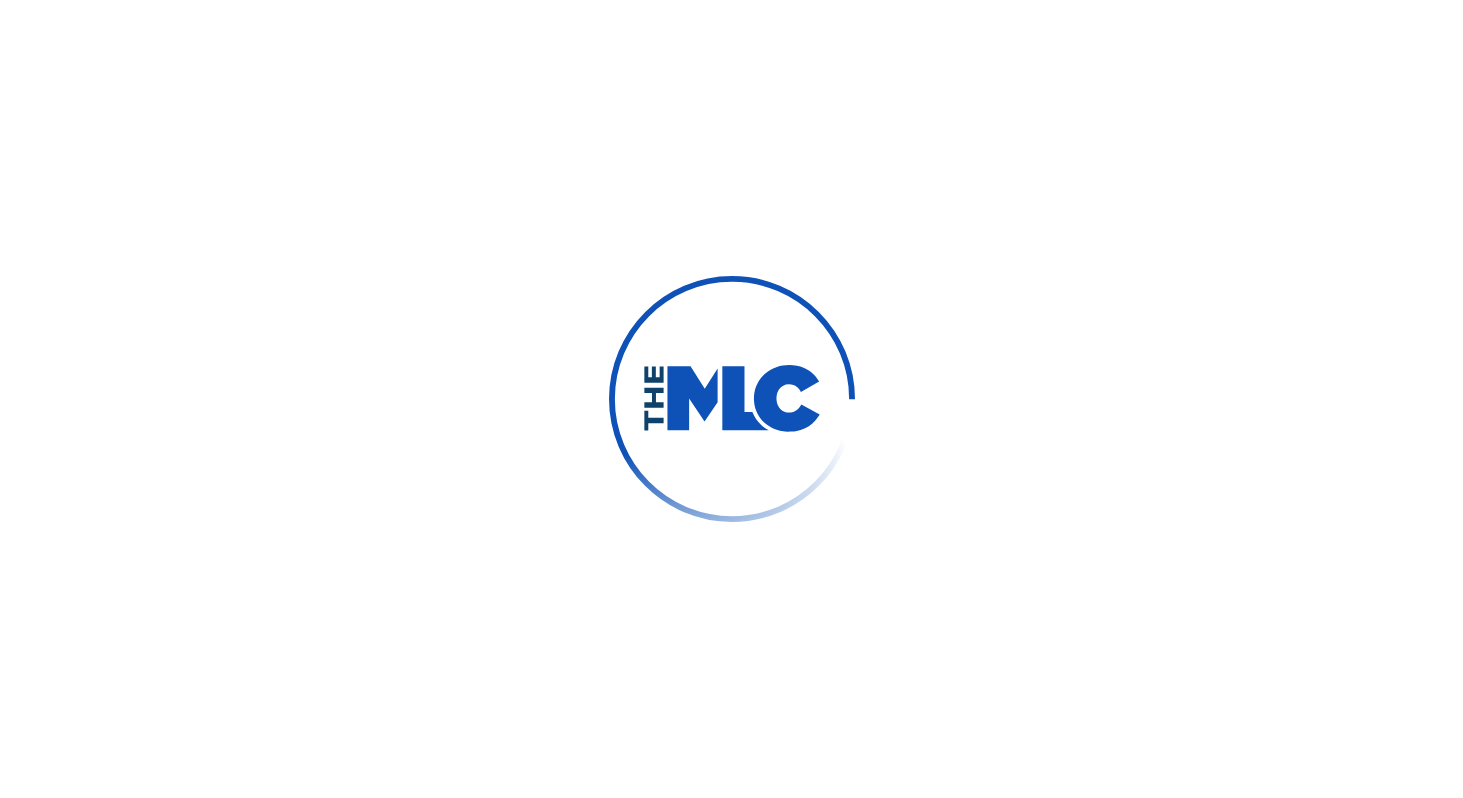 scroll, scrollTop: 0, scrollLeft: 0, axis: both 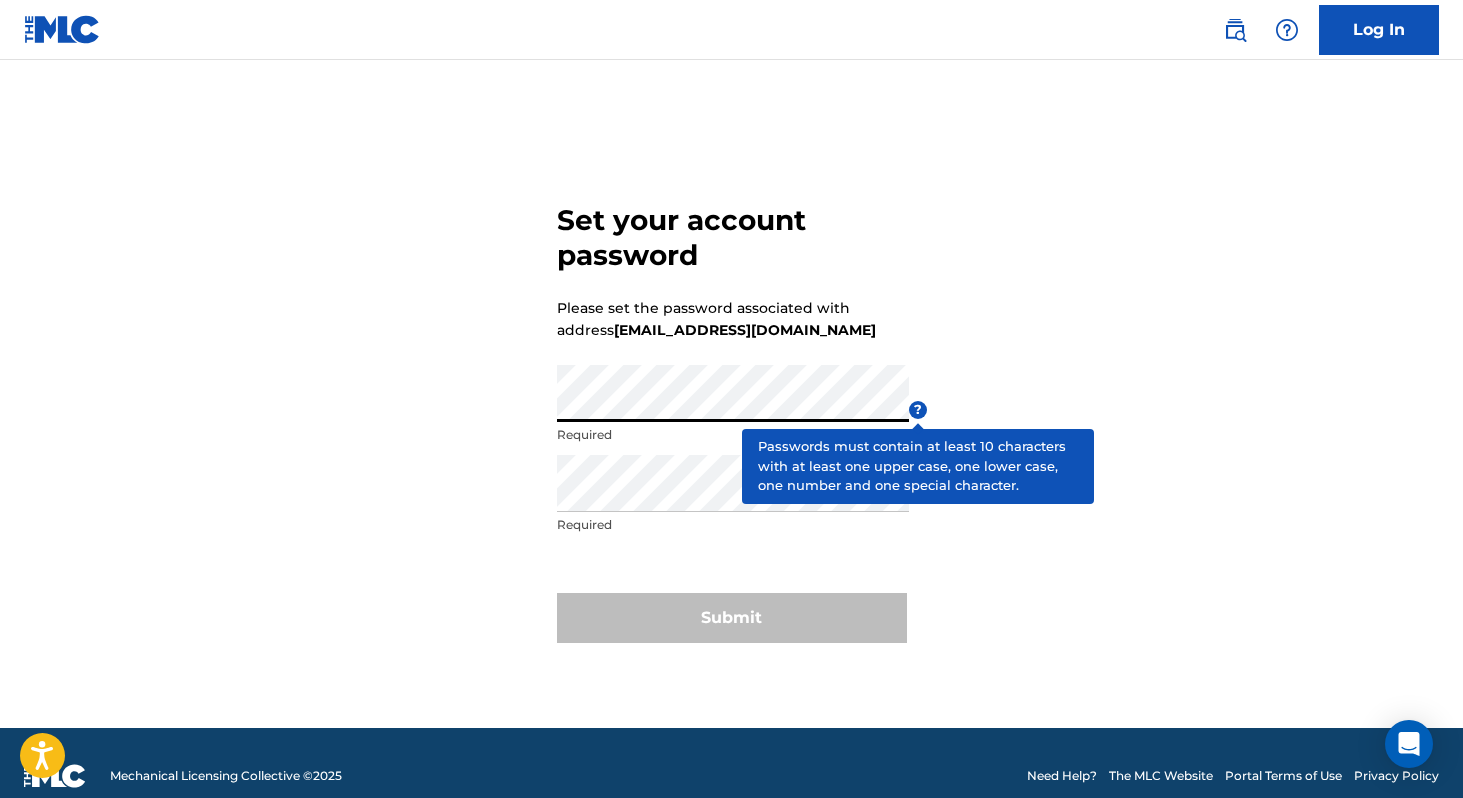 click on "?" at bounding box center (918, 410) 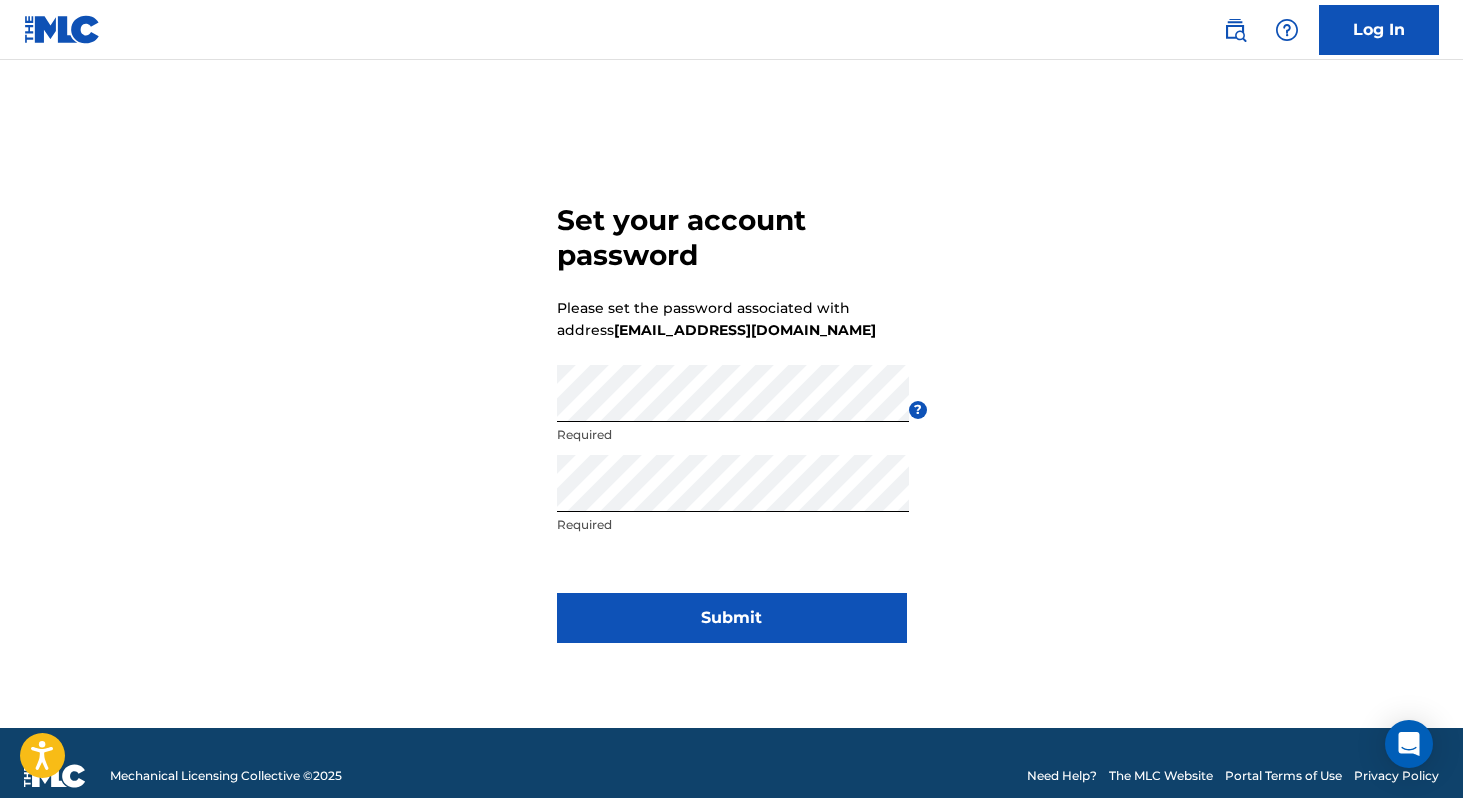 click on "Submit" at bounding box center [732, 618] 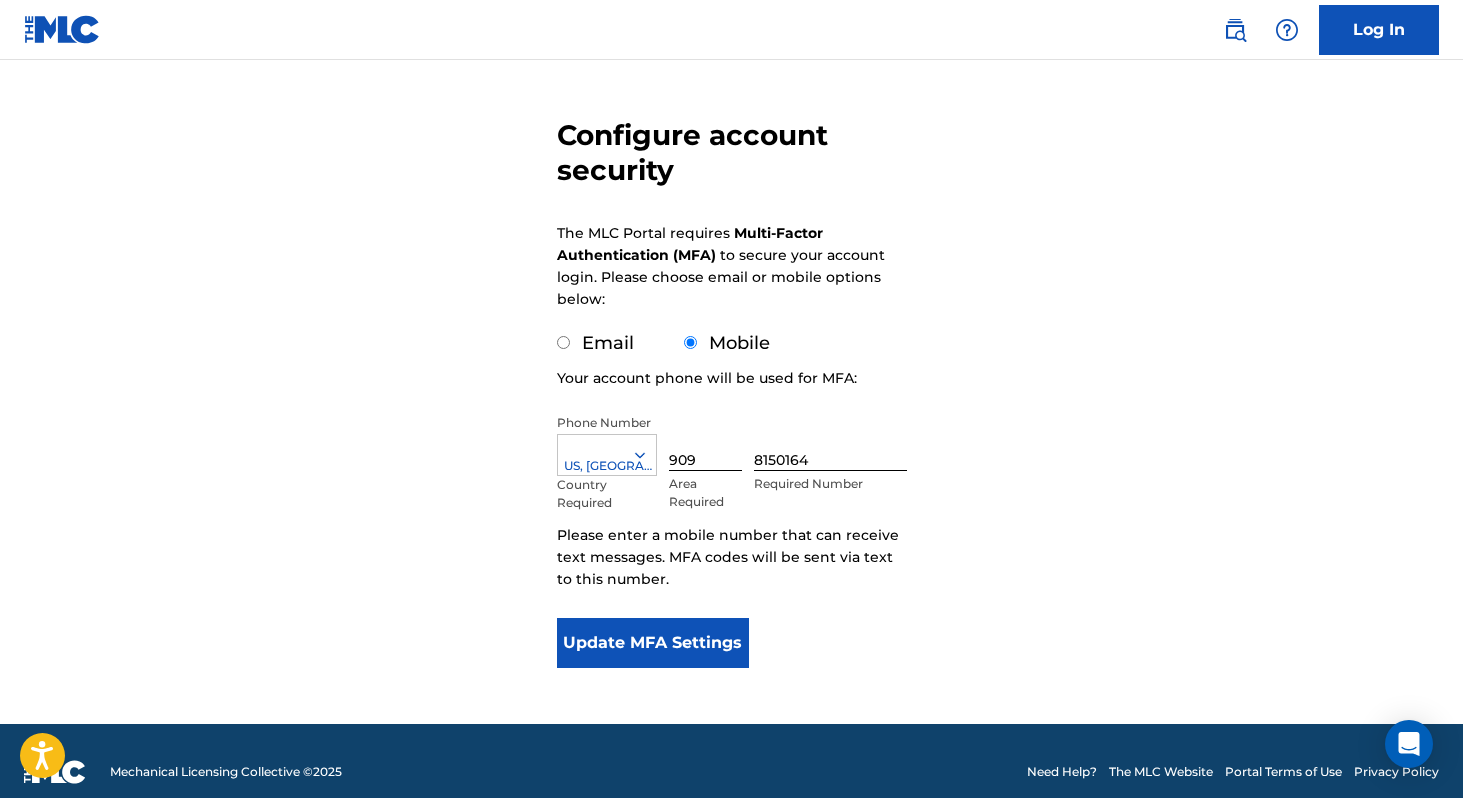 scroll, scrollTop: 146, scrollLeft: 0, axis: vertical 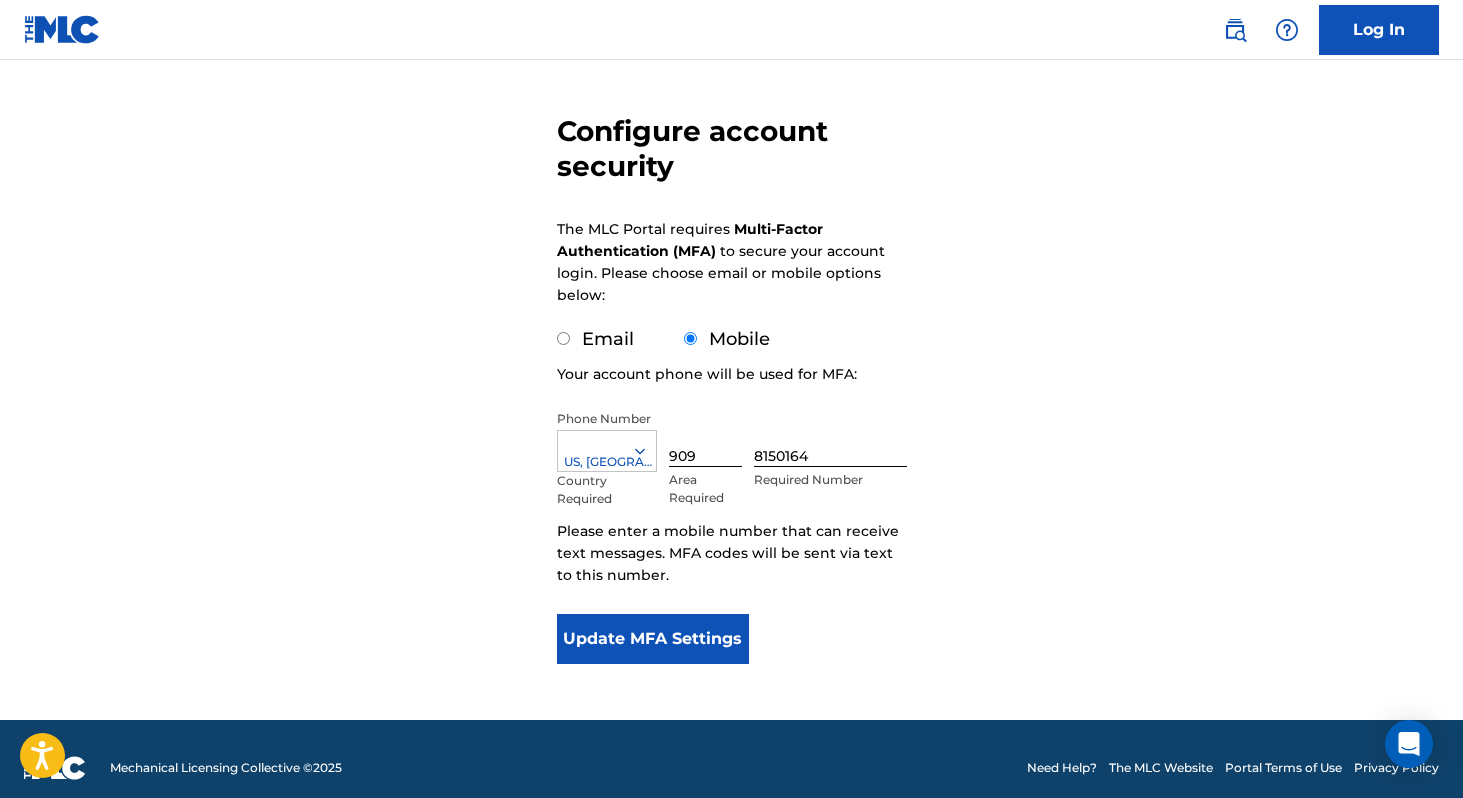 click on "Update MFA Settings" at bounding box center [653, 639] 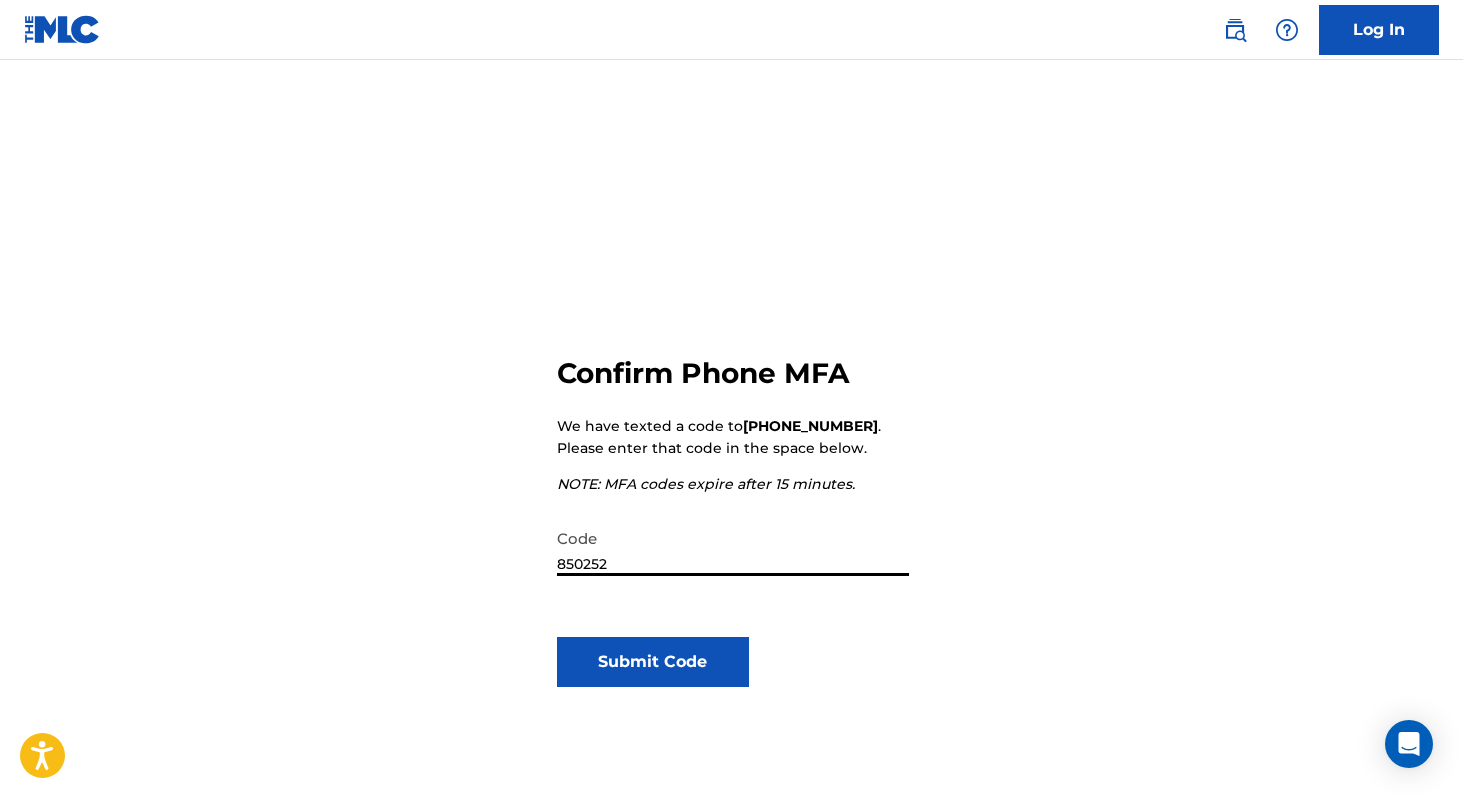type on "850252" 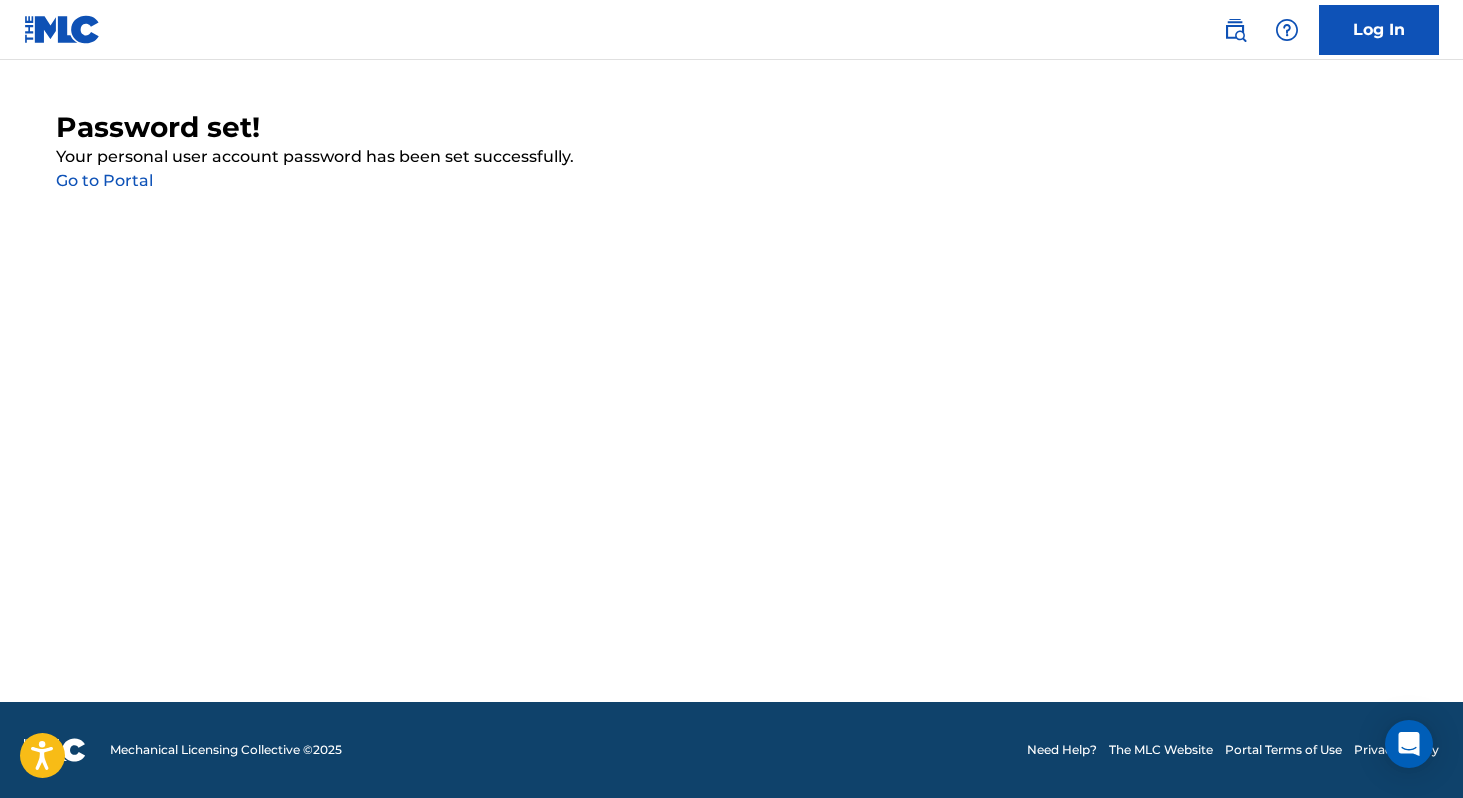 click on "Go to Portal" at bounding box center (104, 180) 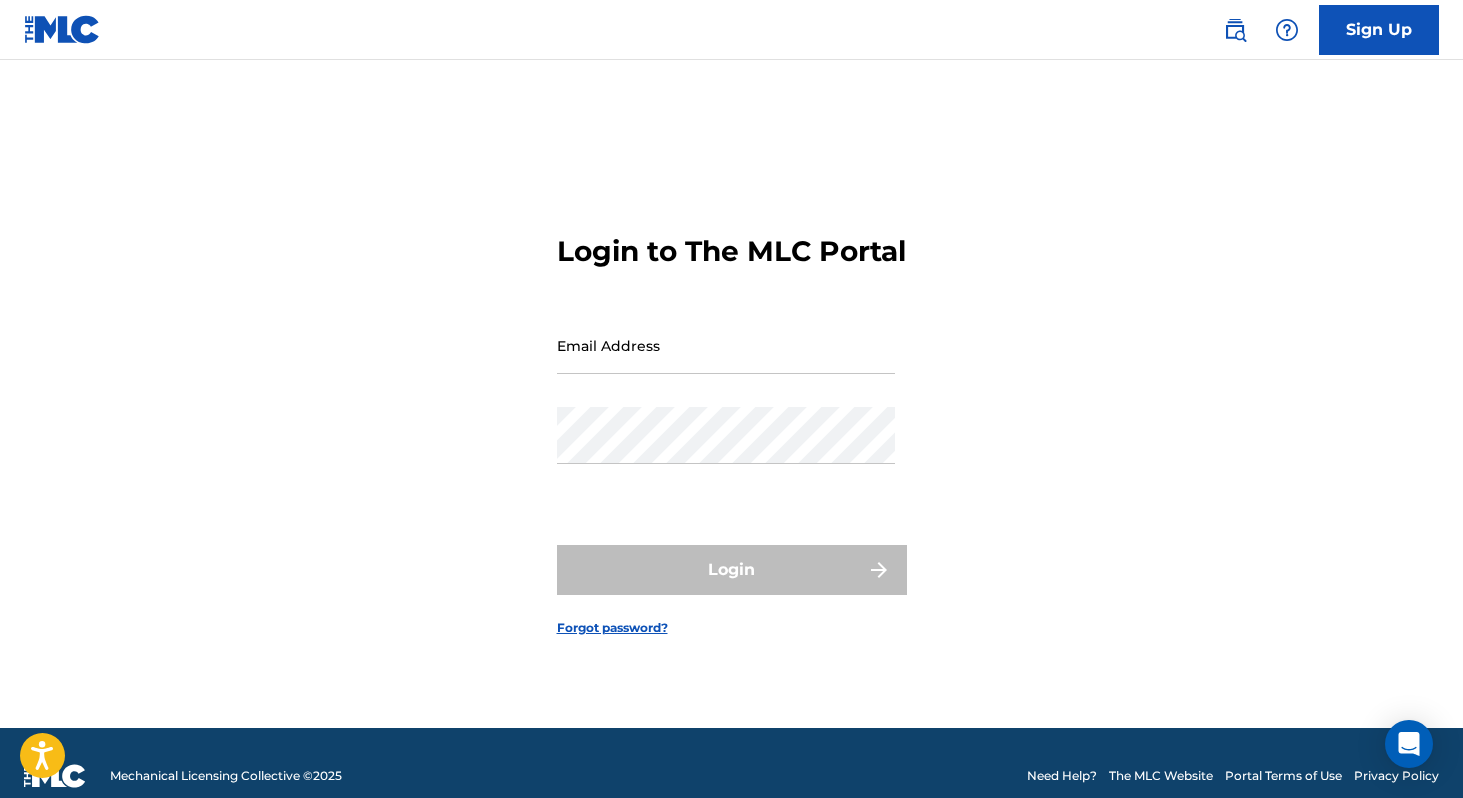 click on "Email Address" at bounding box center [726, 345] 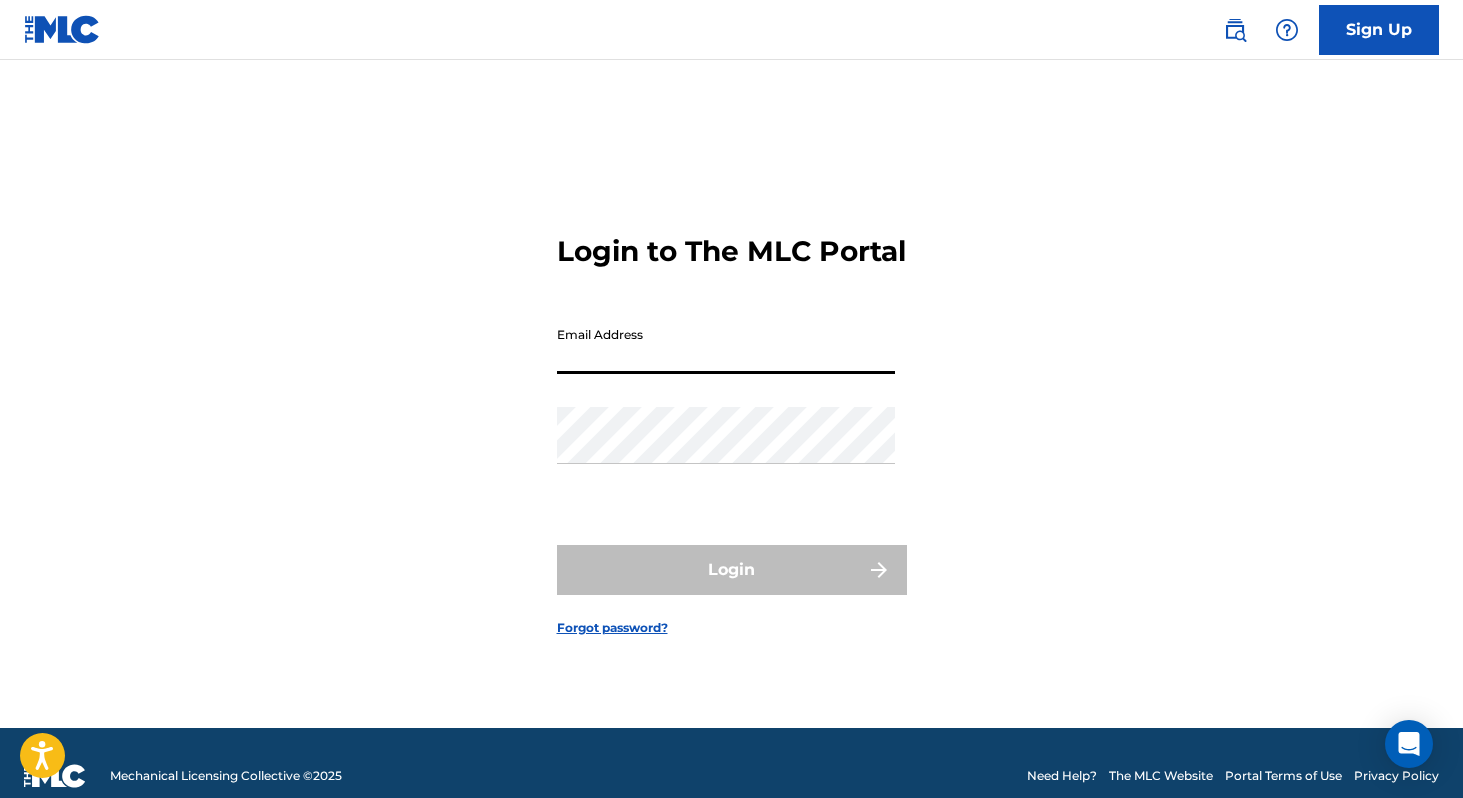 type on "[EMAIL_ADDRESS][DOMAIN_NAME]" 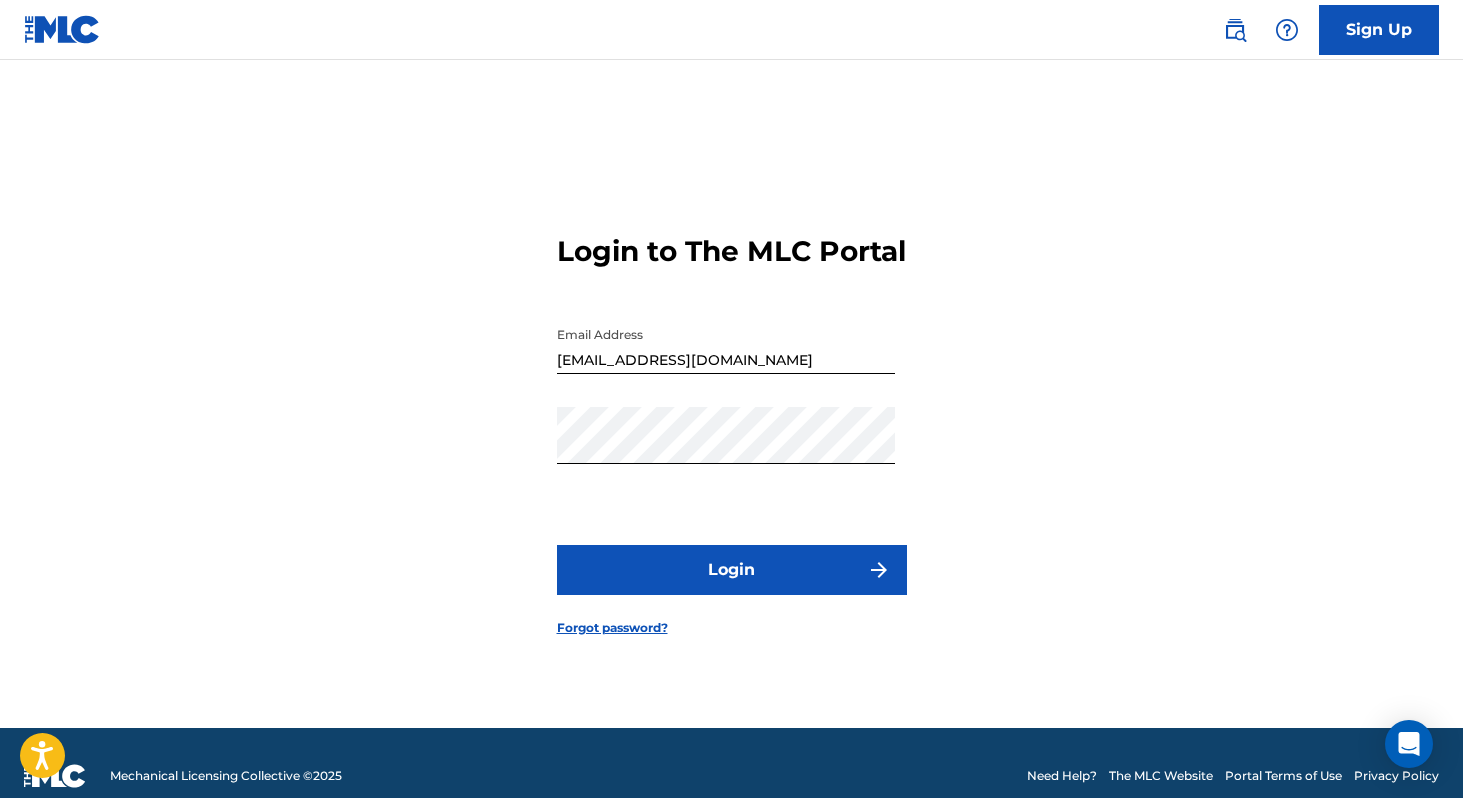 click on "Login" at bounding box center (732, 570) 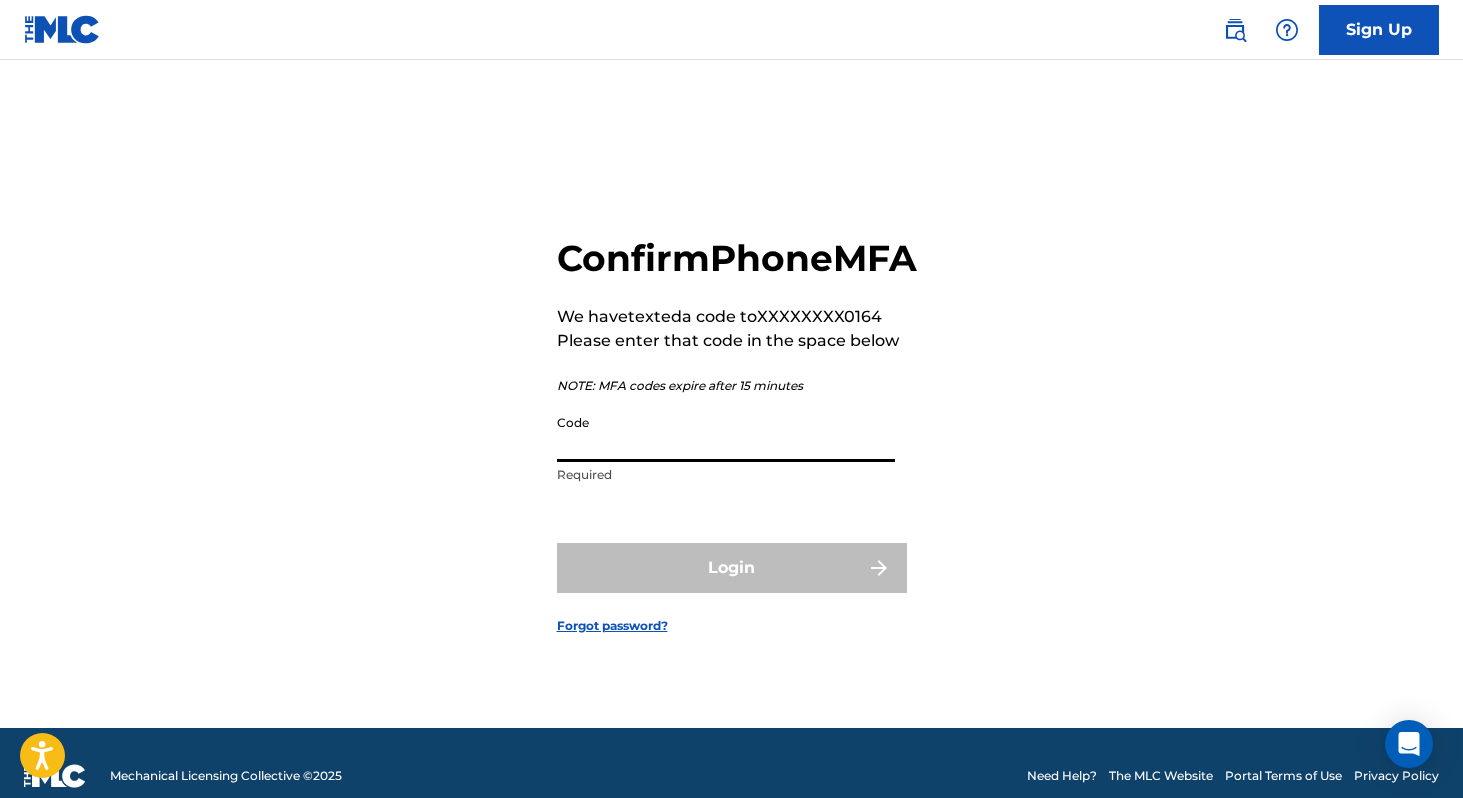 click on "Code" at bounding box center (726, 433) 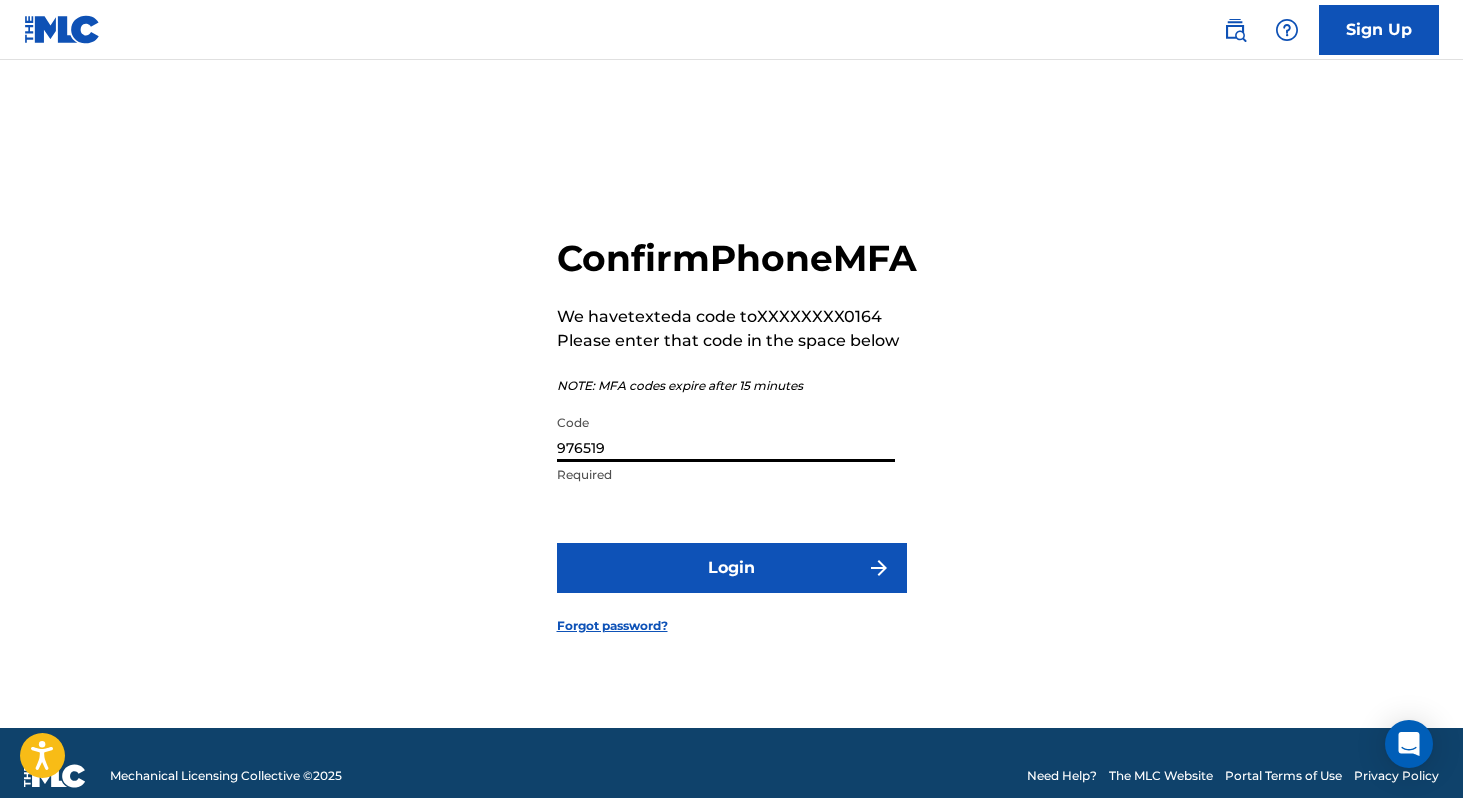 type on "976519" 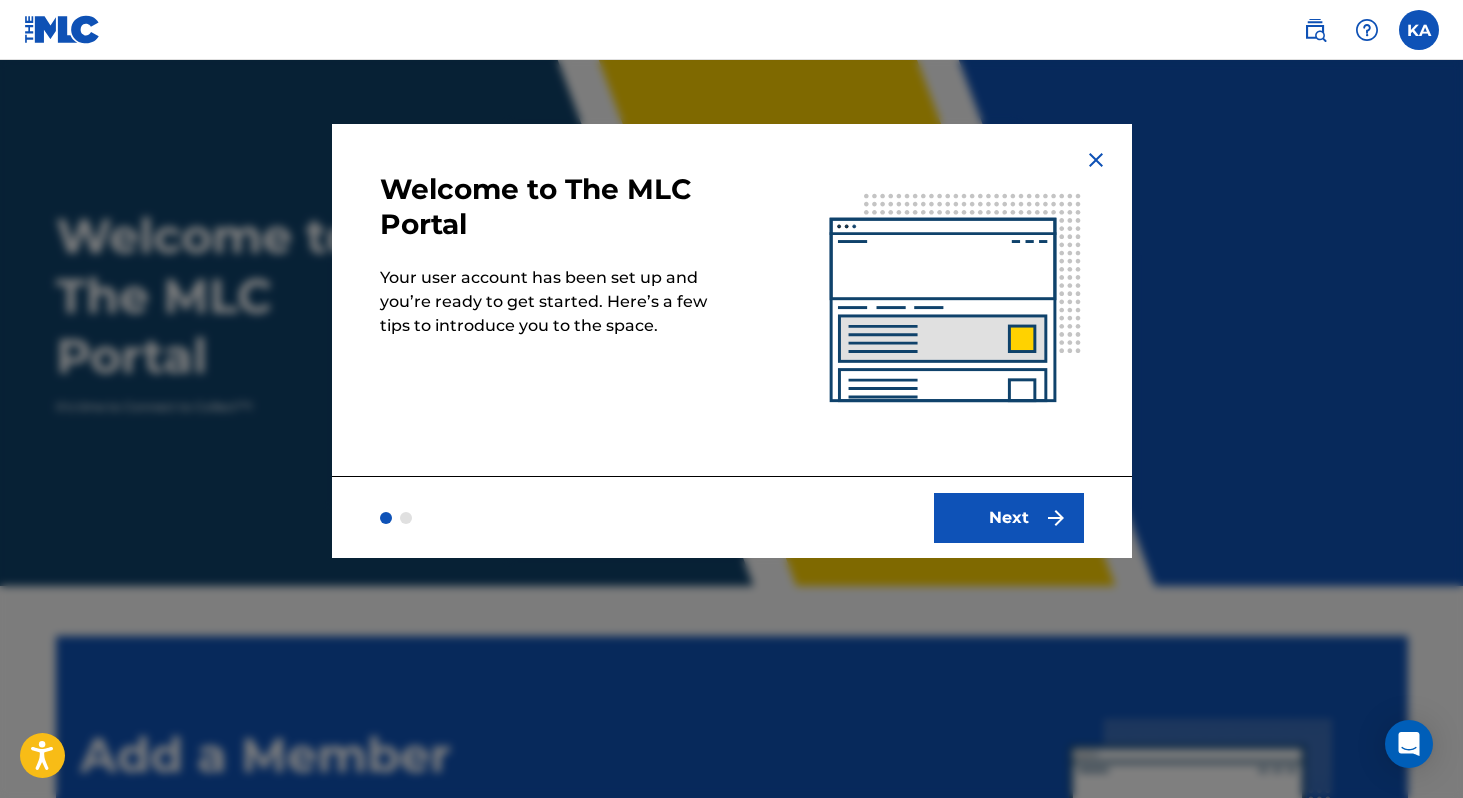 scroll, scrollTop: 0, scrollLeft: 0, axis: both 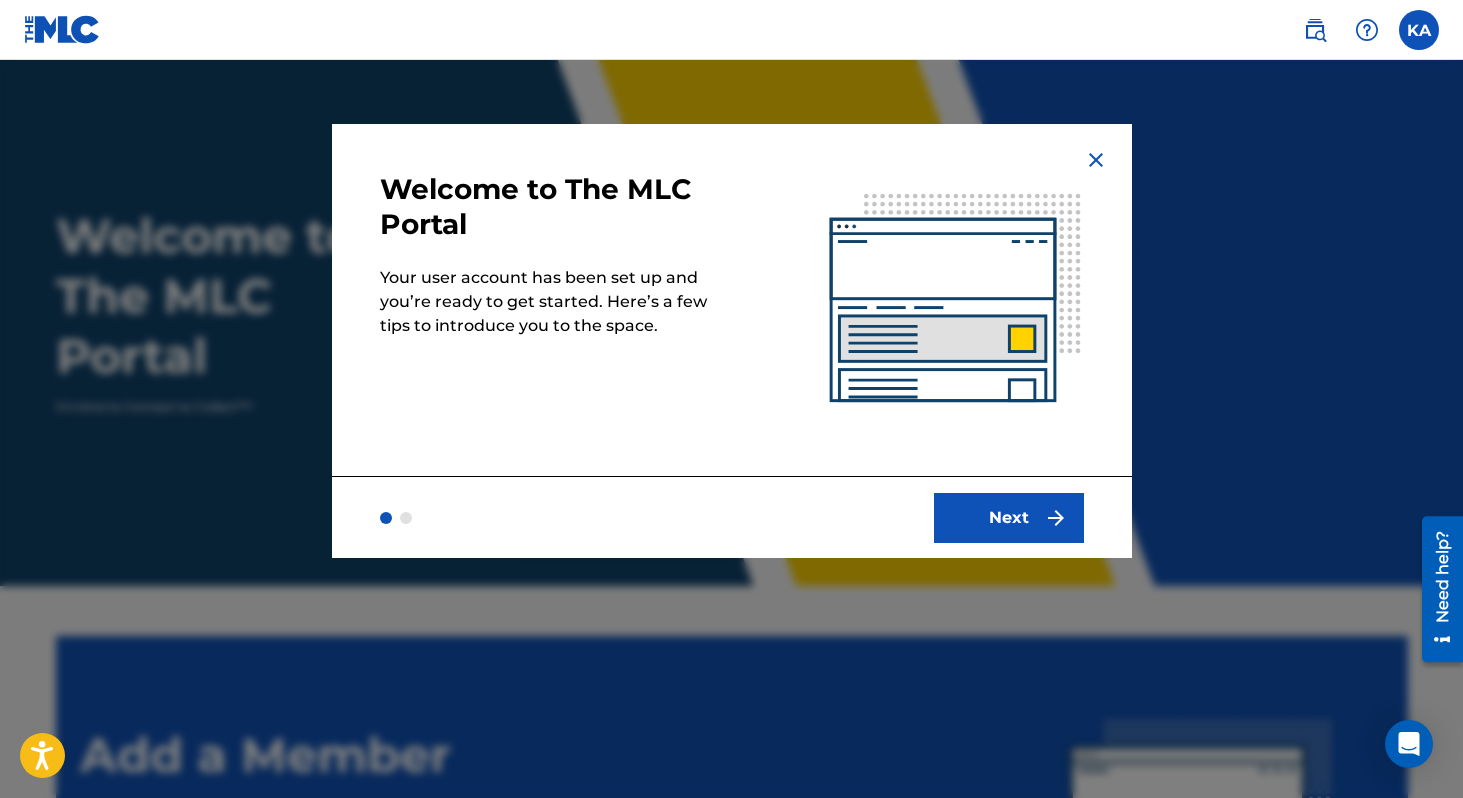 click on "Next" at bounding box center [1009, 518] 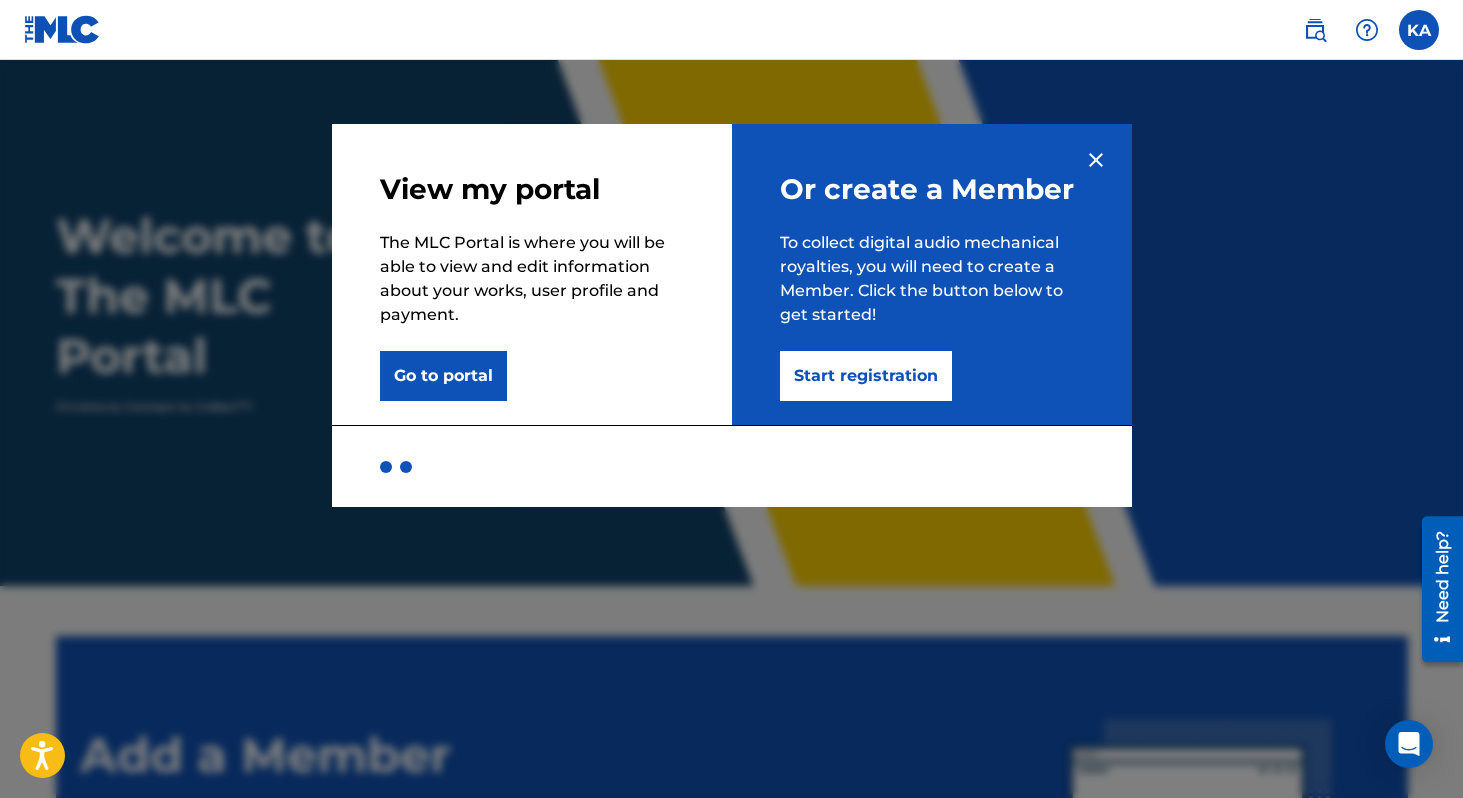 click on "Go to portal" at bounding box center [443, 376] 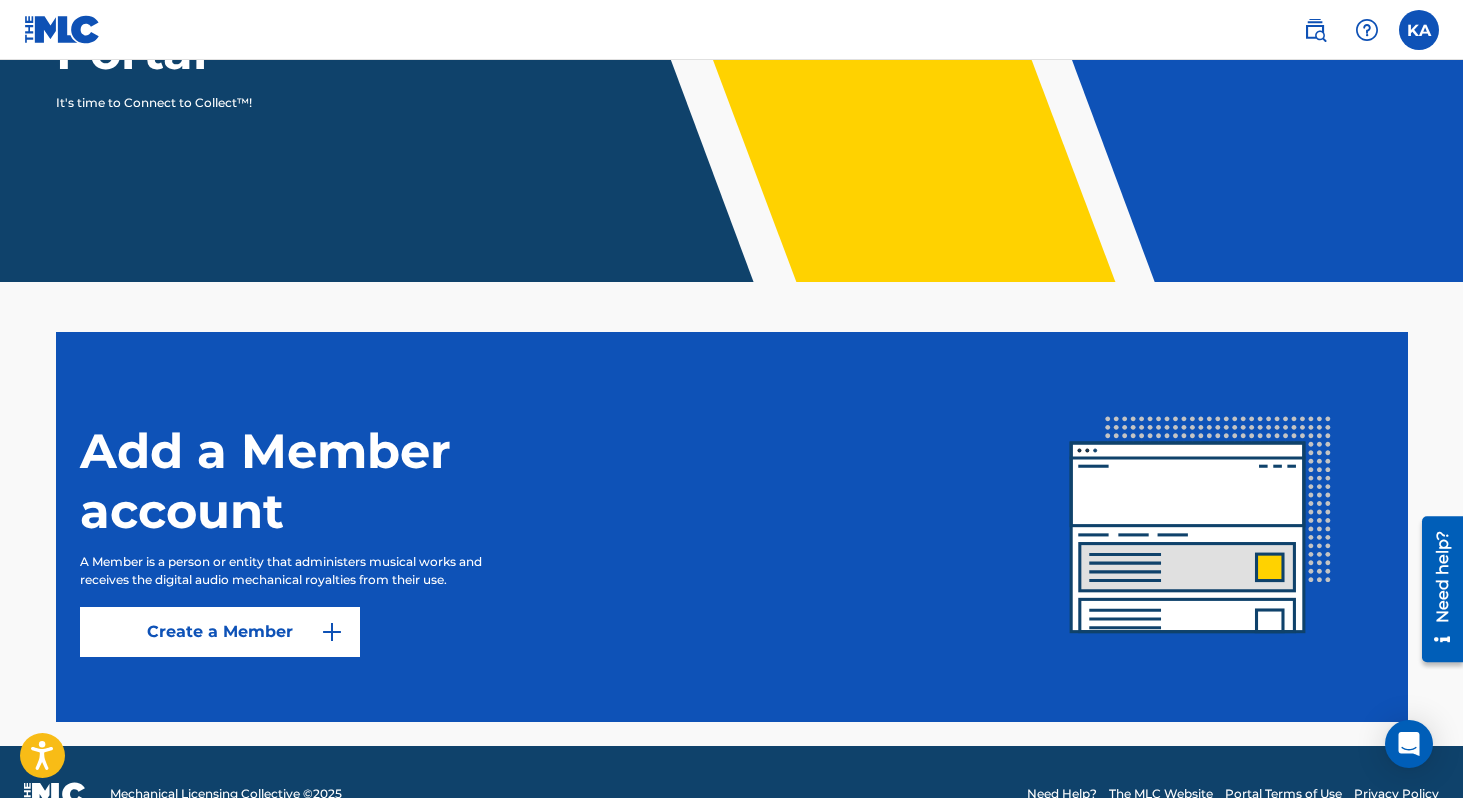 scroll, scrollTop: 348, scrollLeft: 0, axis: vertical 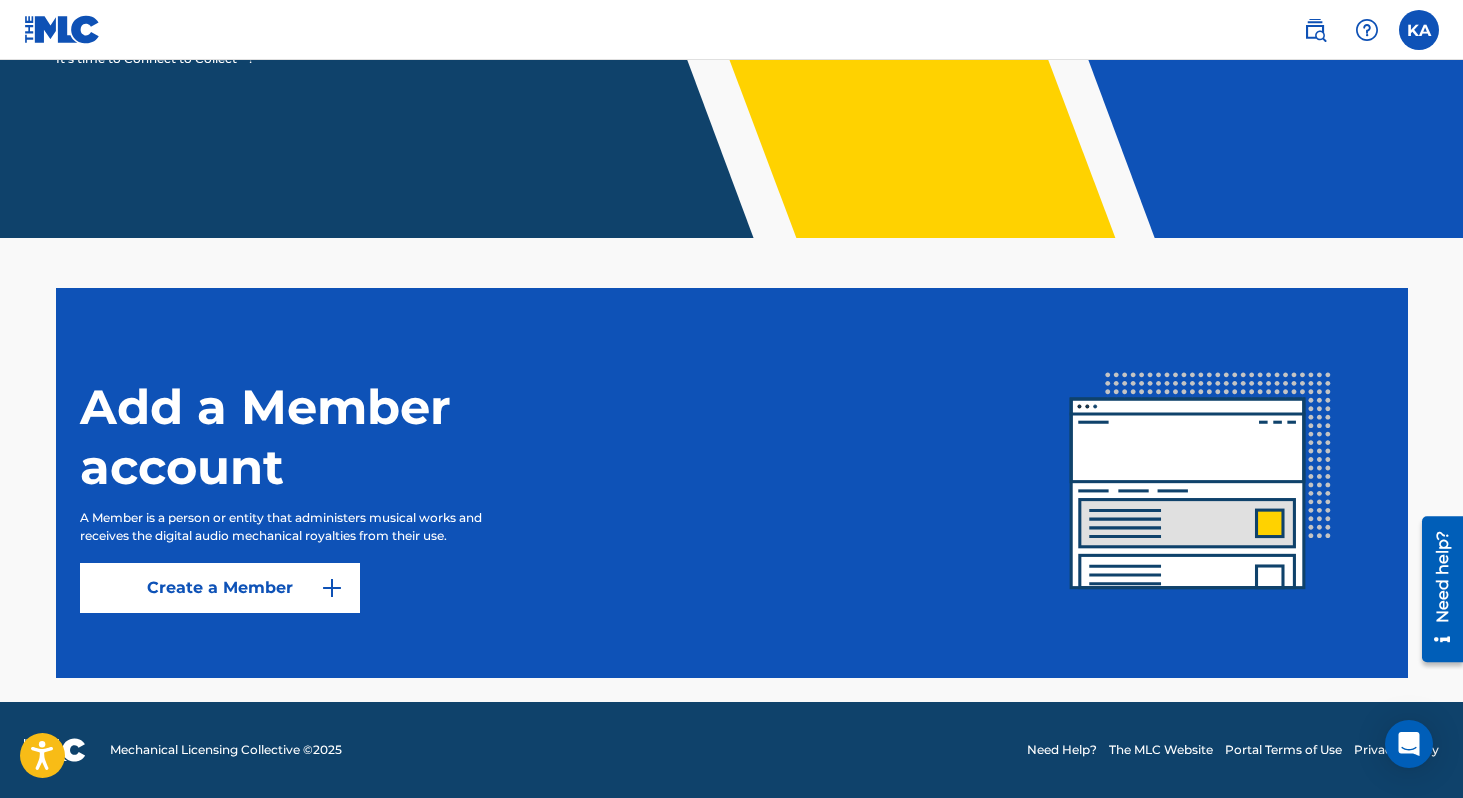 click on "Create a Member" at bounding box center [220, 588] 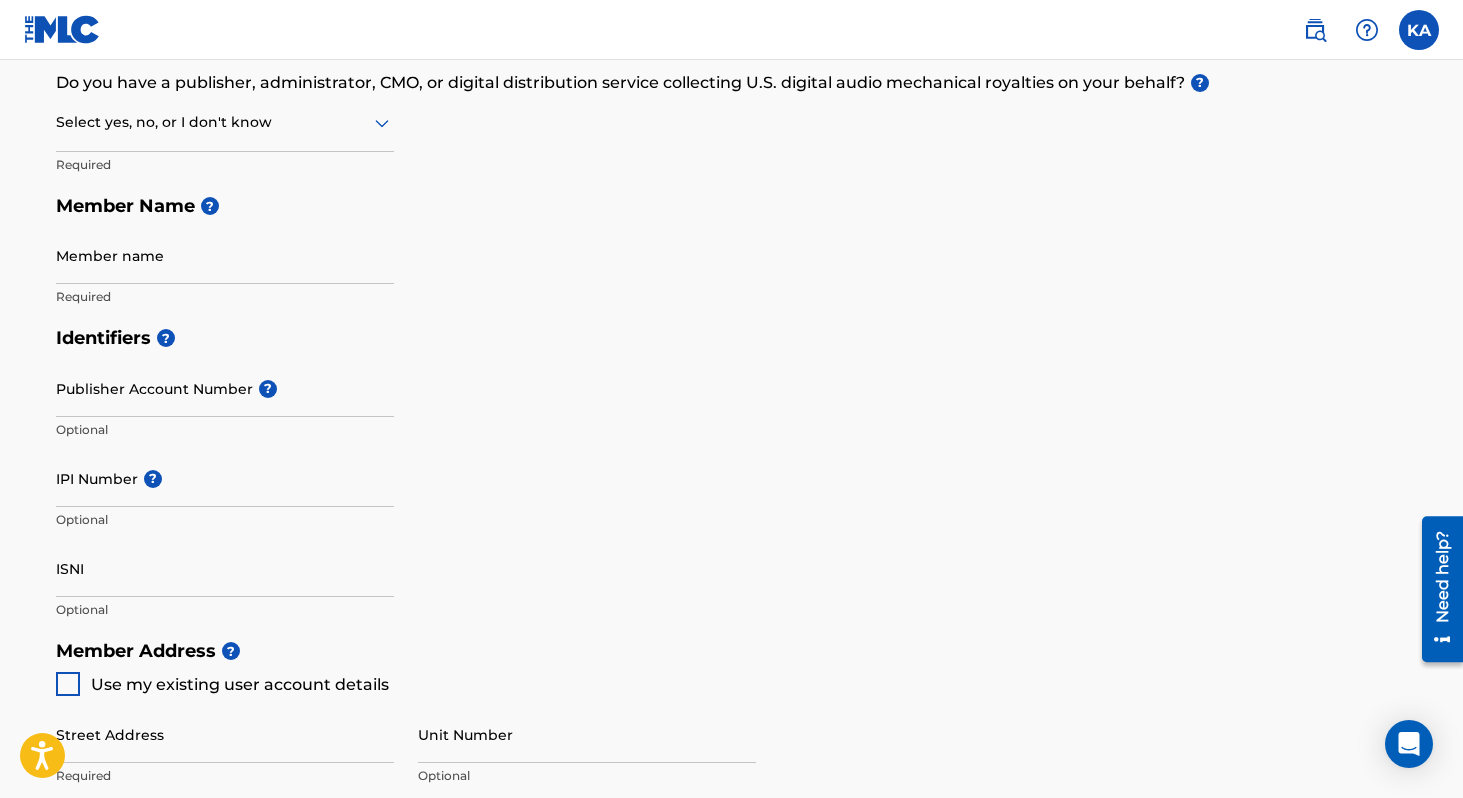 scroll, scrollTop: 0, scrollLeft: 0, axis: both 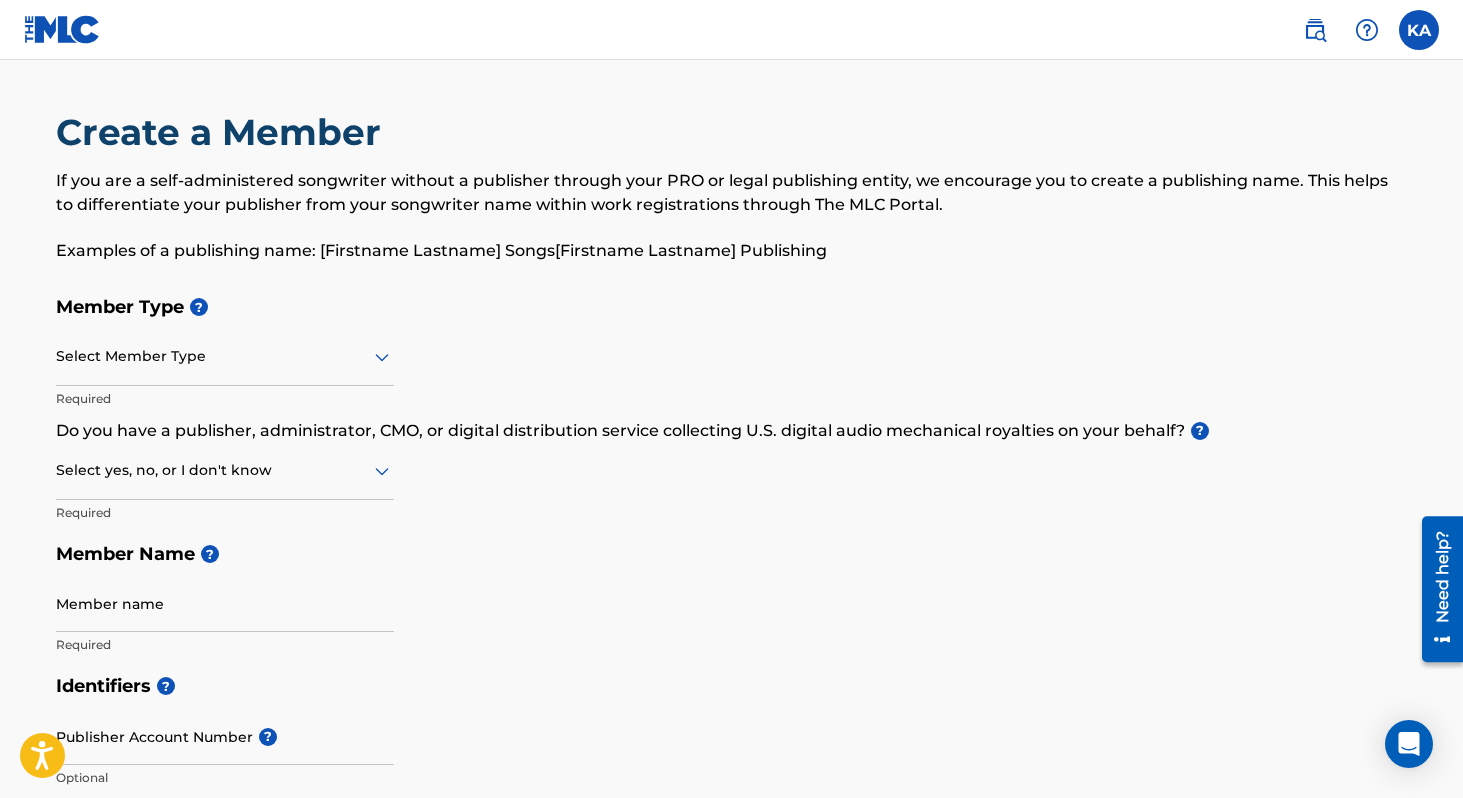 click at bounding box center [225, 356] 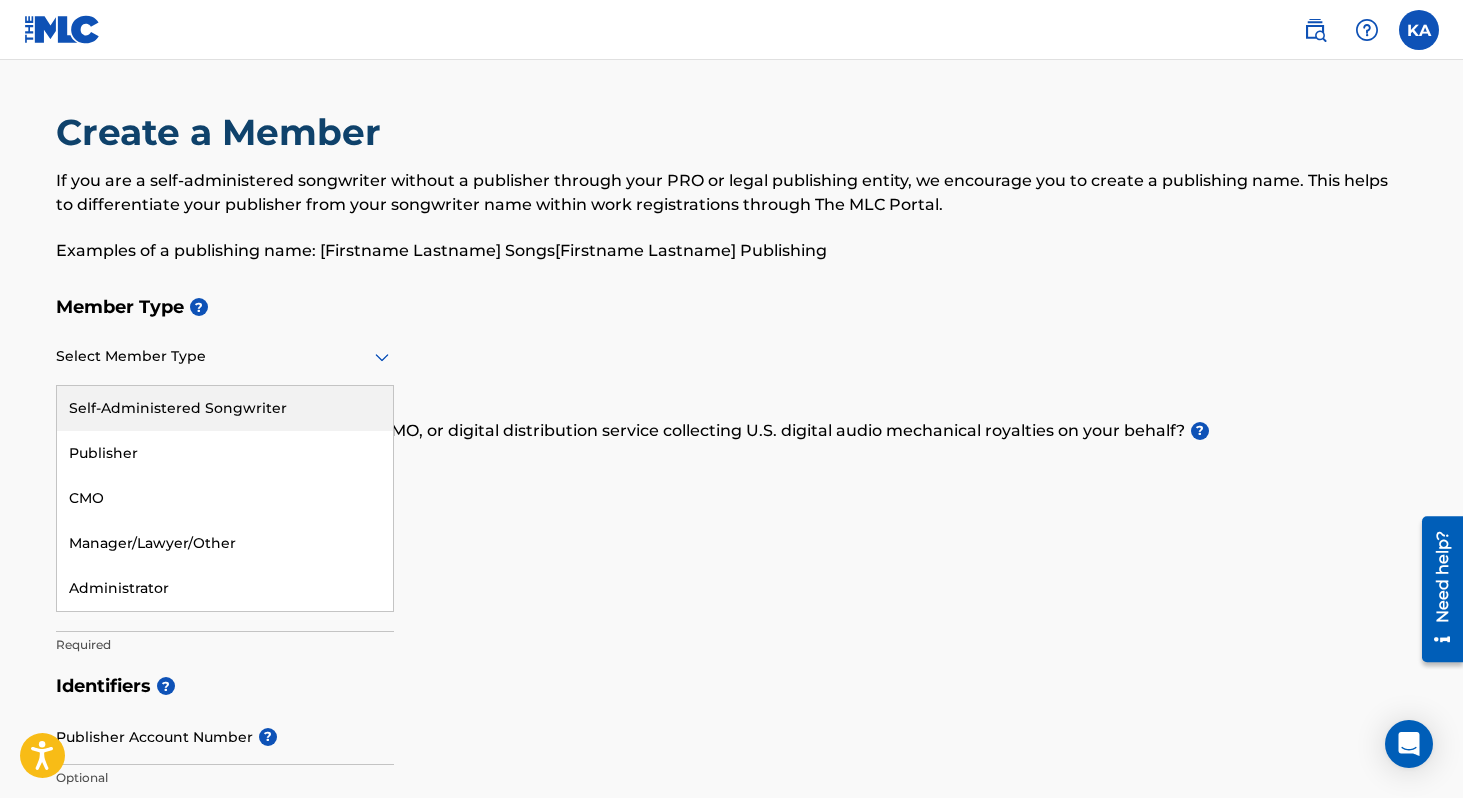 click on "Self-Administered Songwriter" at bounding box center [225, 408] 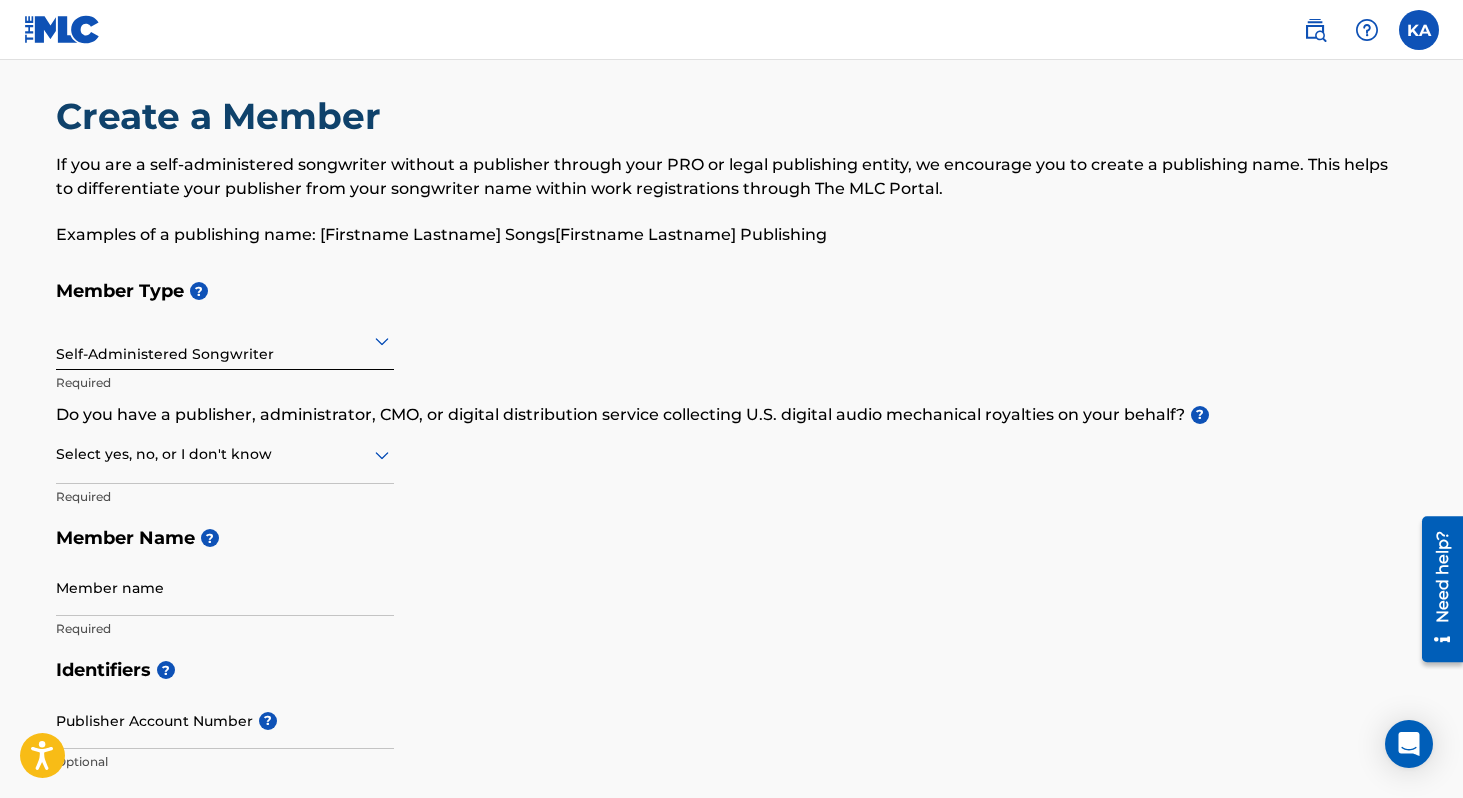 scroll, scrollTop: 19, scrollLeft: 0, axis: vertical 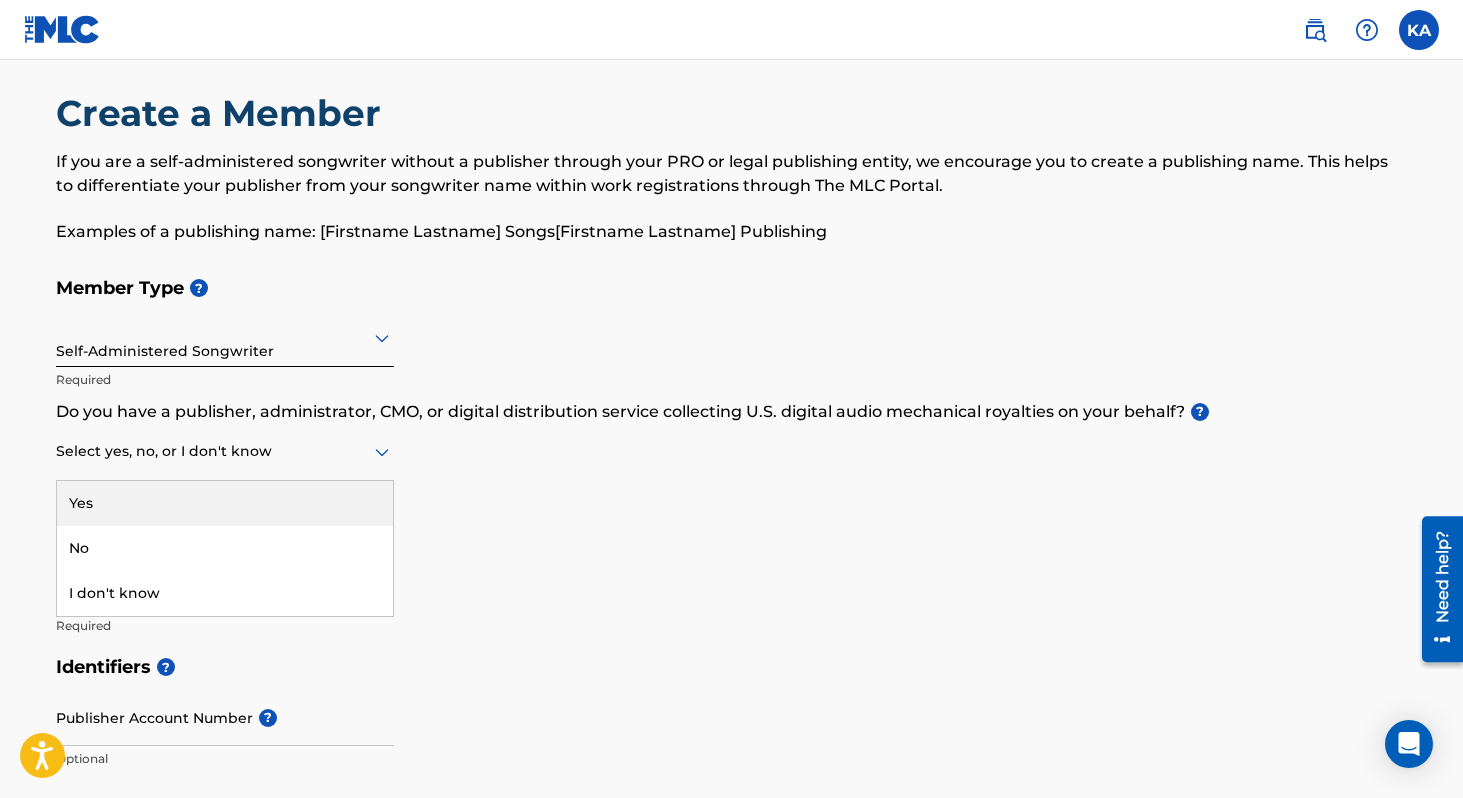 click 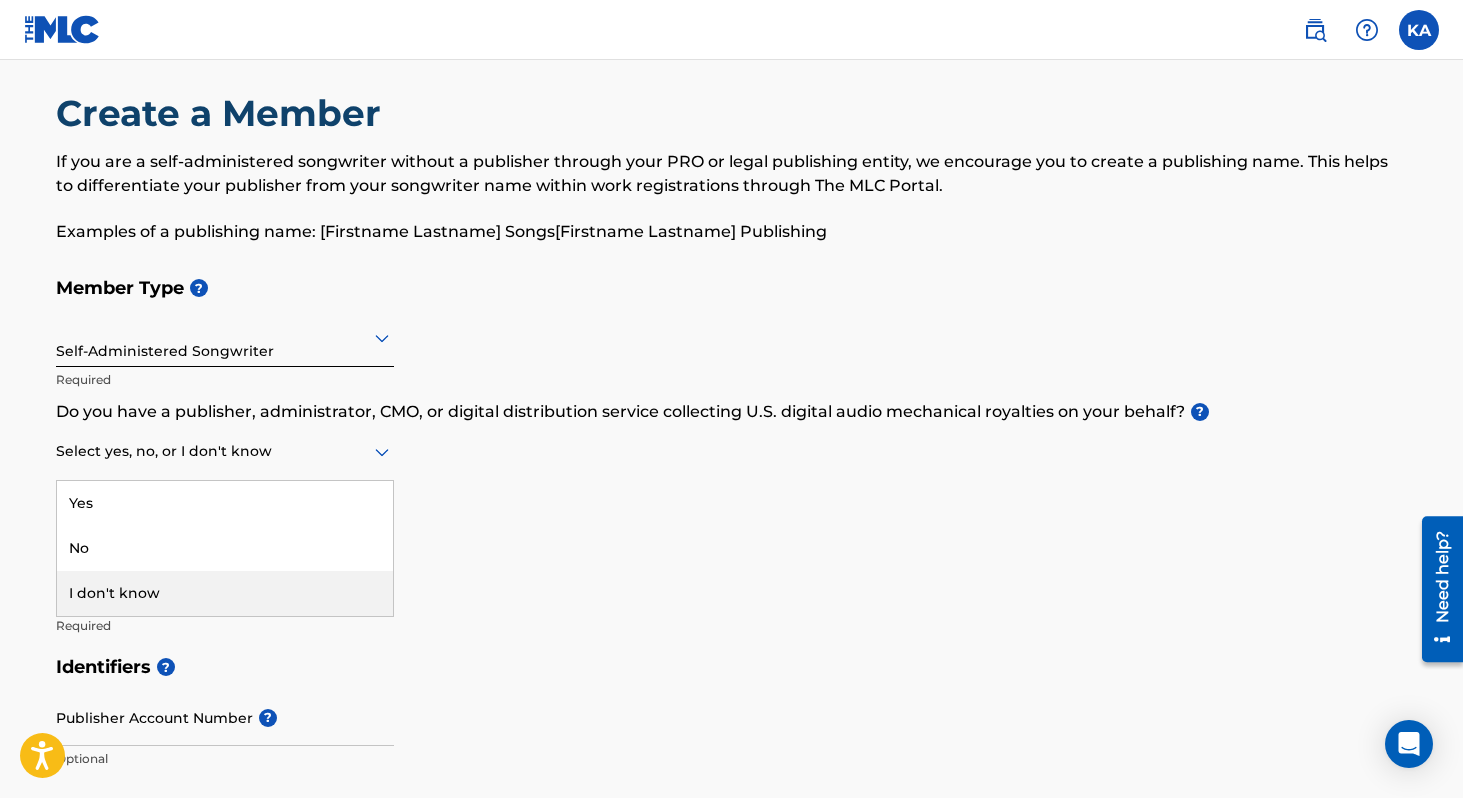 click on "I don't know" at bounding box center [225, 593] 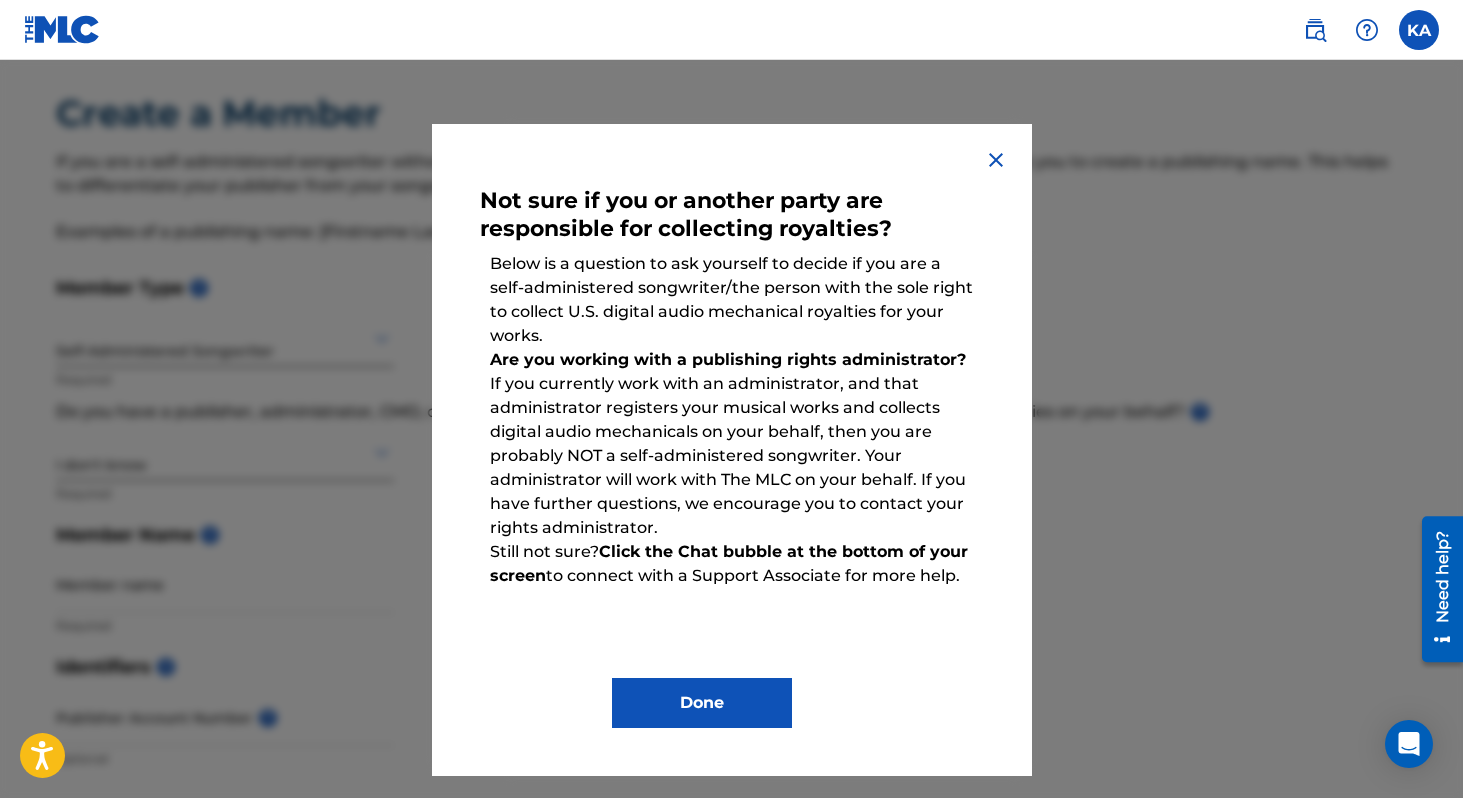 click at bounding box center [996, 160] 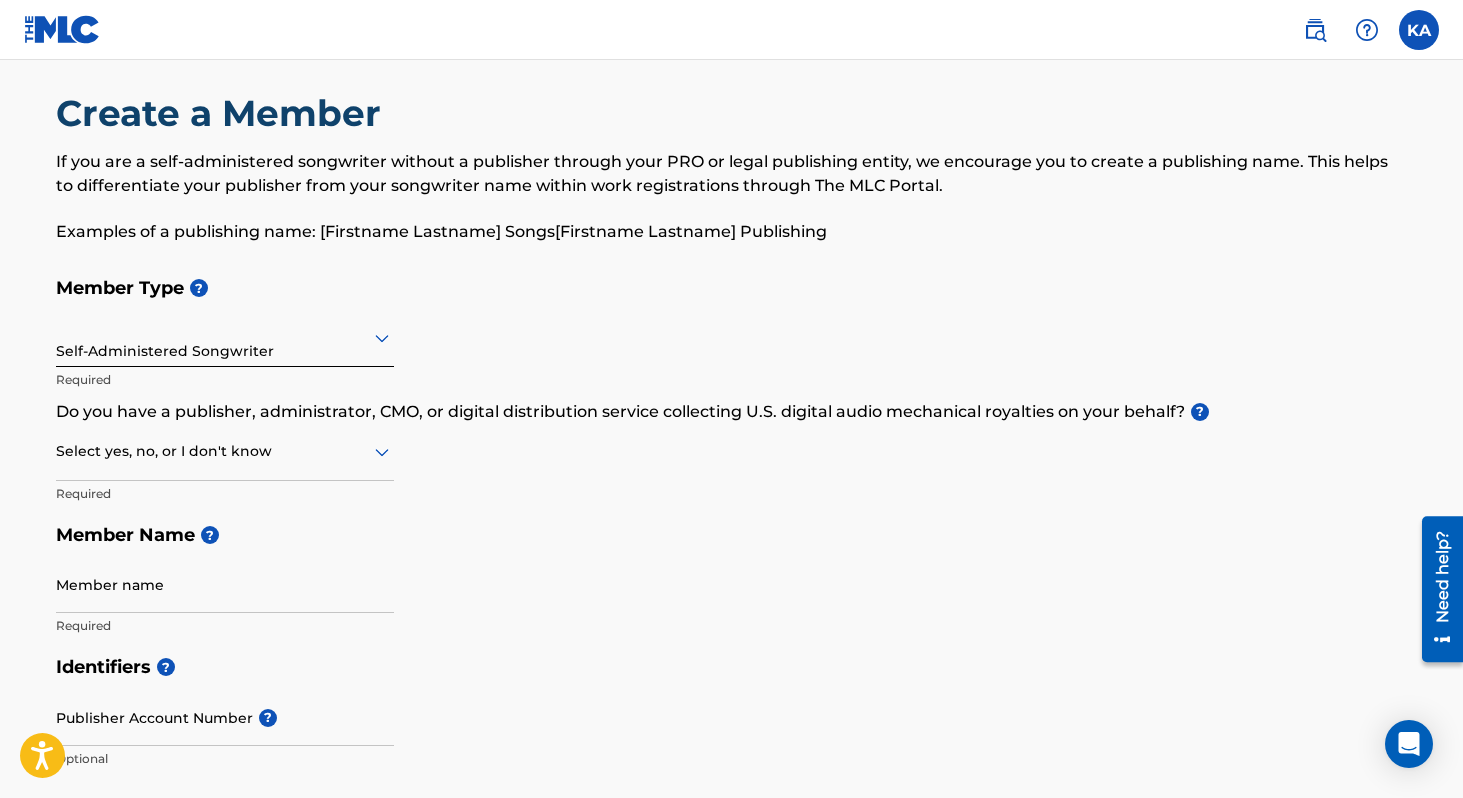 click on "Select yes, no, or I don't know" at bounding box center [225, 452] 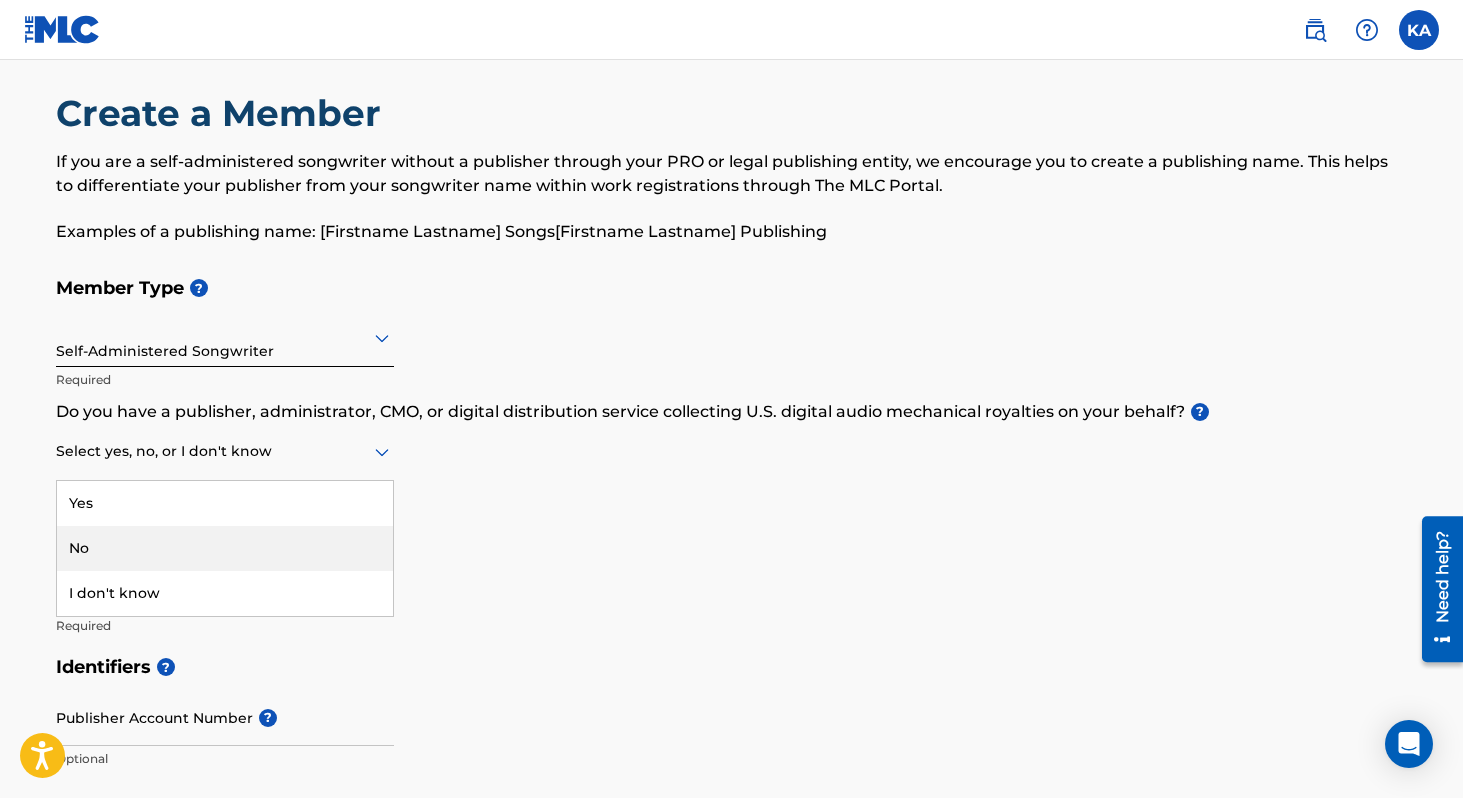 click on "No" at bounding box center [225, 548] 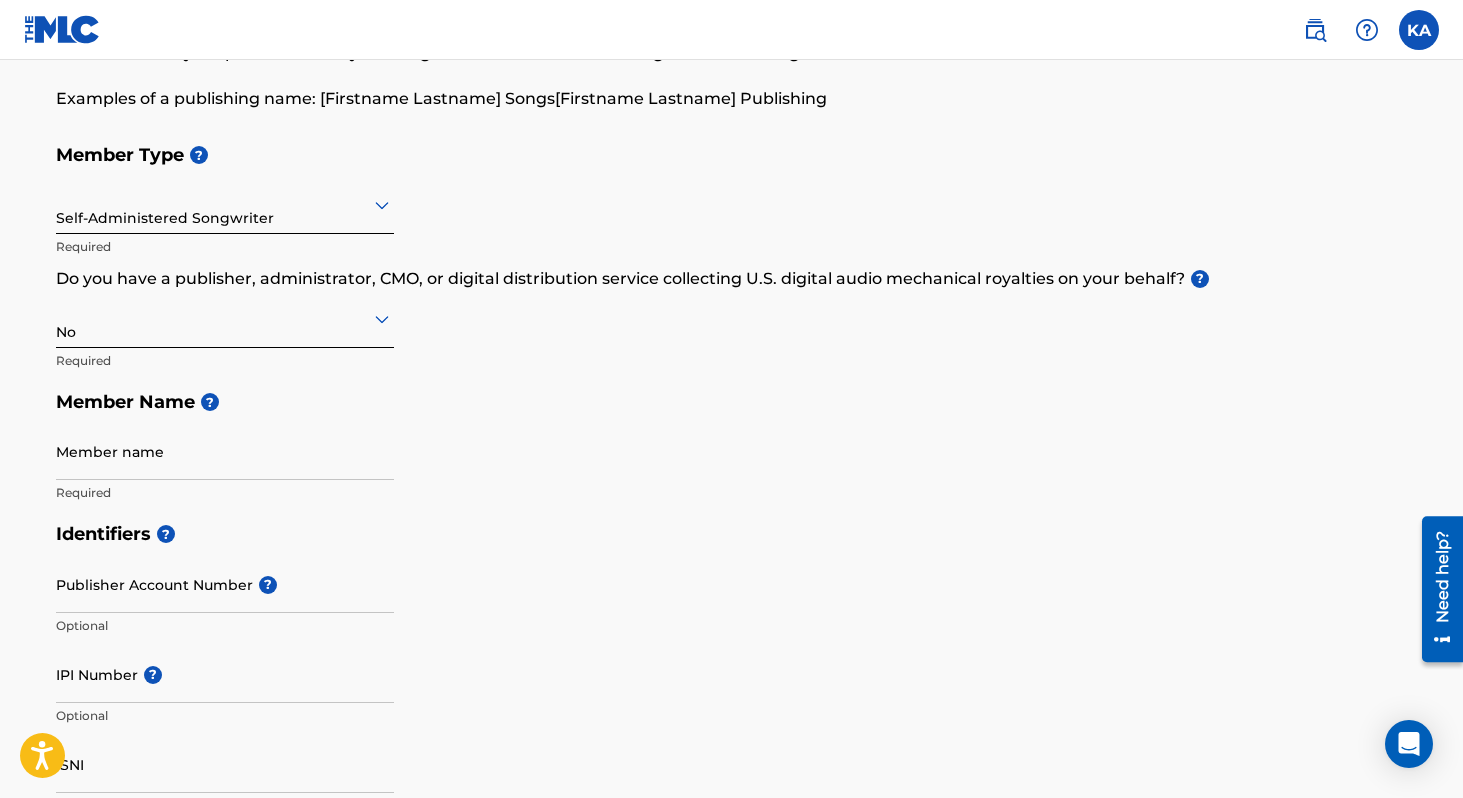 scroll, scrollTop: 207, scrollLeft: 0, axis: vertical 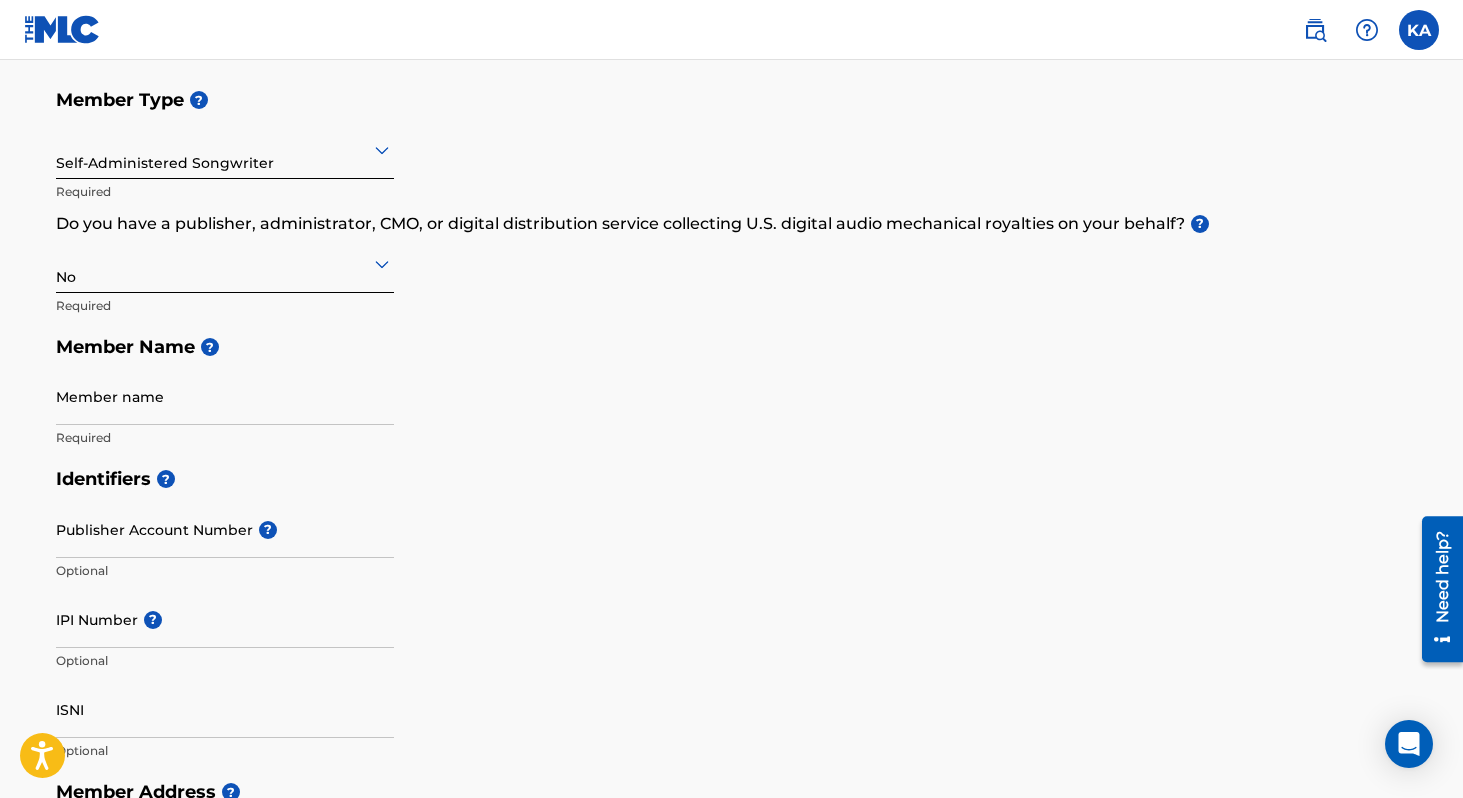 click on "Member name" at bounding box center [225, 396] 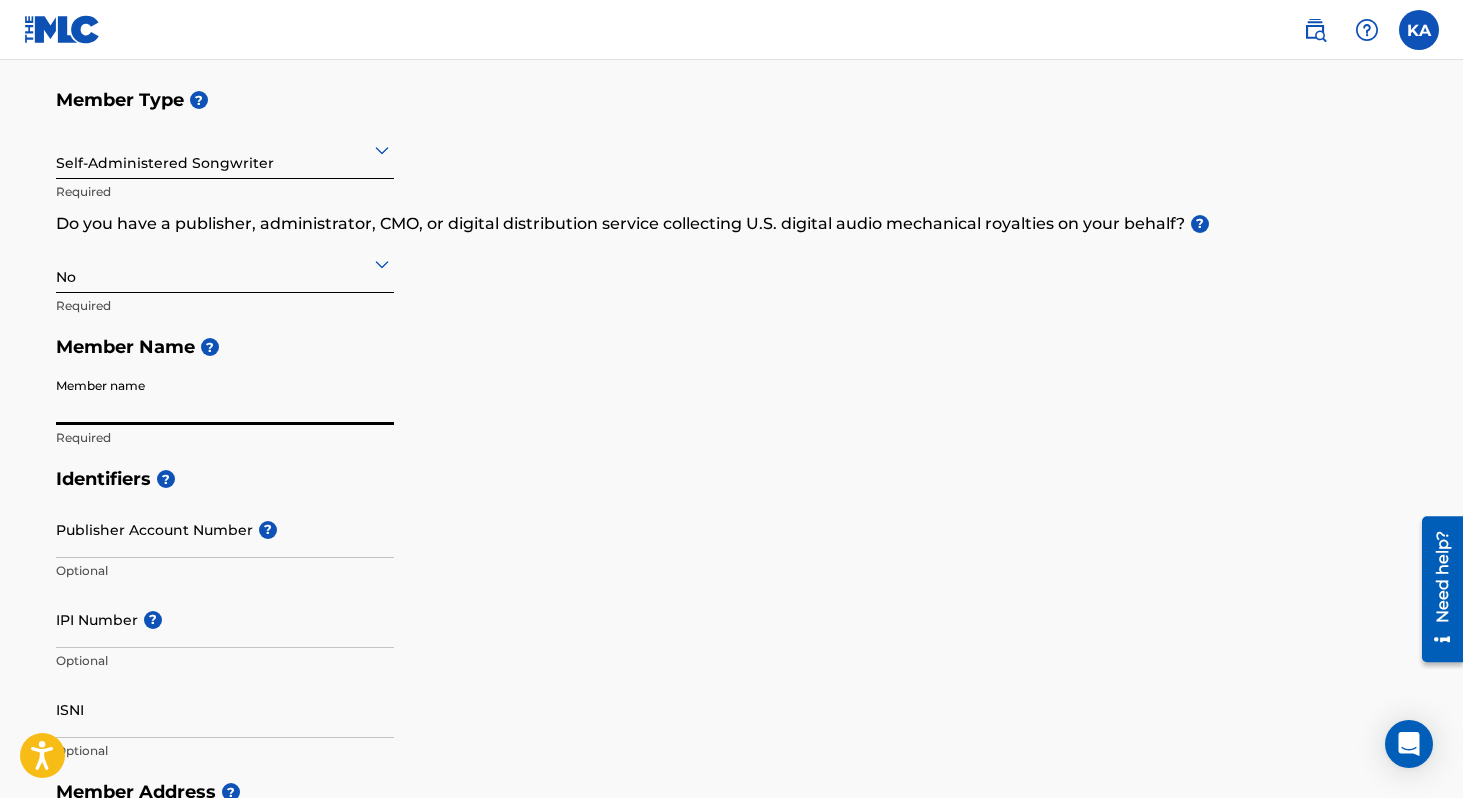 click on "Identifiers ?" at bounding box center (732, 479) 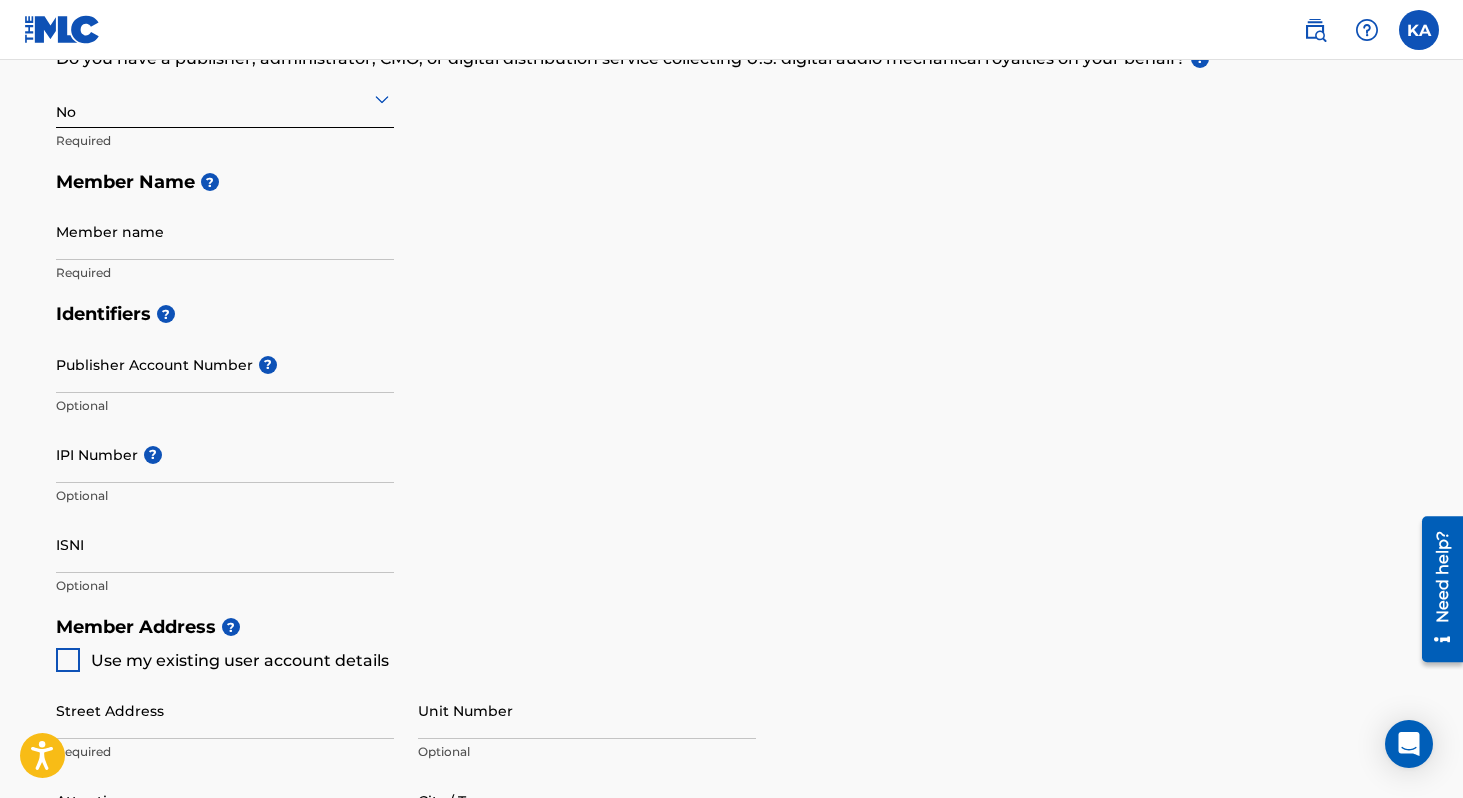 scroll, scrollTop: 371, scrollLeft: 0, axis: vertical 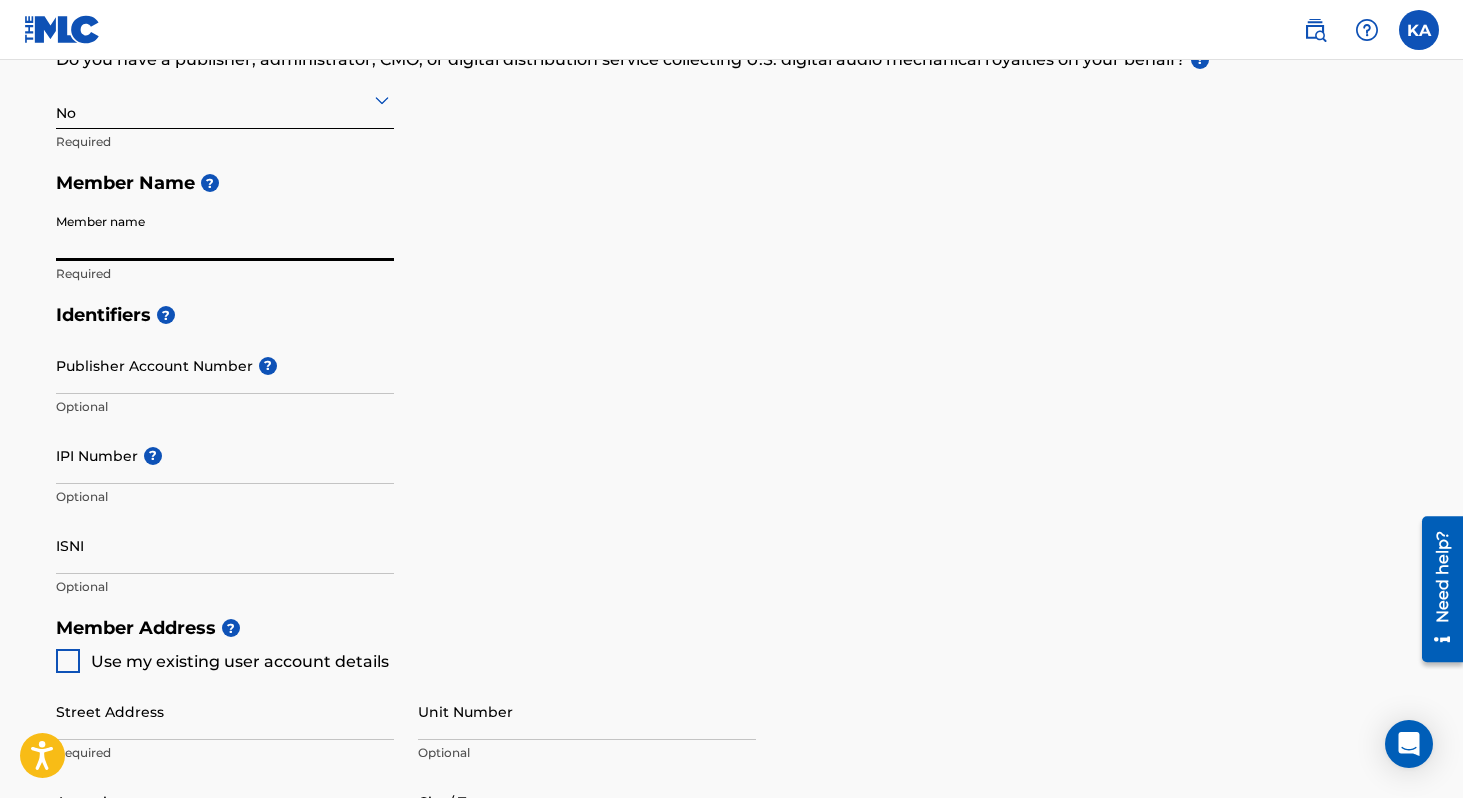 click on "Member name" at bounding box center [225, 232] 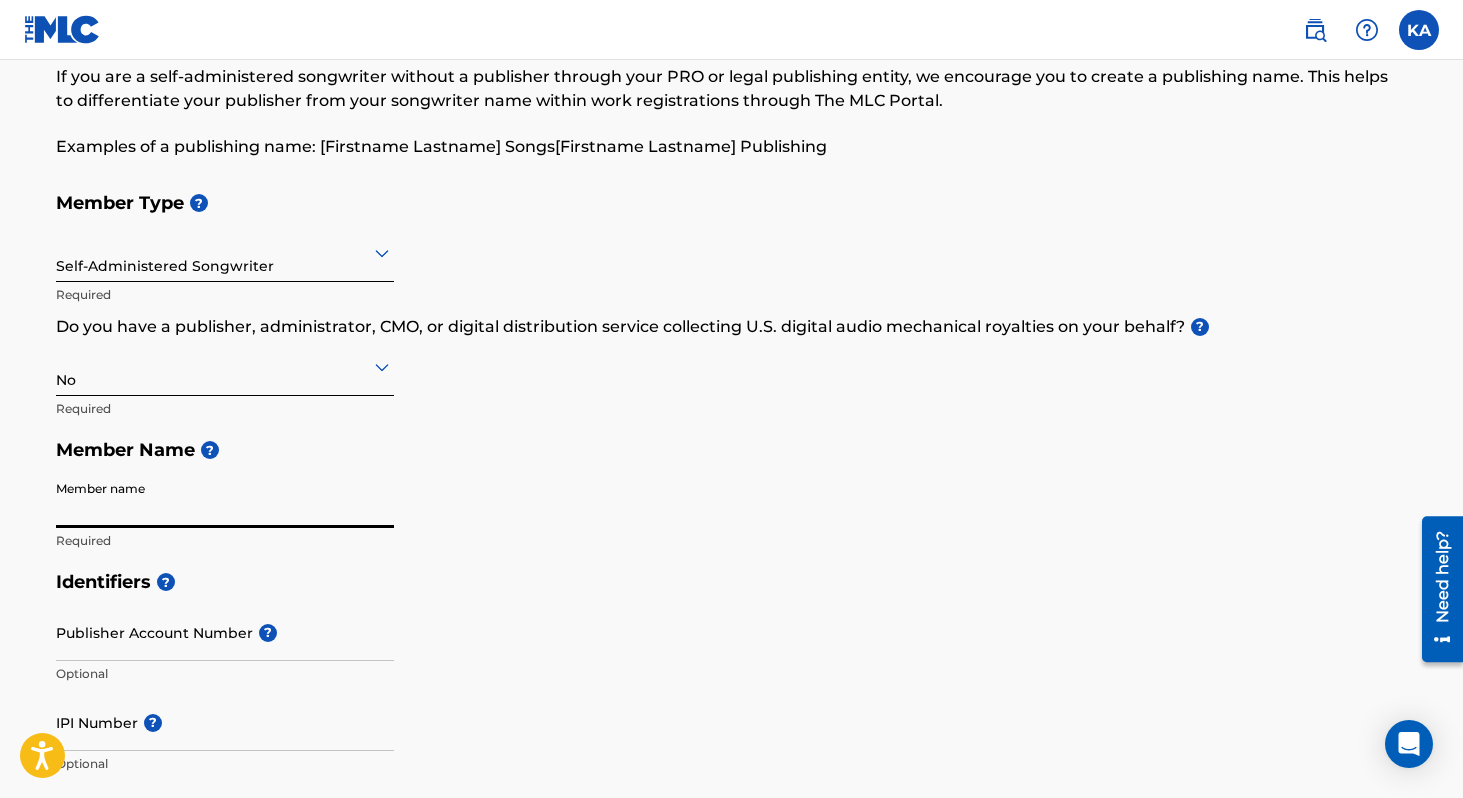 scroll, scrollTop: 0, scrollLeft: 0, axis: both 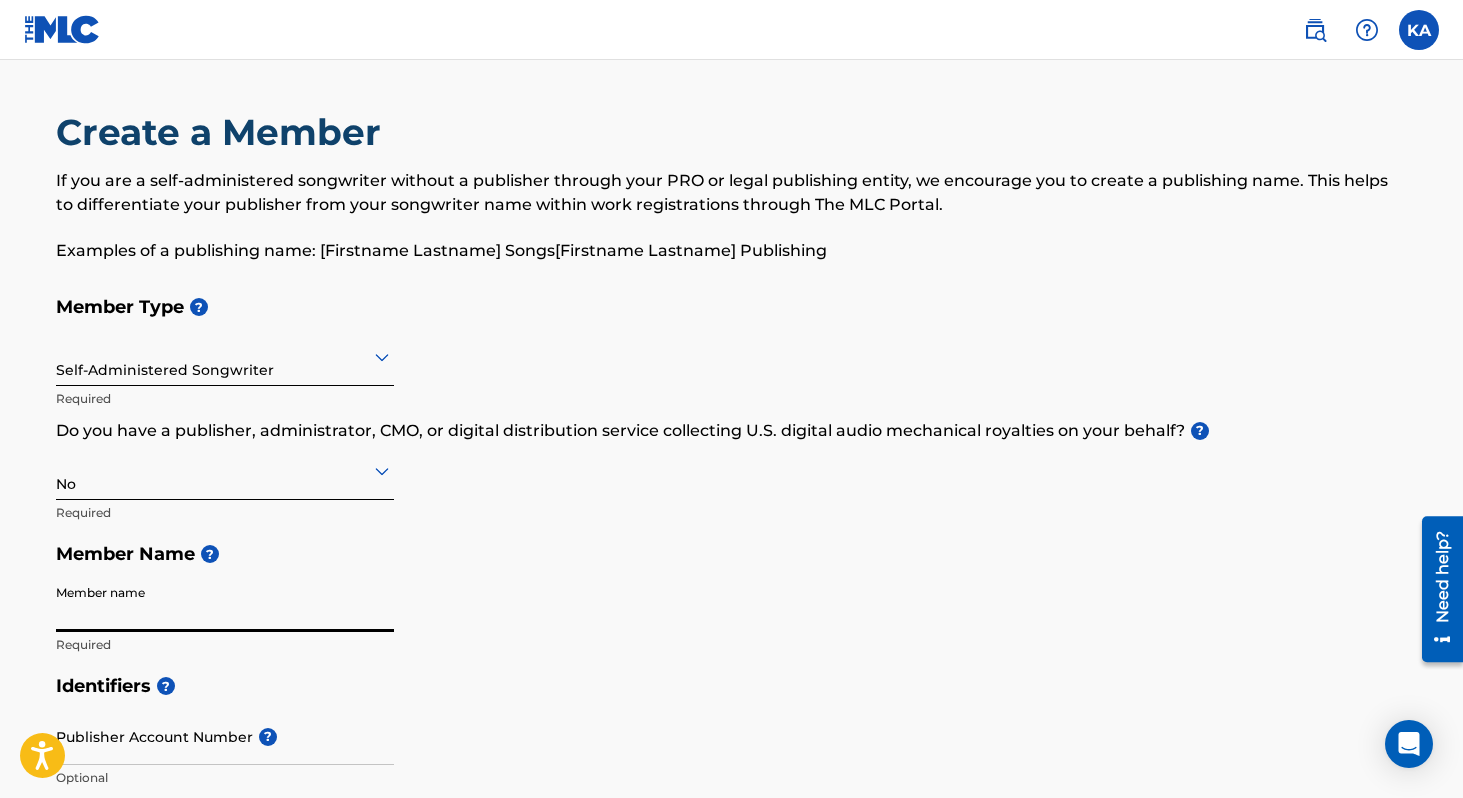 click on "Member name" at bounding box center [225, 603] 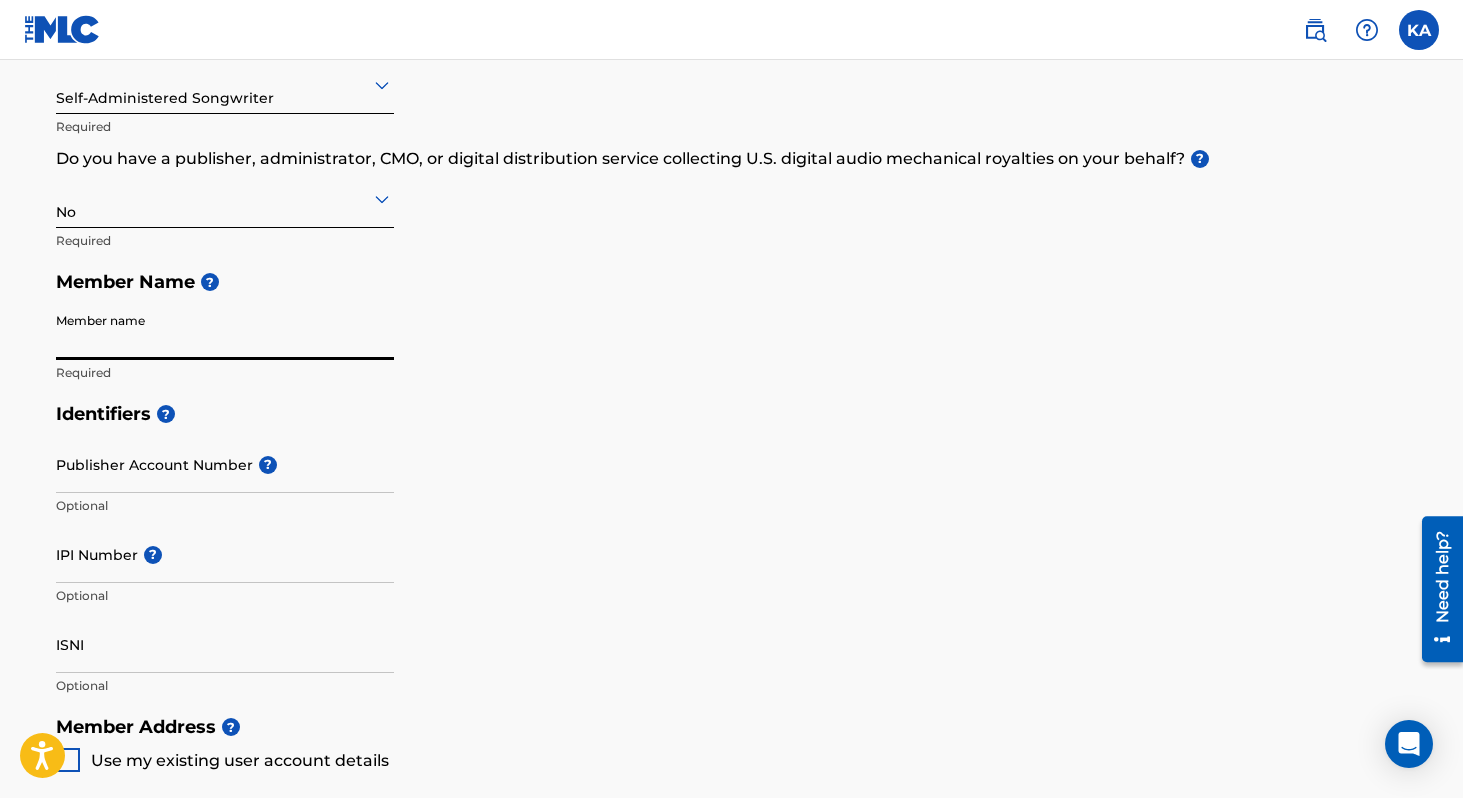 scroll, scrollTop: 273, scrollLeft: 0, axis: vertical 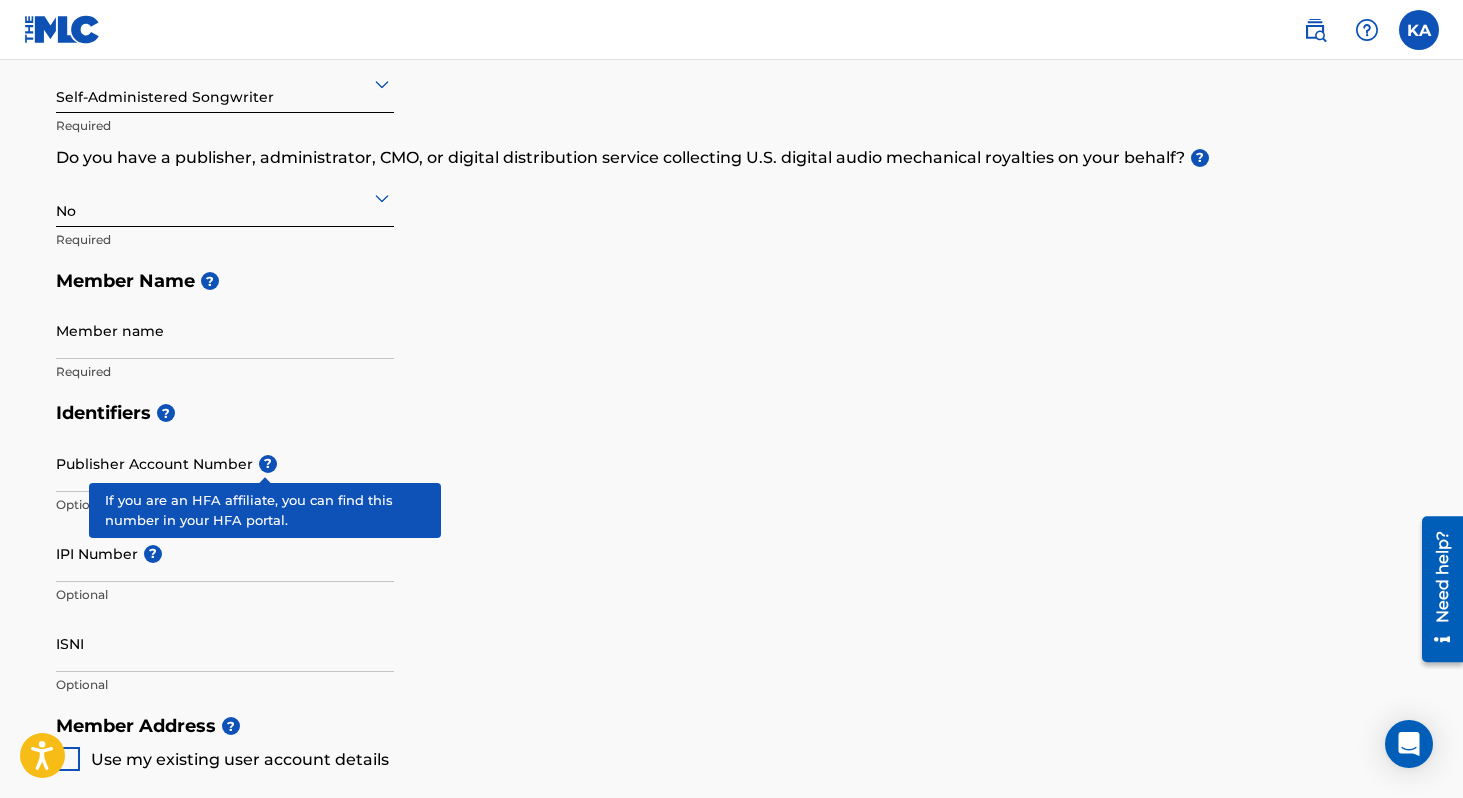 click on "?" at bounding box center (268, 464) 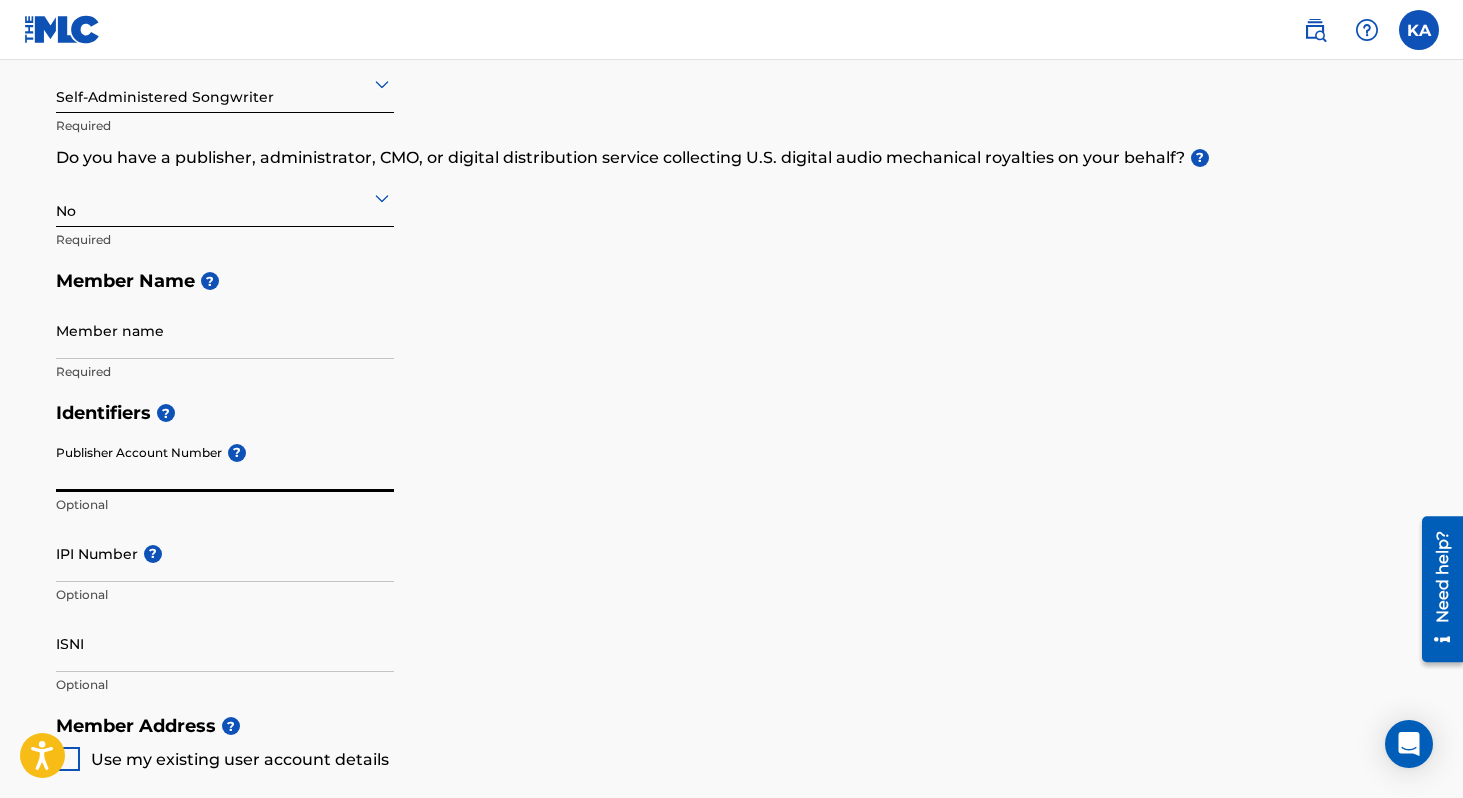 click on "Identifiers ? Publisher Account Number ? Optional IPI Number ? Optional ISNI Optional" at bounding box center (732, 548) 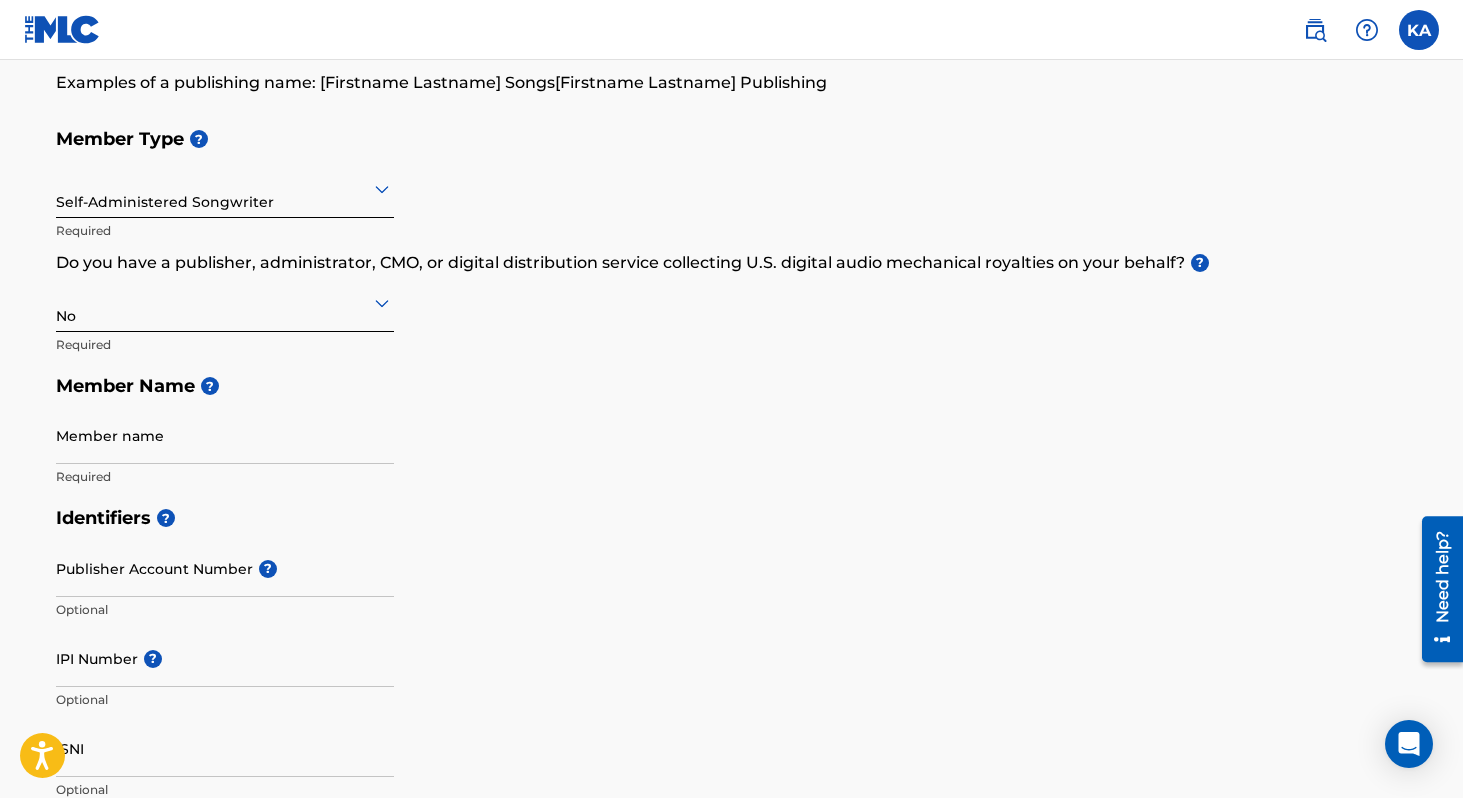 scroll, scrollTop: 170, scrollLeft: 0, axis: vertical 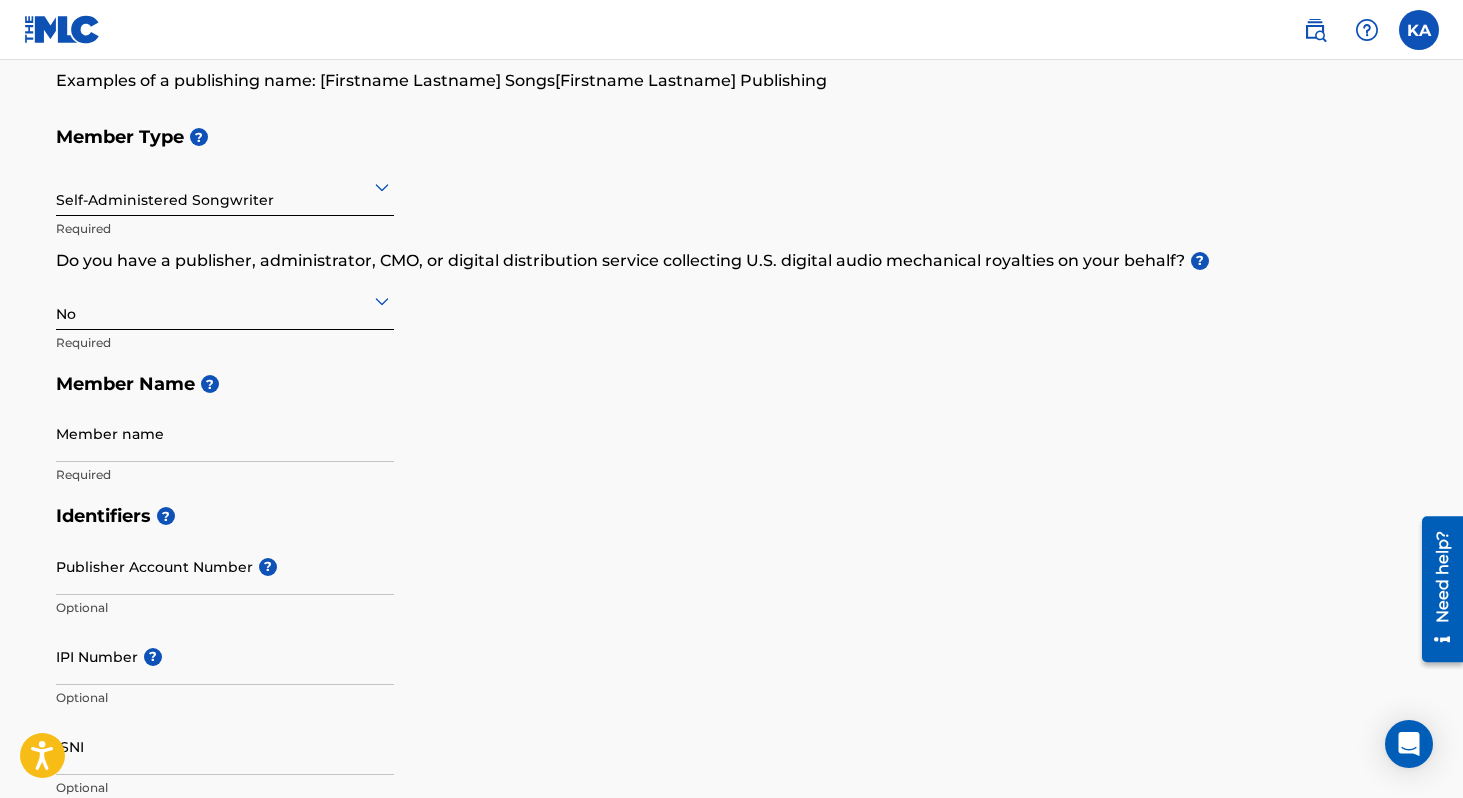 click on "Member name" at bounding box center (225, 433) 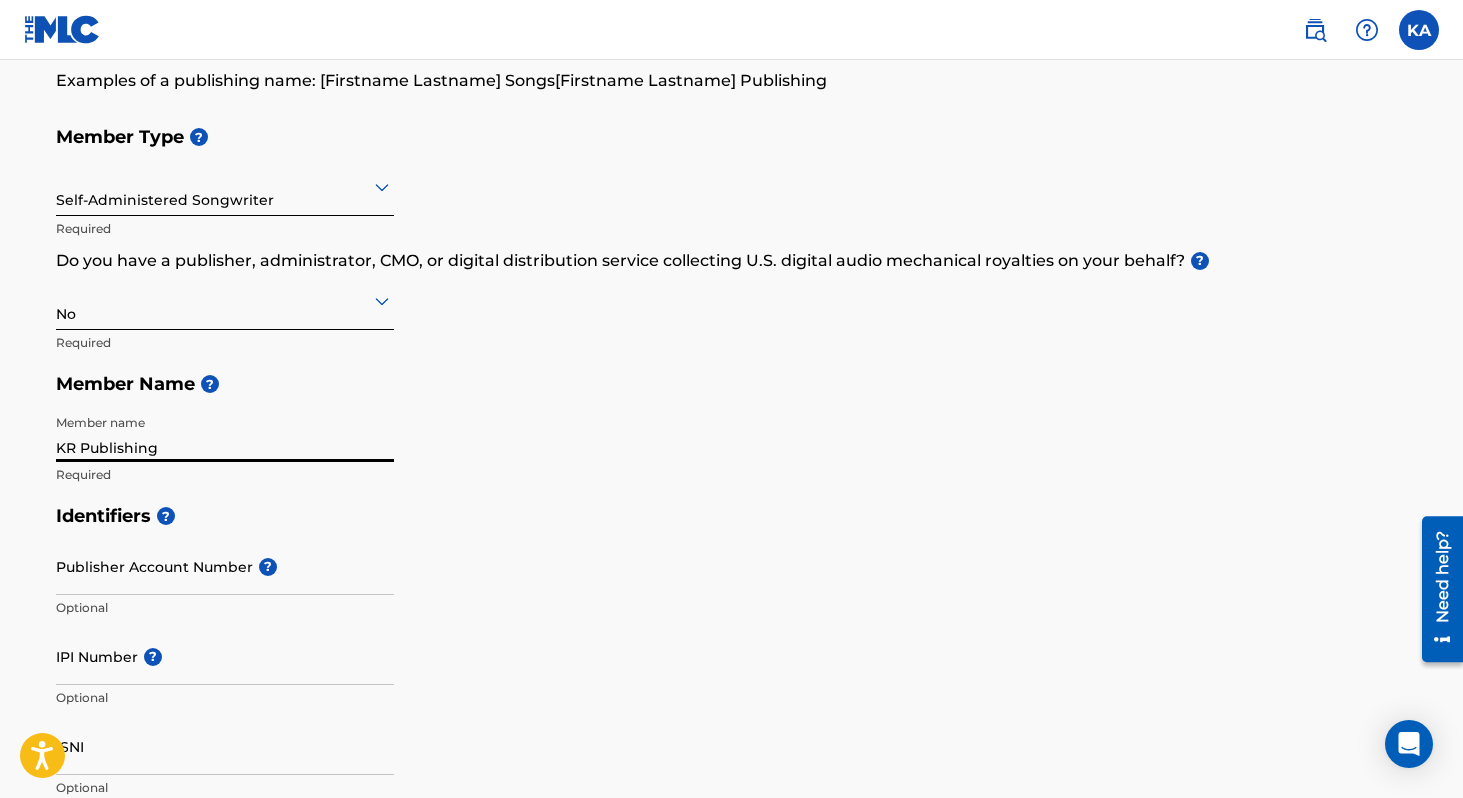 scroll, scrollTop: 282, scrollLeft: 0, axis: vertical 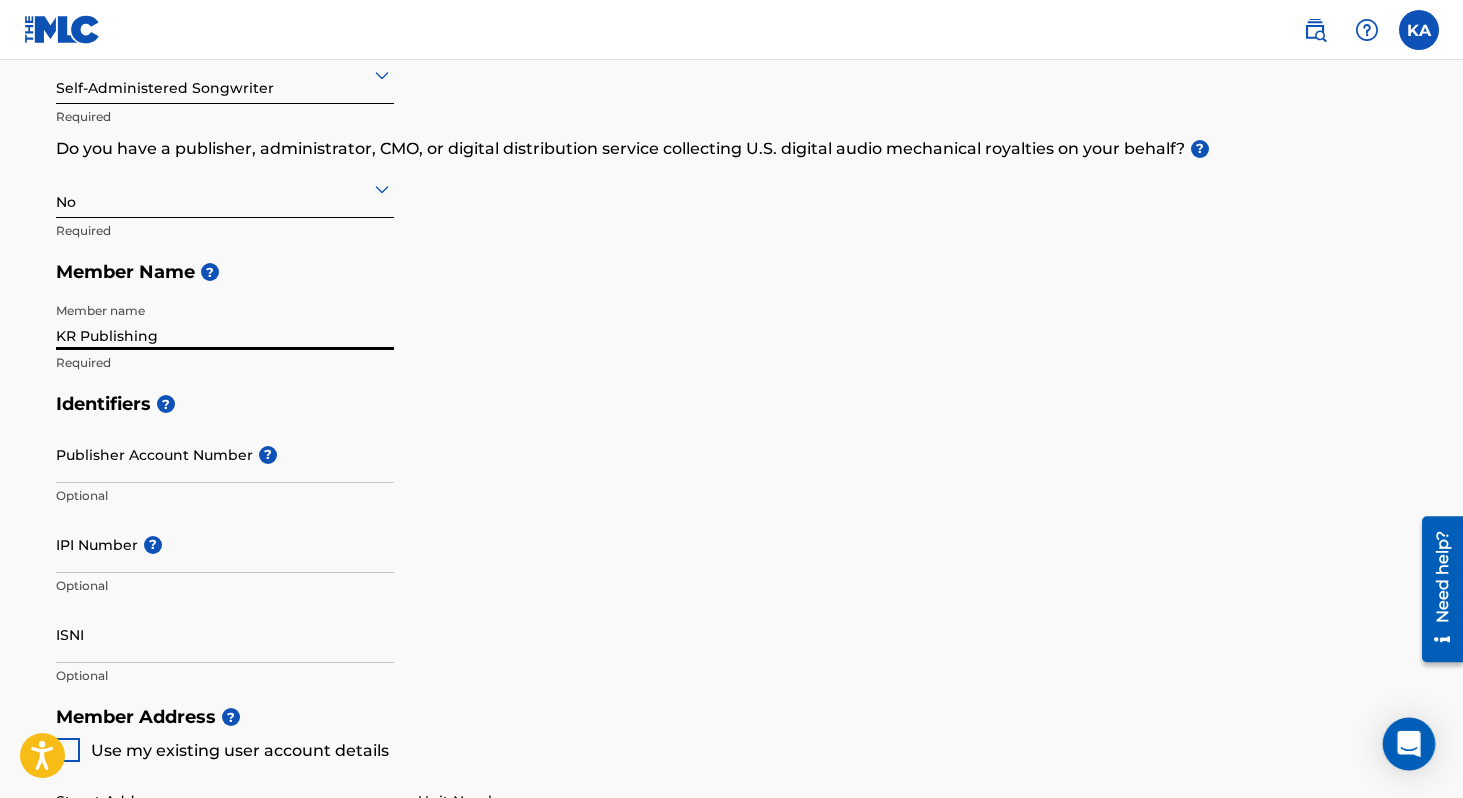 type on "KR Publishing" 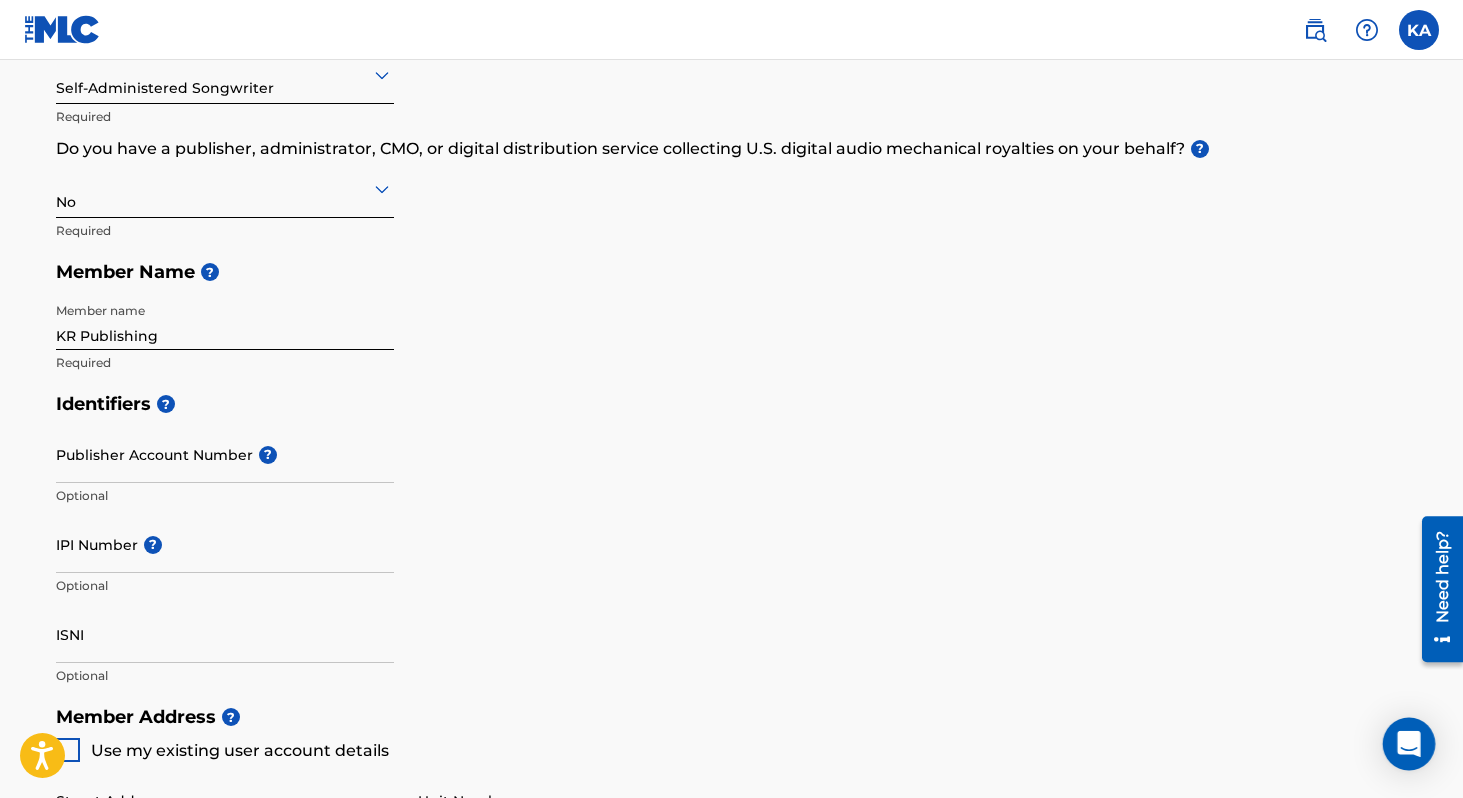 click at bounding box center (1409, 744) 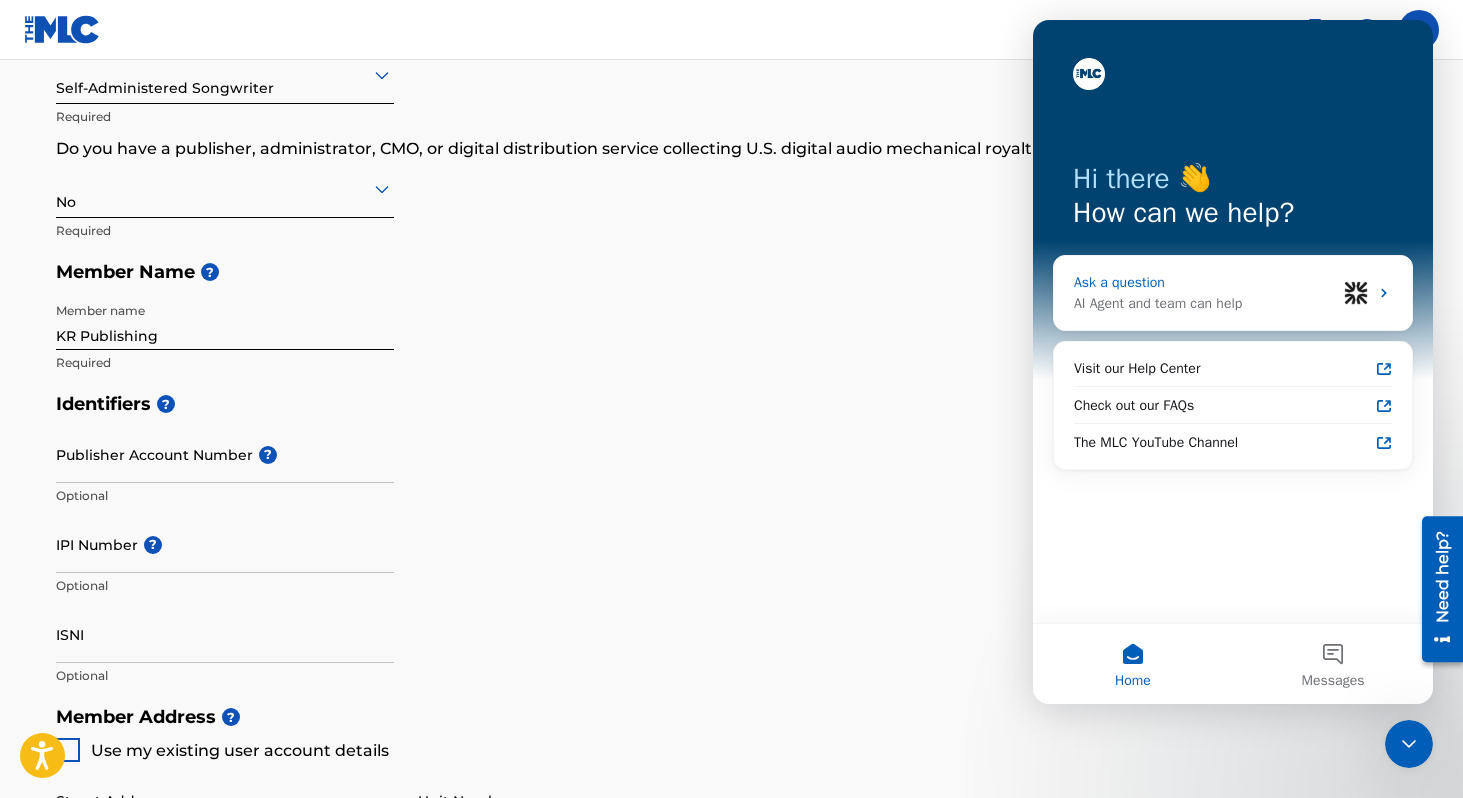 click on "AI Agent and team can help" at bounding box center [1205, 303] 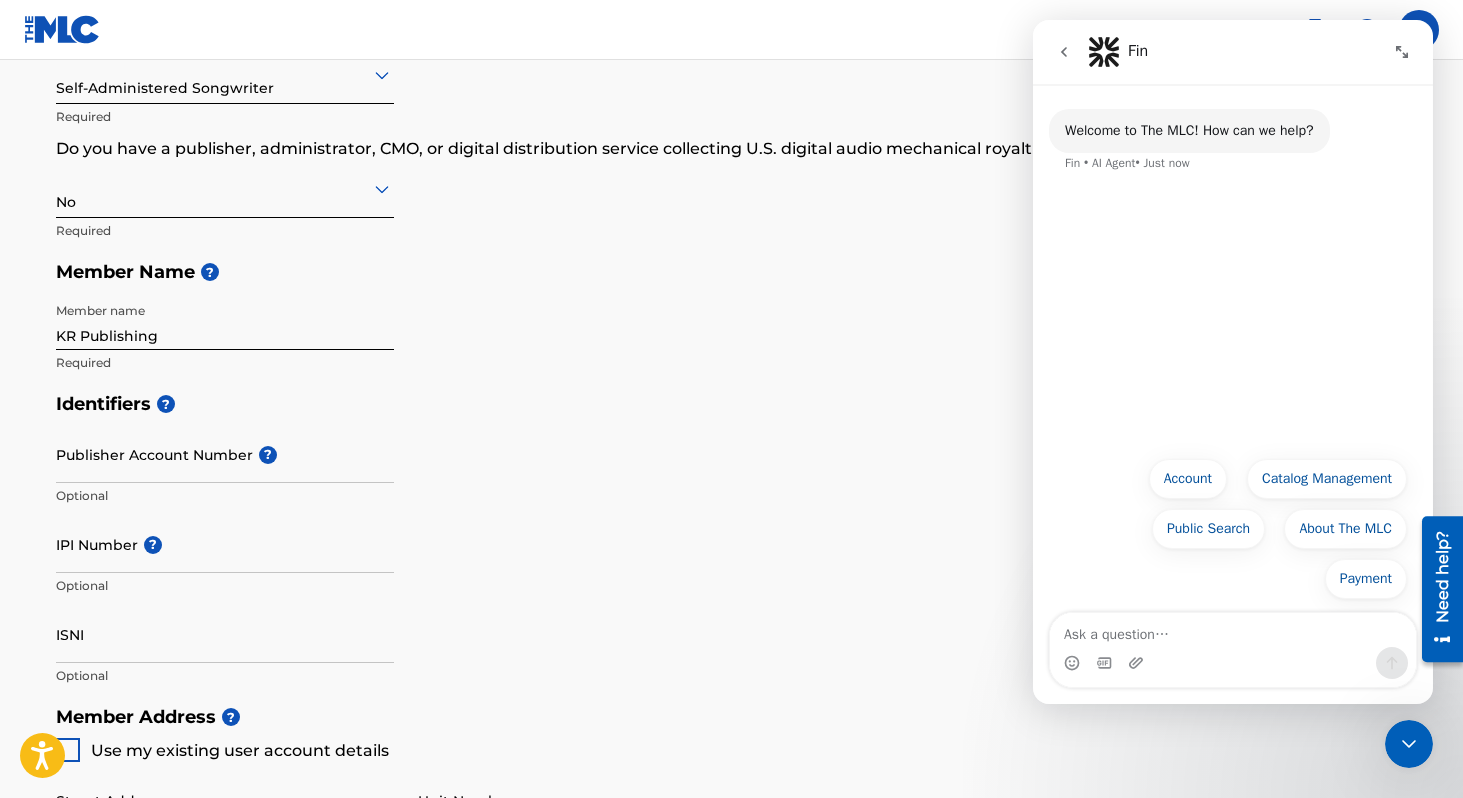 click at bounding box center (1233, 630) 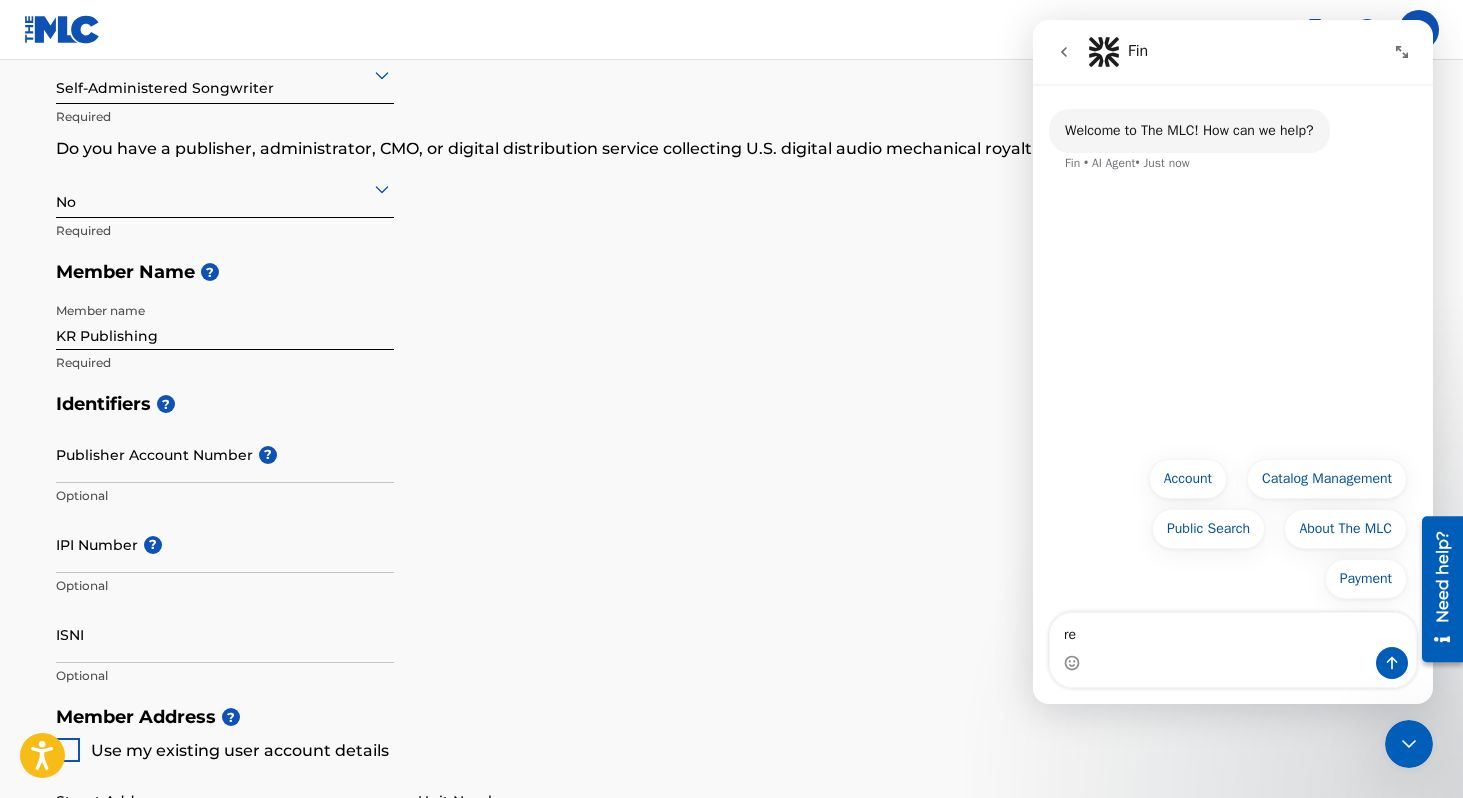 type on "r" 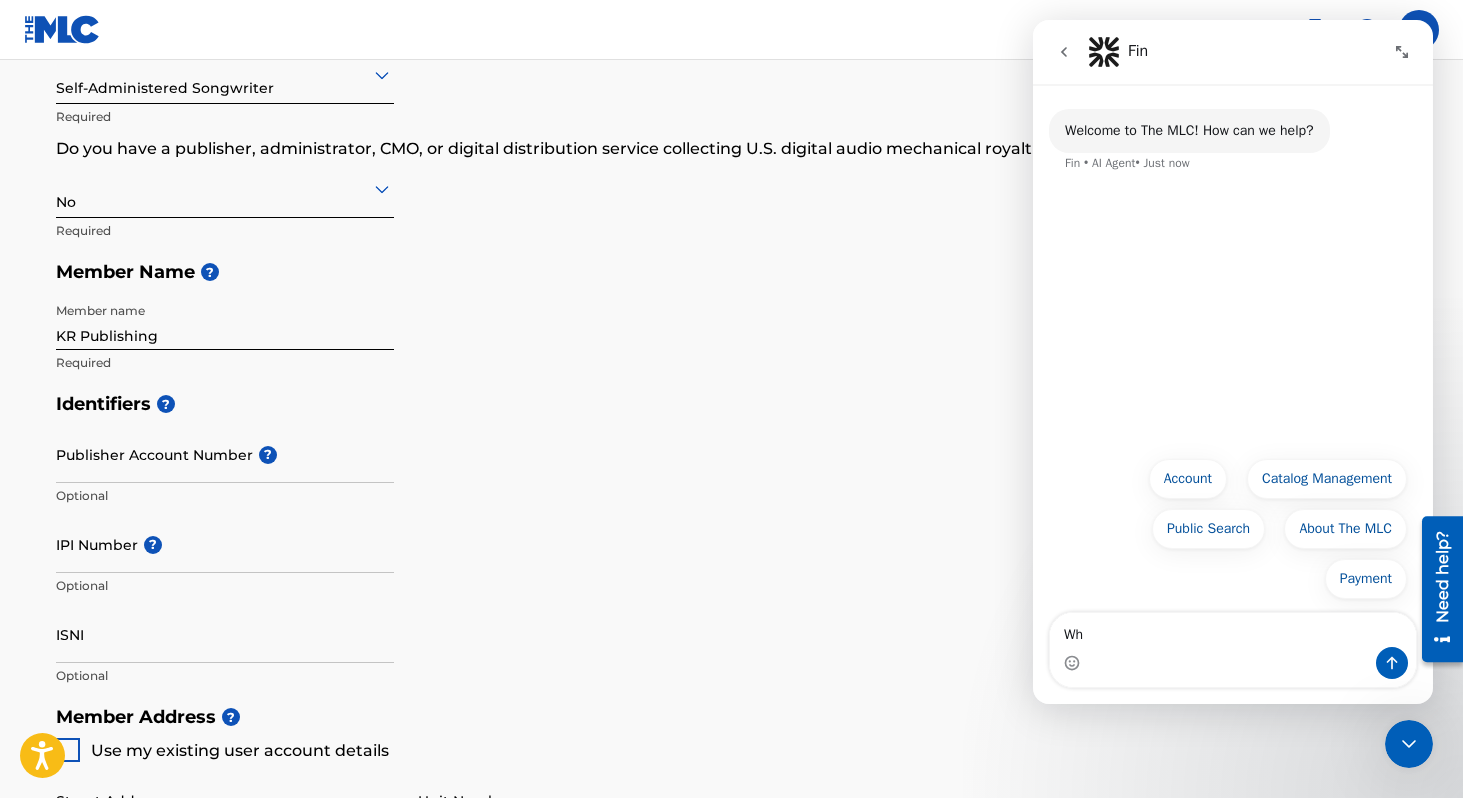 type on "W" 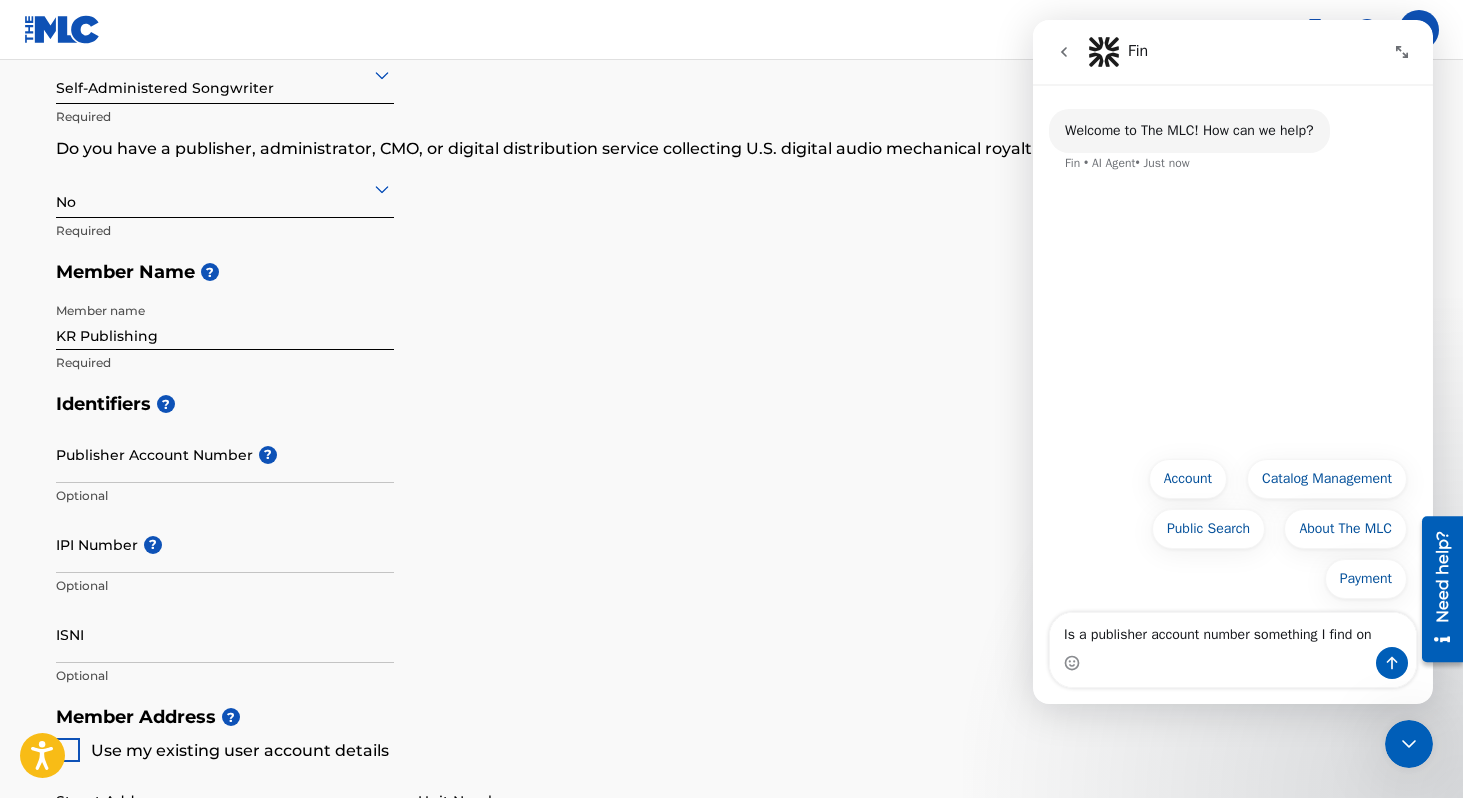 type on "Is a publisher account number something I find on ASCAP" 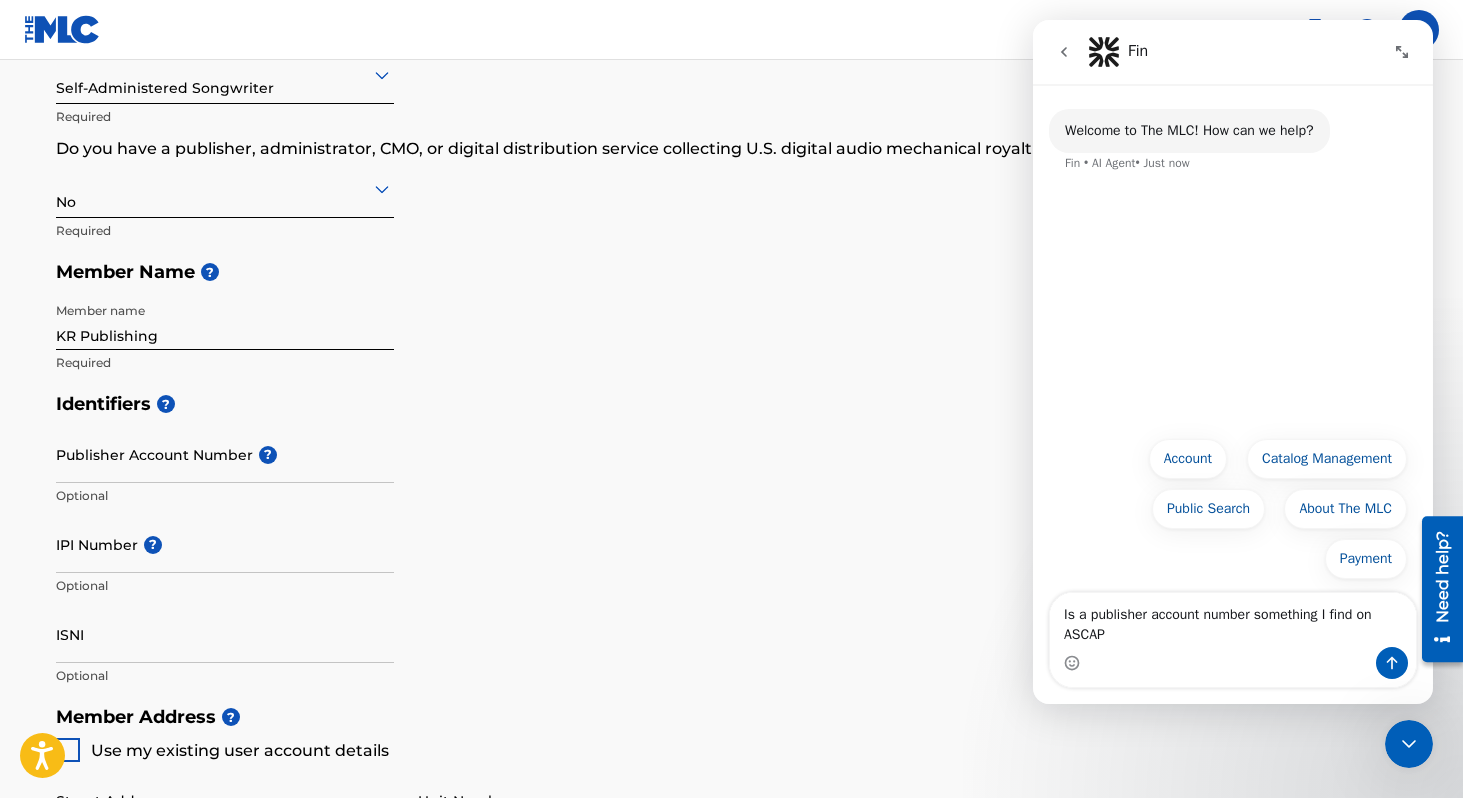 type 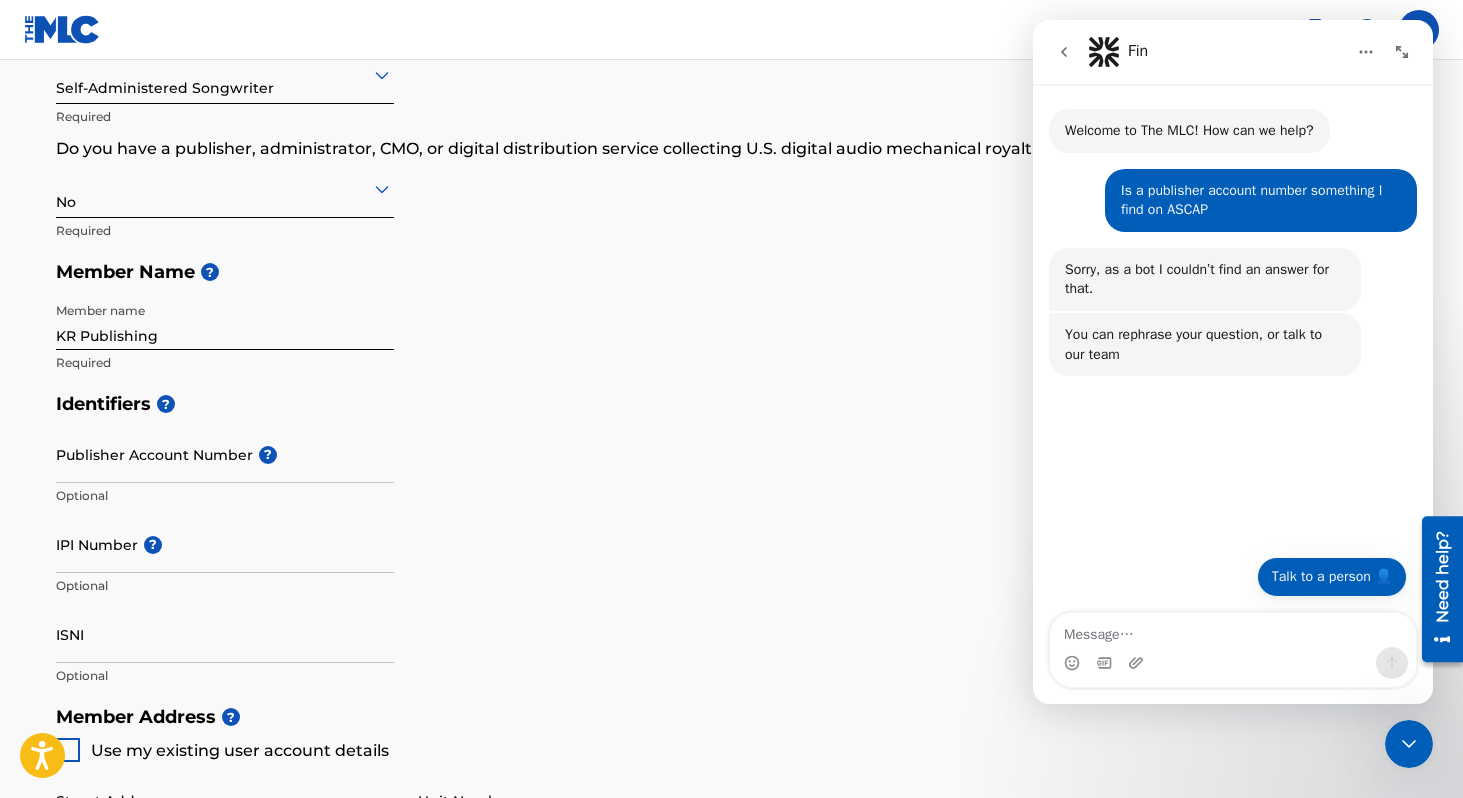 click on "Talk to a person 👤" at bounding box center (1332, 577) 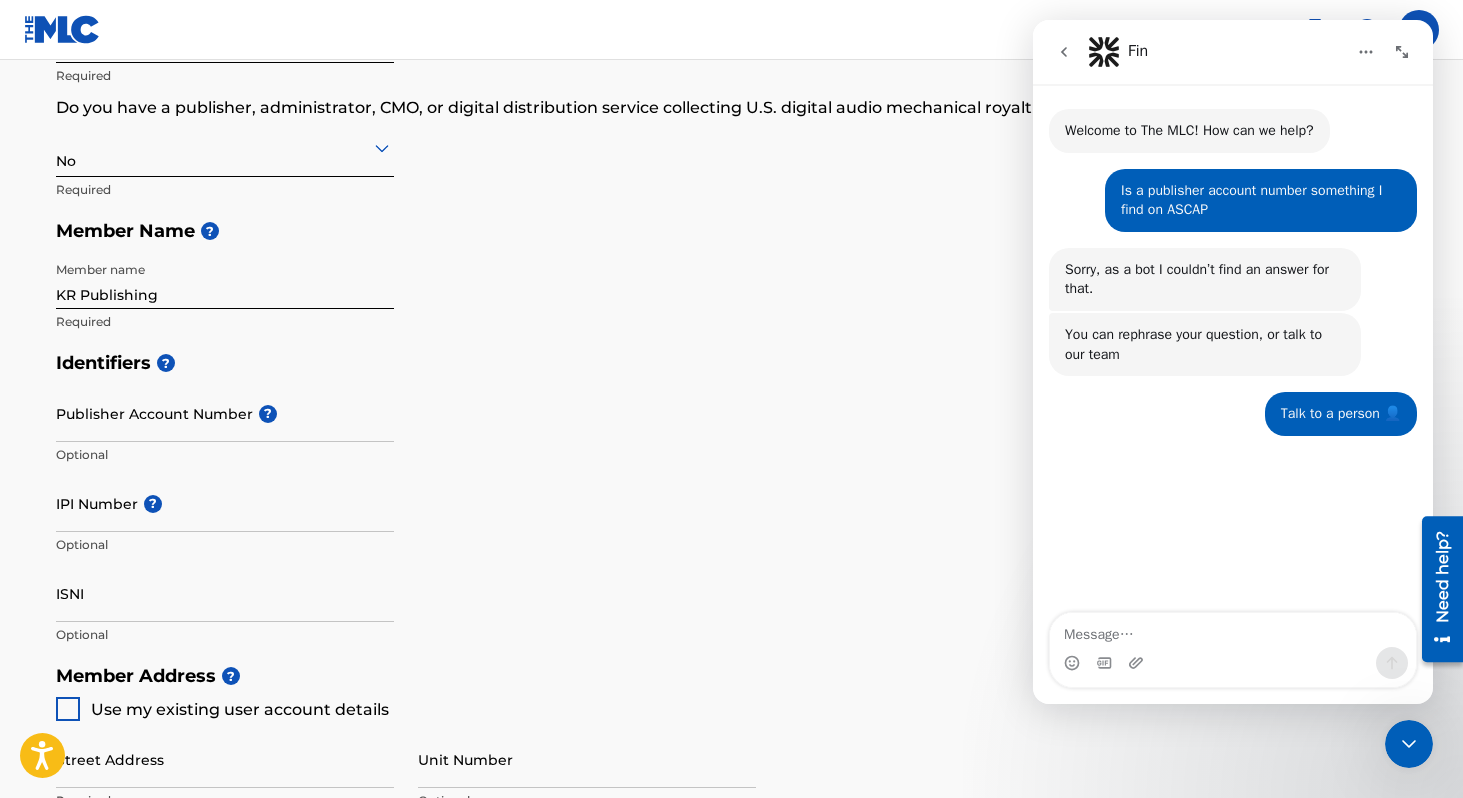 scroll, scrollTop: 327, scrollLeft: 0, axis: vertical 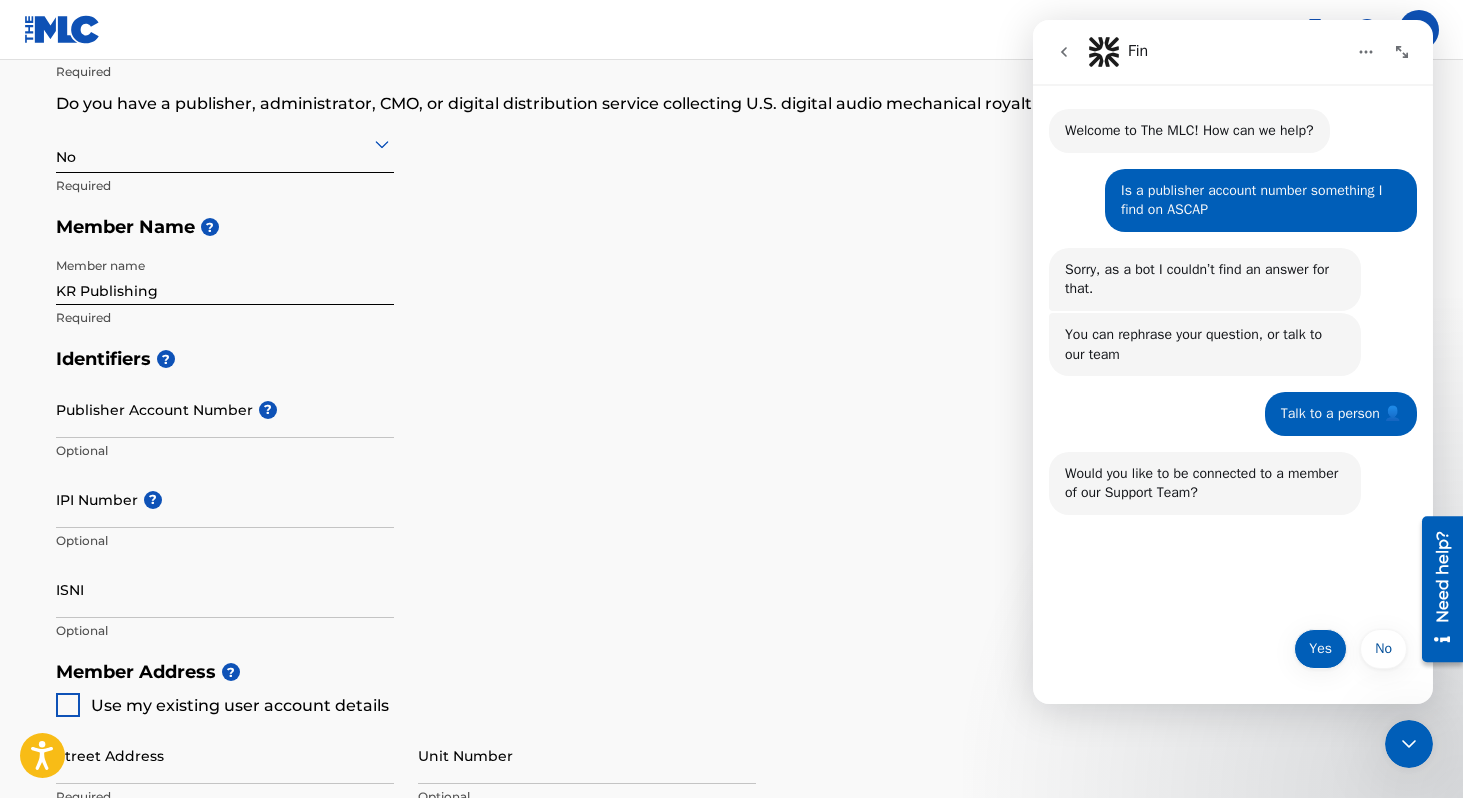 click on "Yes" at bounding box center [1320, 649] 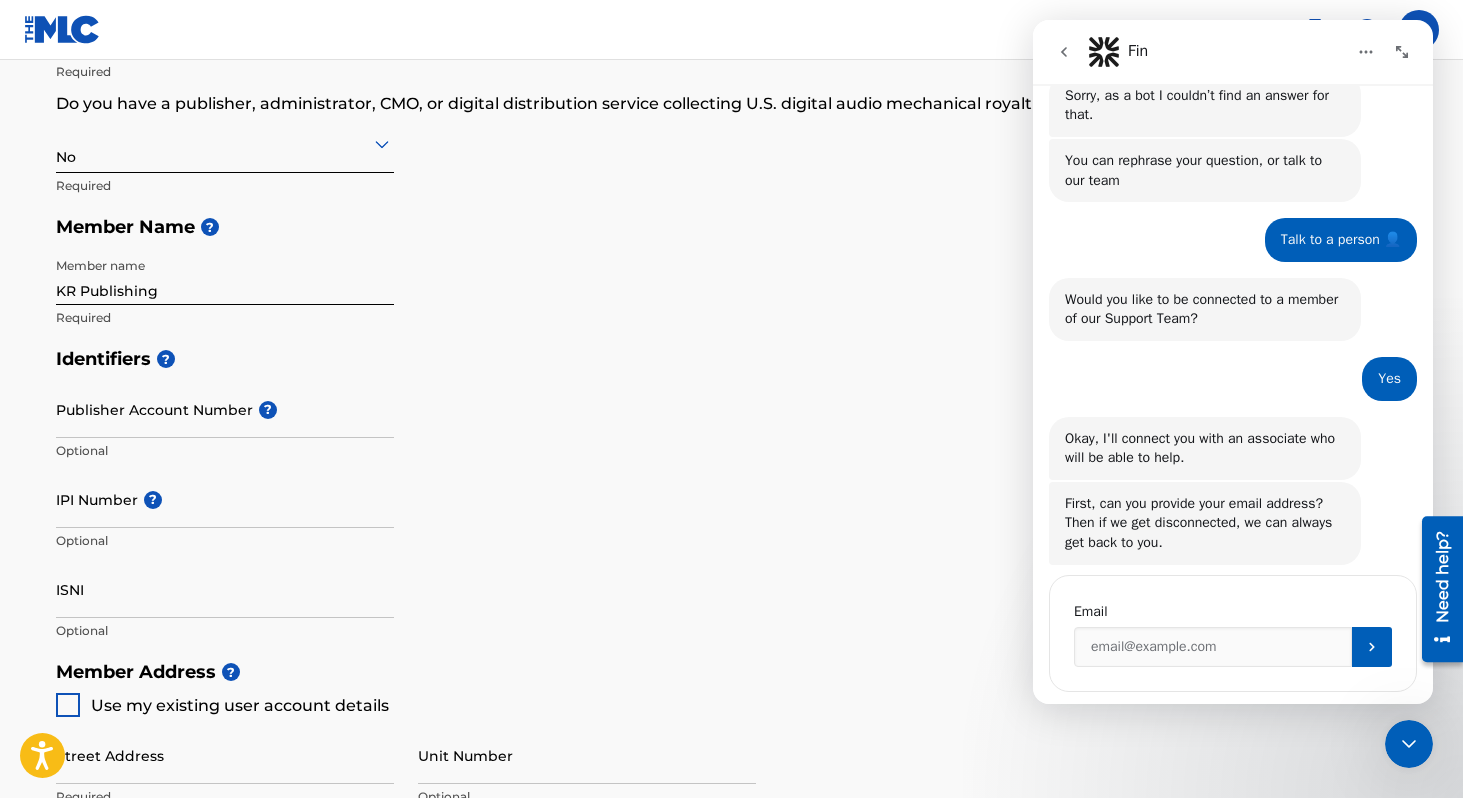 scroll, scrollTop: 214, scrollLeft: 0, axis: vertical 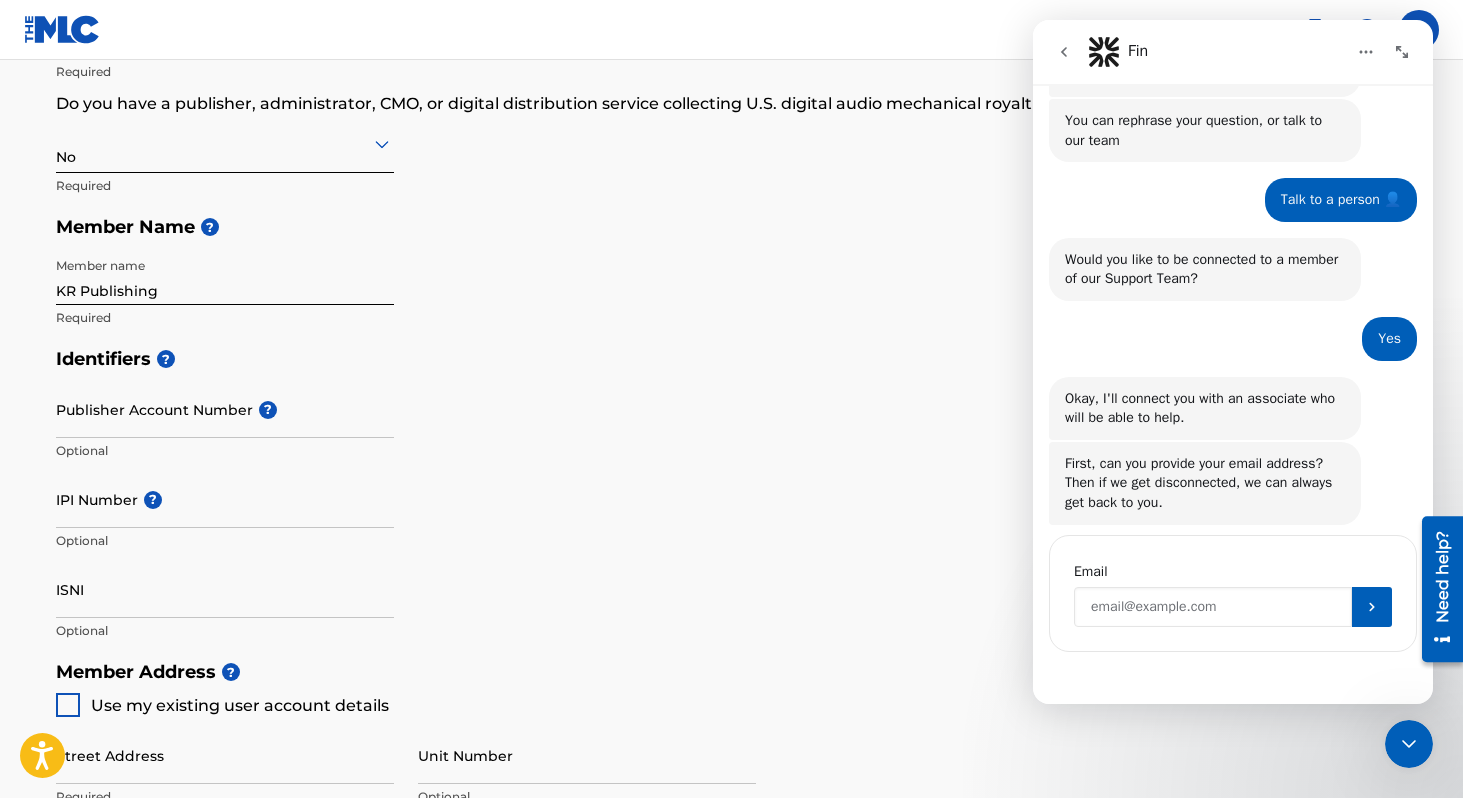 click at bounding box center (1213, 607) 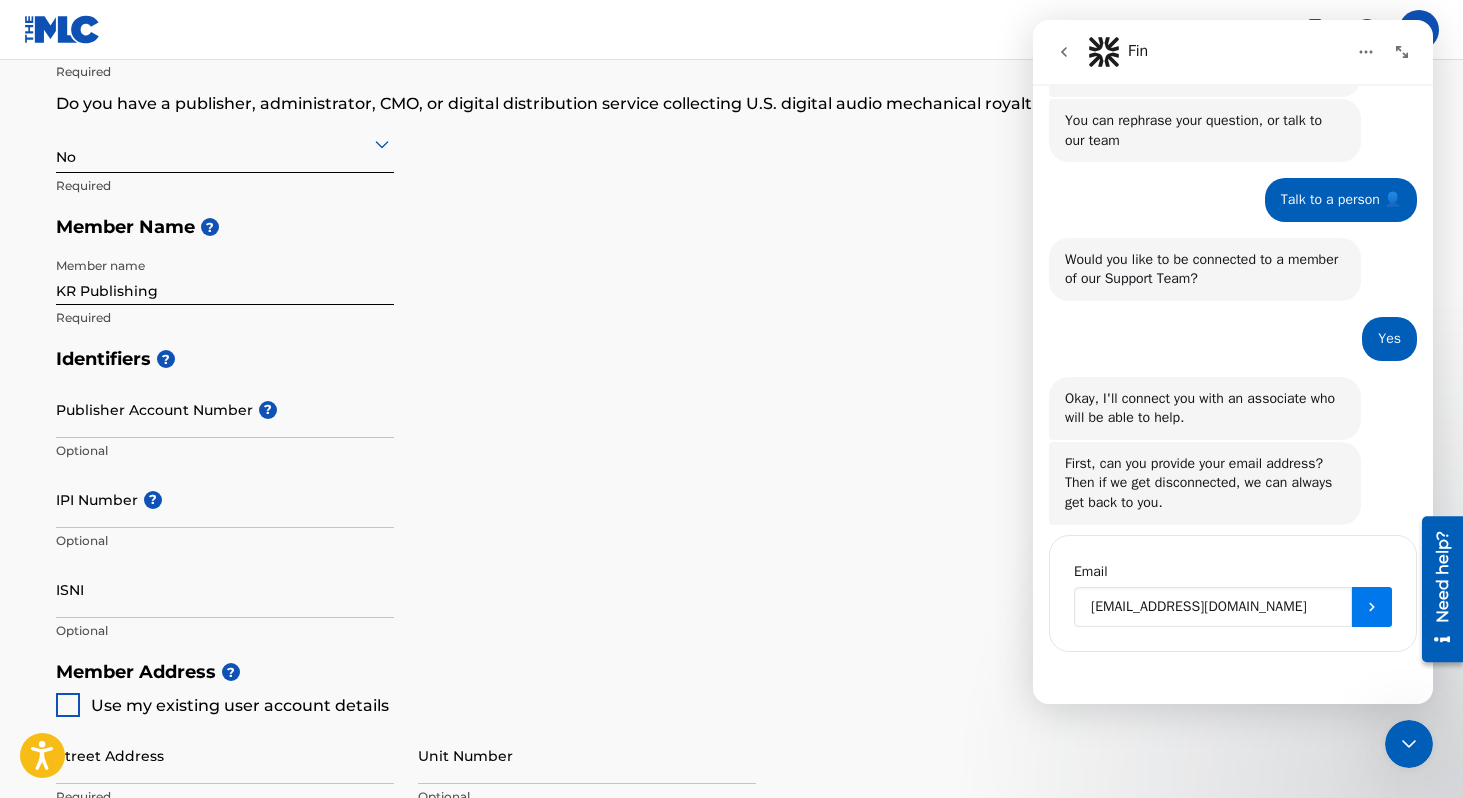 type on "[EMAIL_ADDRESS][DOMAIN_NAME]" 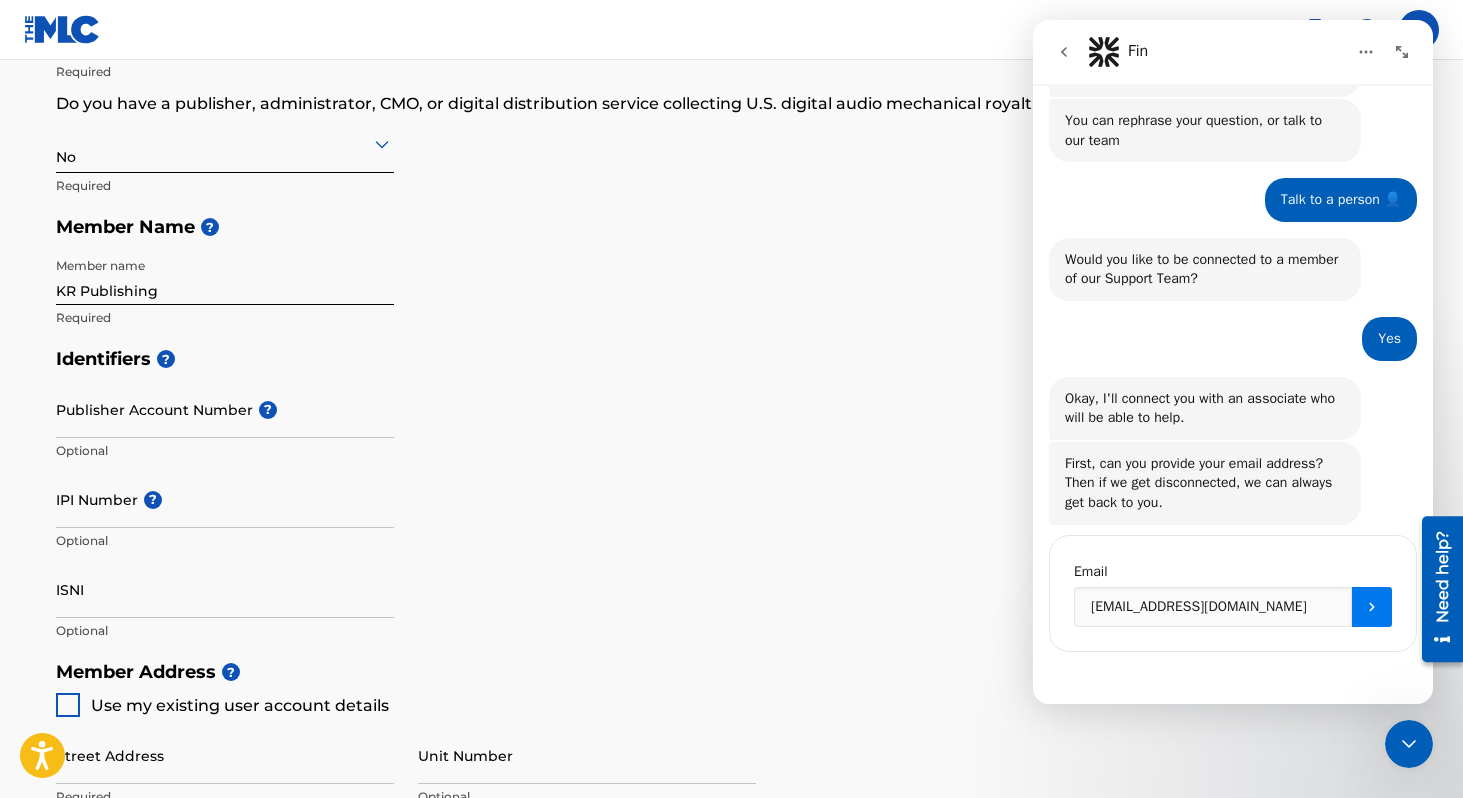 click 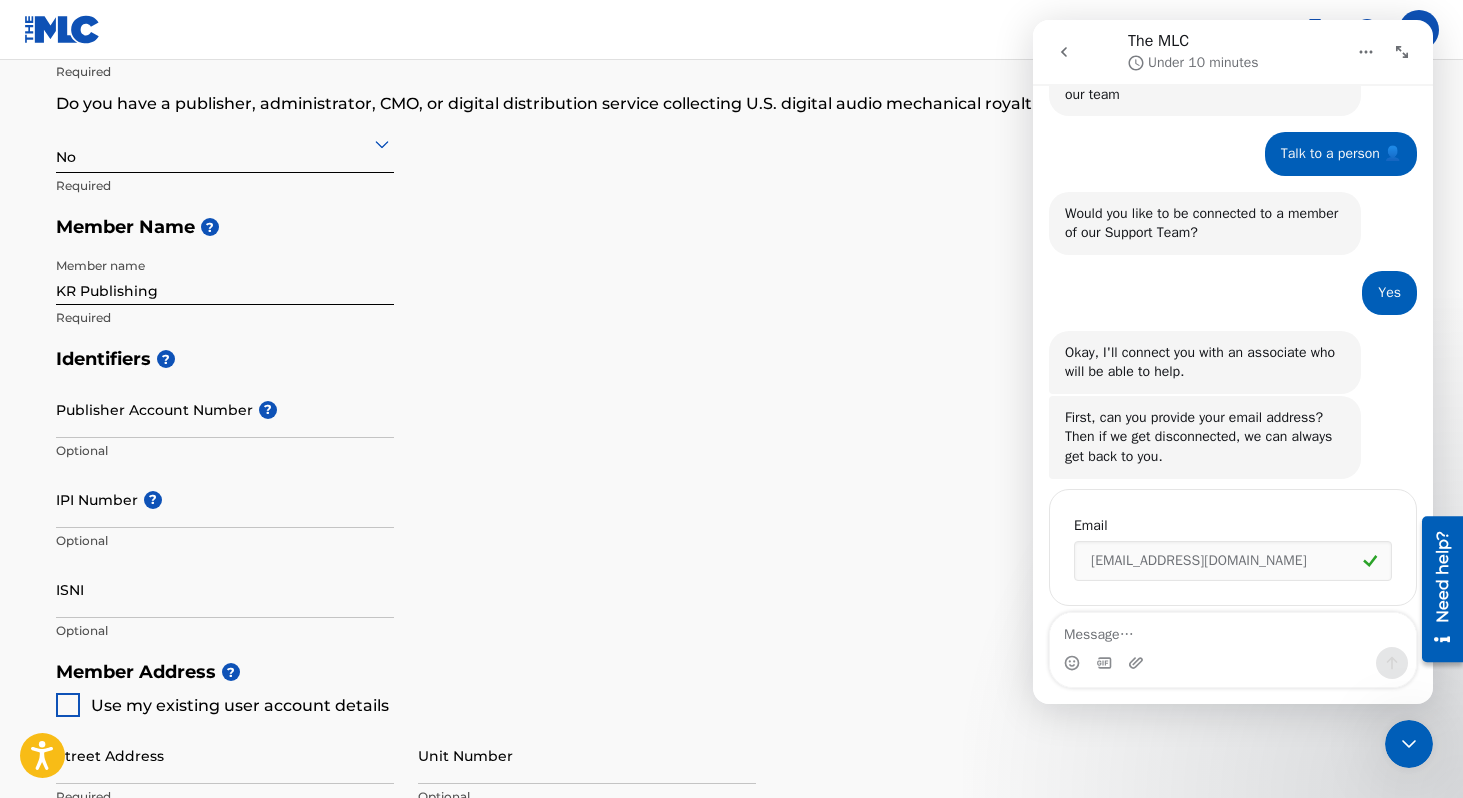 scroll, scrollTop: 286, scrollLeft: 0, axis: vertical 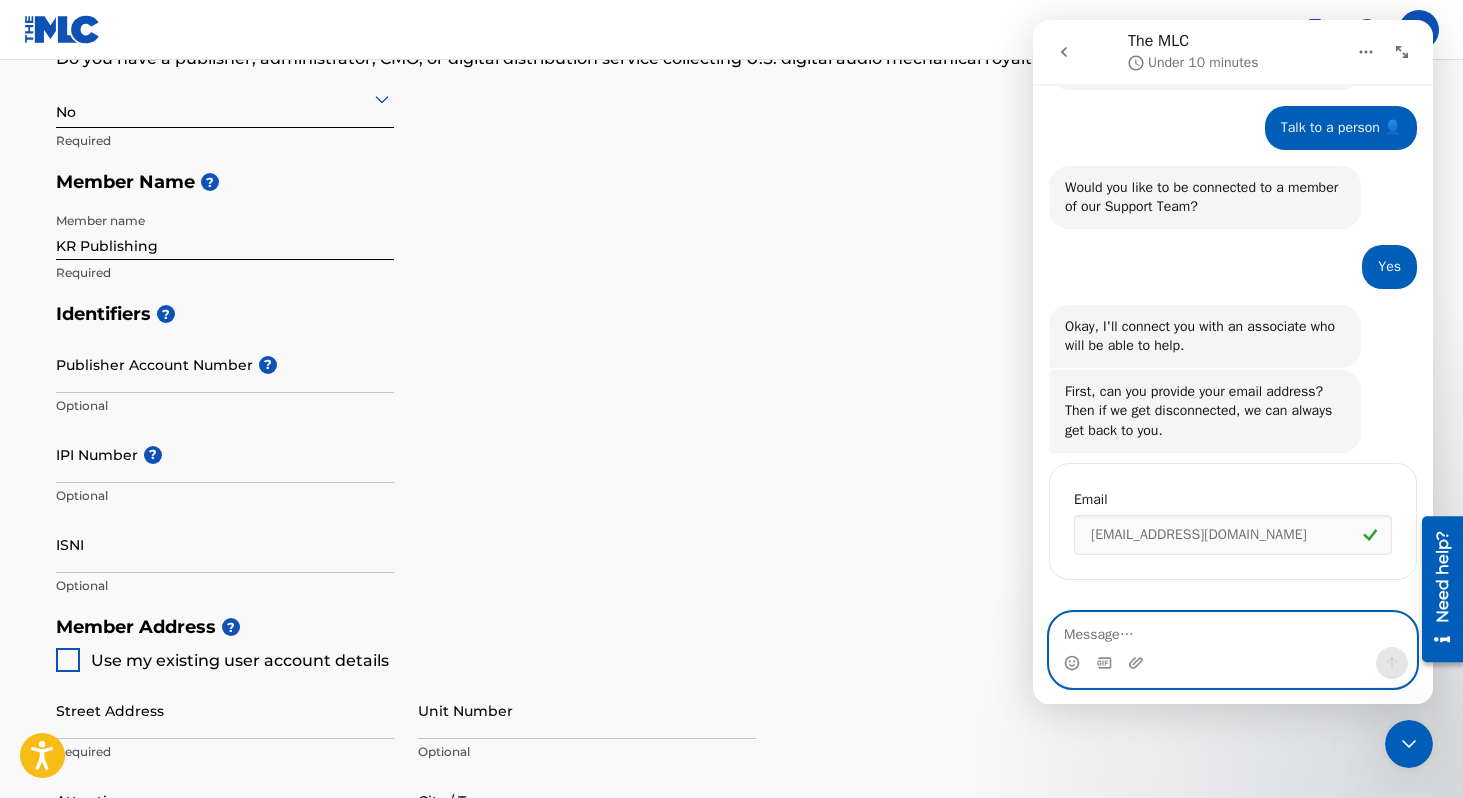 click at bounding box center (1233, 630) 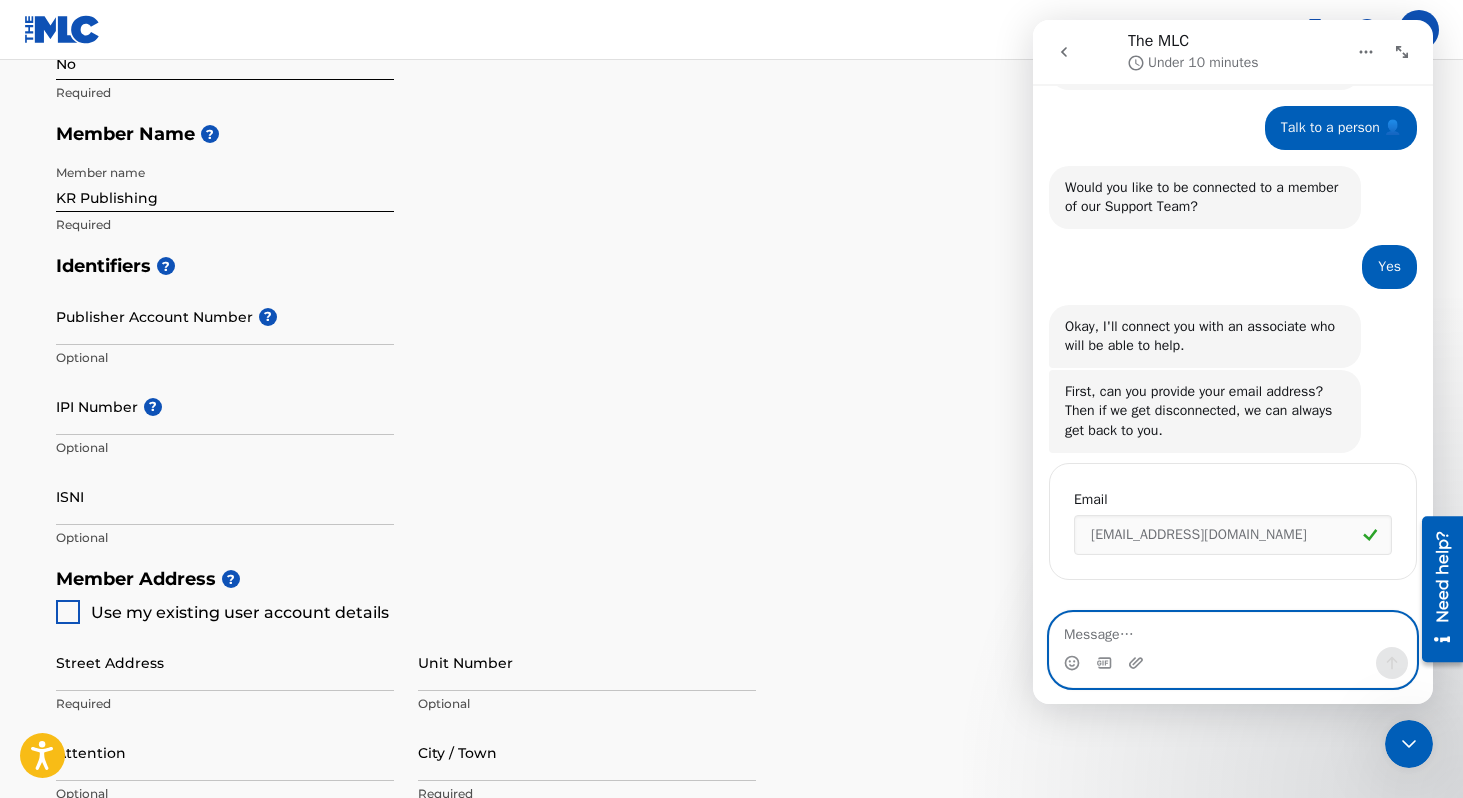 scroll, scrollTop: 425, scrollLeft: 0, axis: vertical 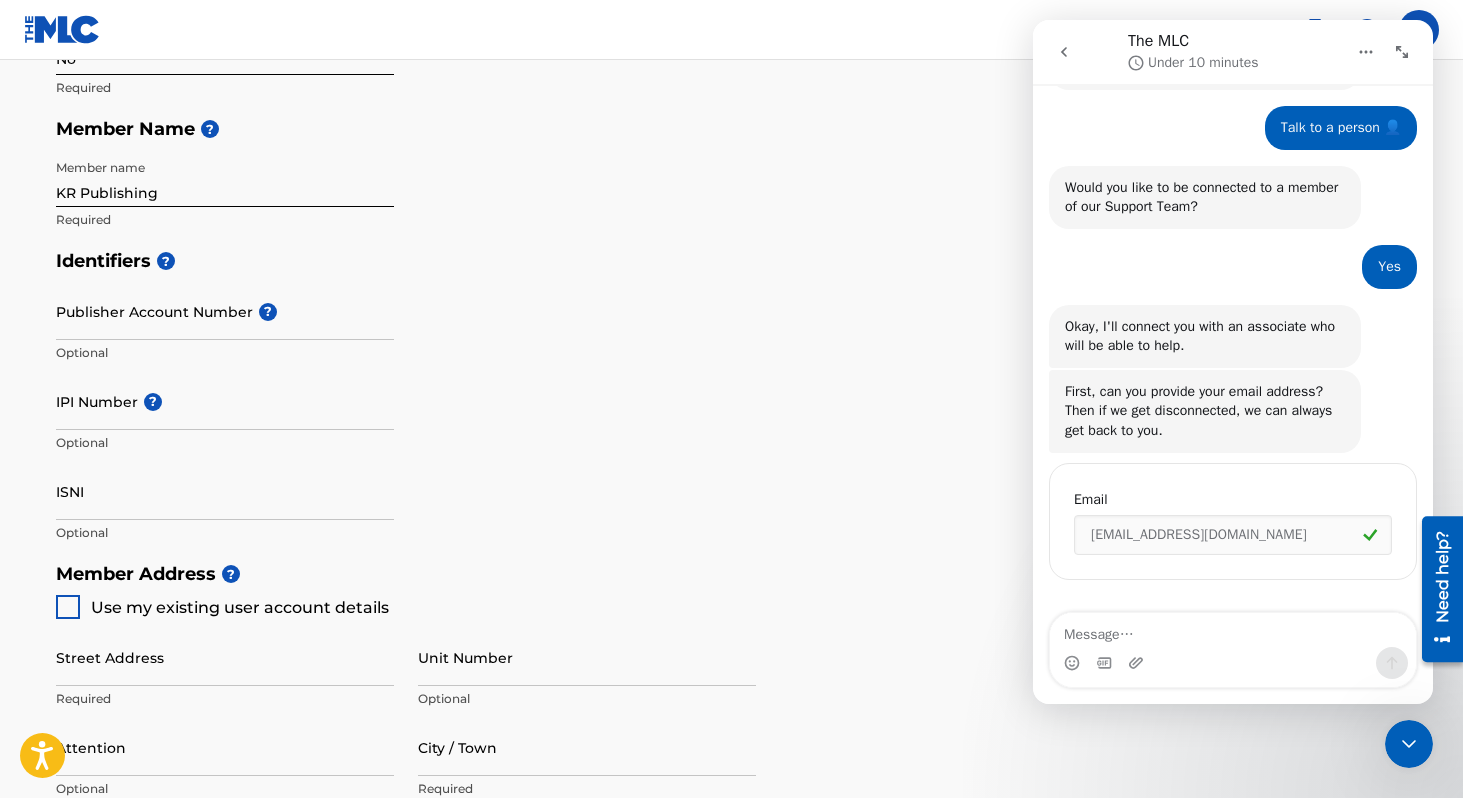 click 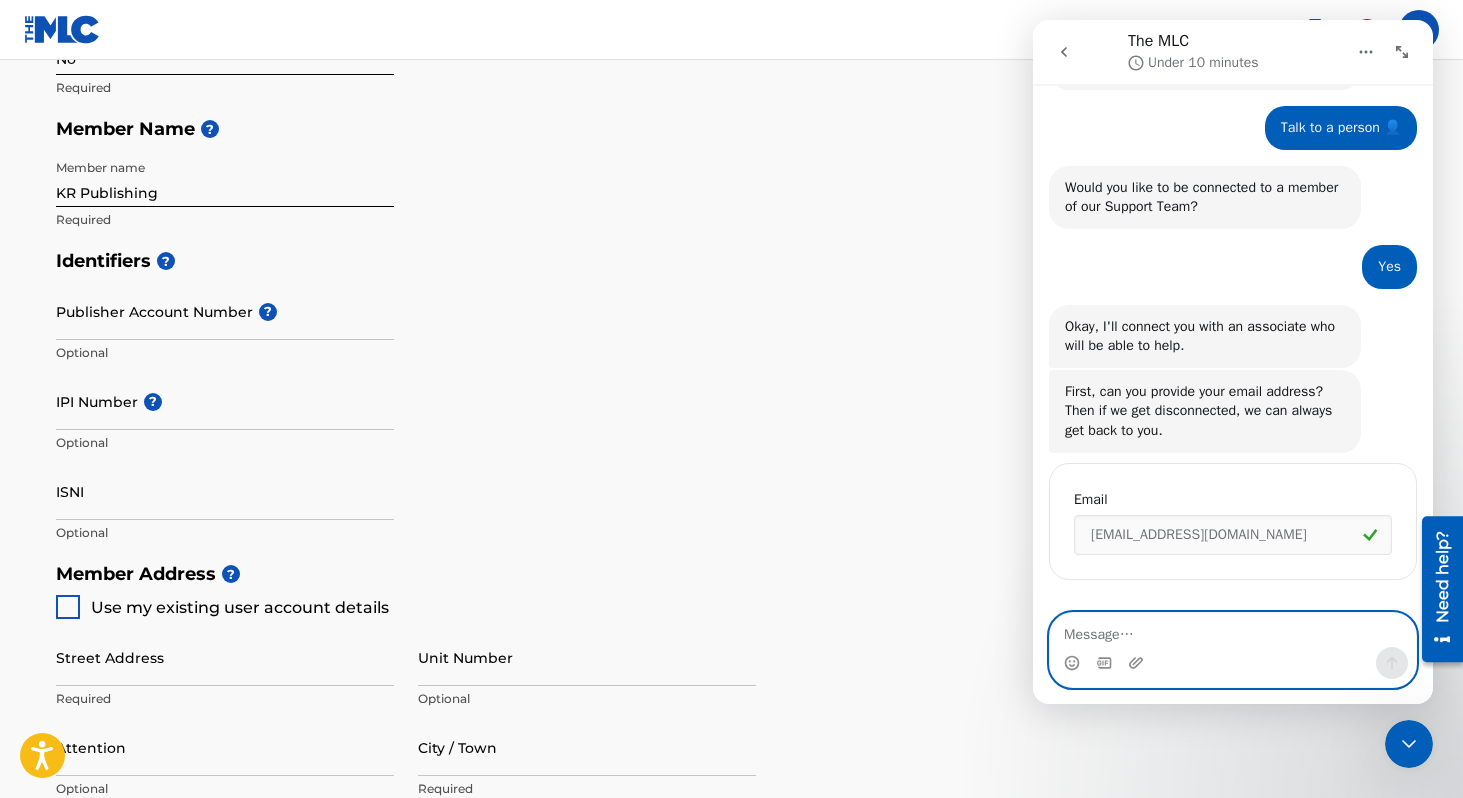 click at bounding box center (1233, 630) 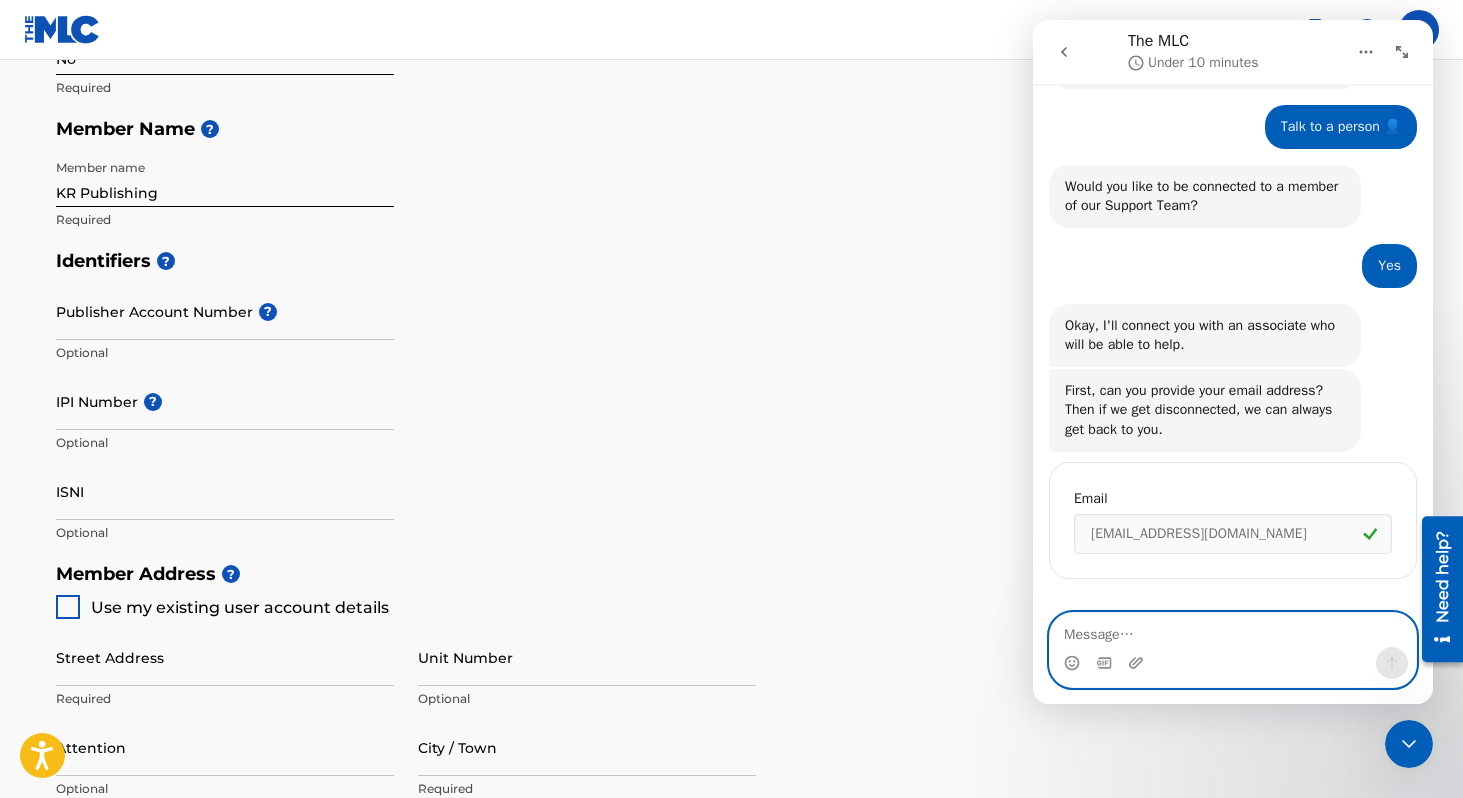 scroll, scrollTop: 286, scrollLeft: 0, axis: vertical 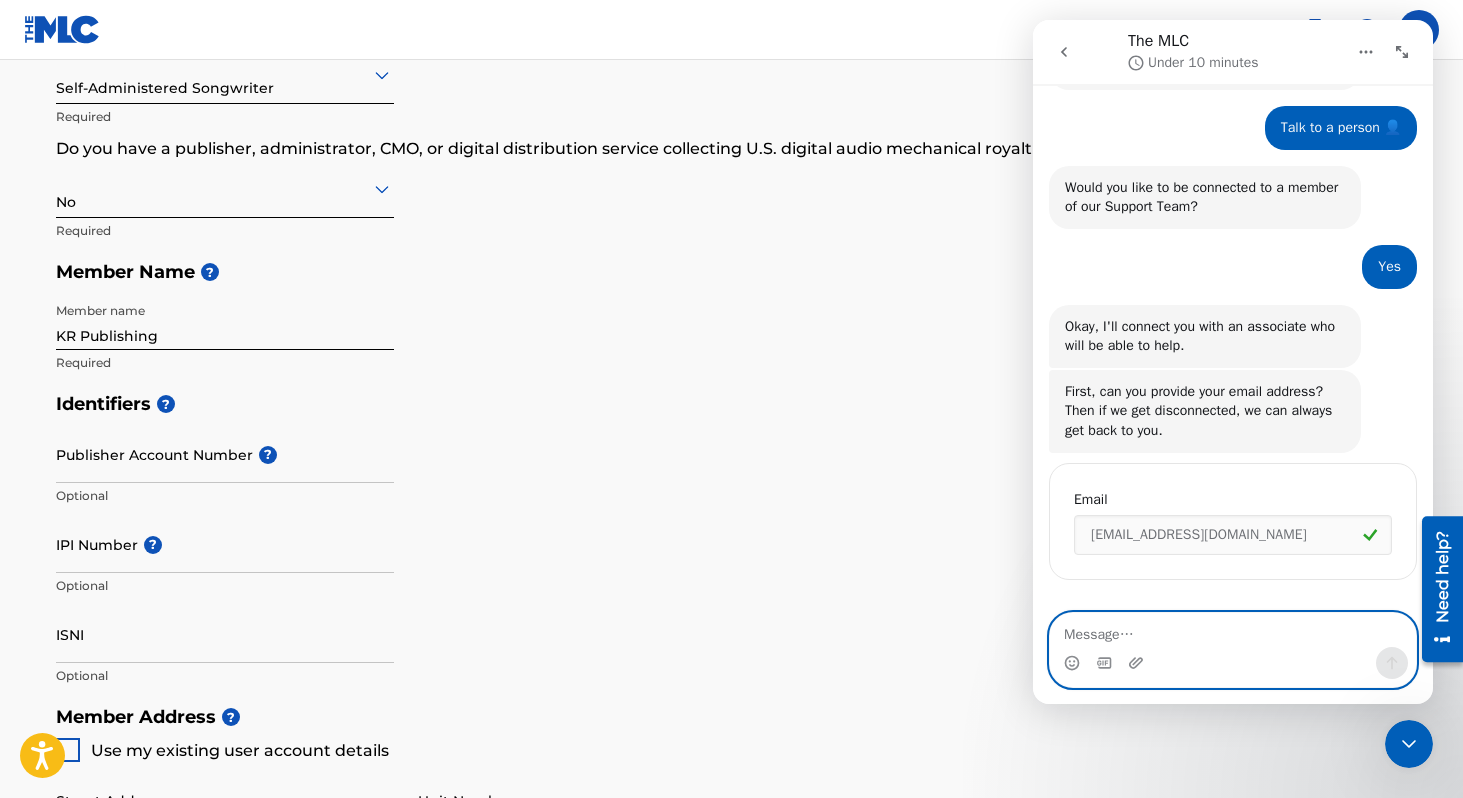 click at bounding box center [1233, 630] 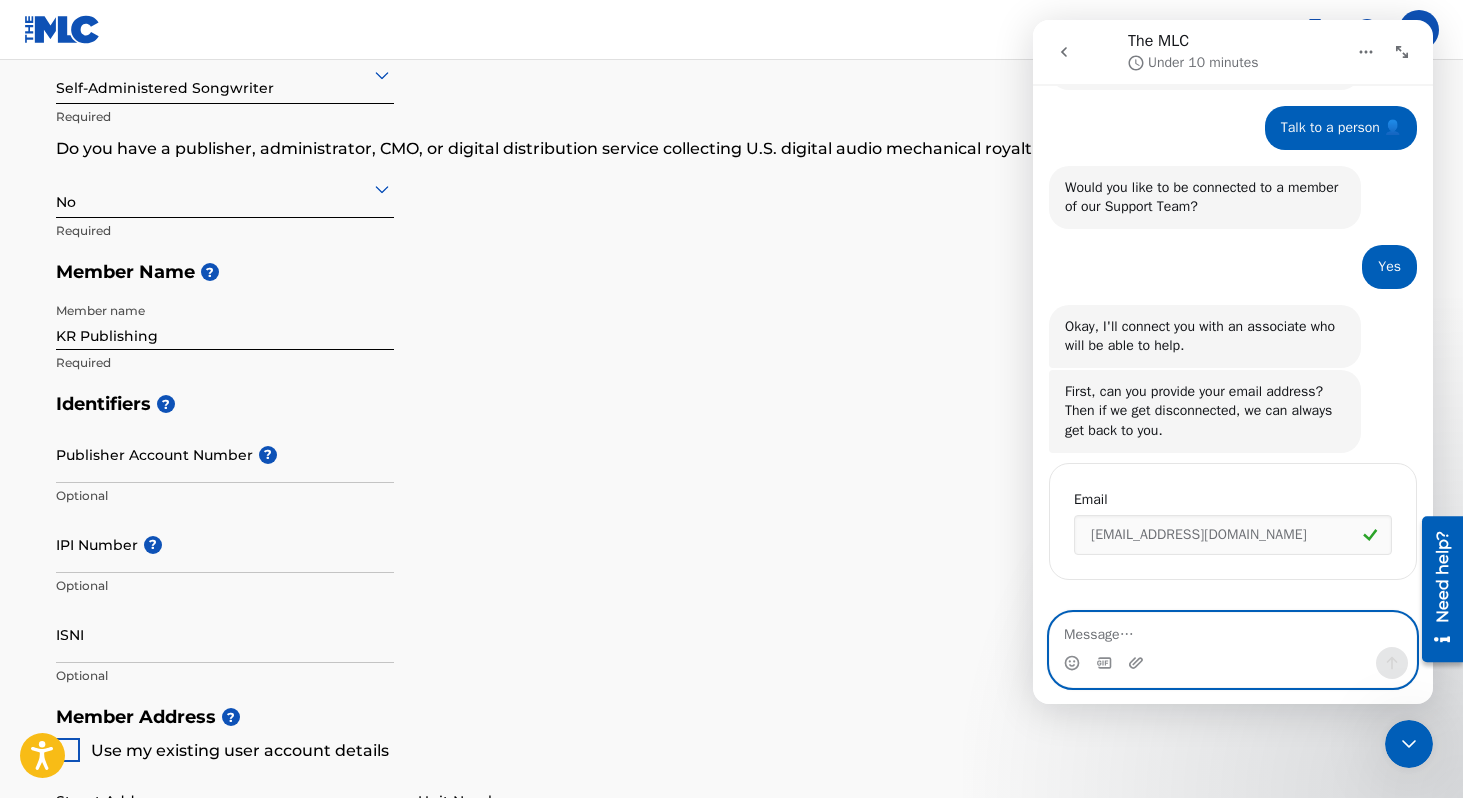 type on "h" 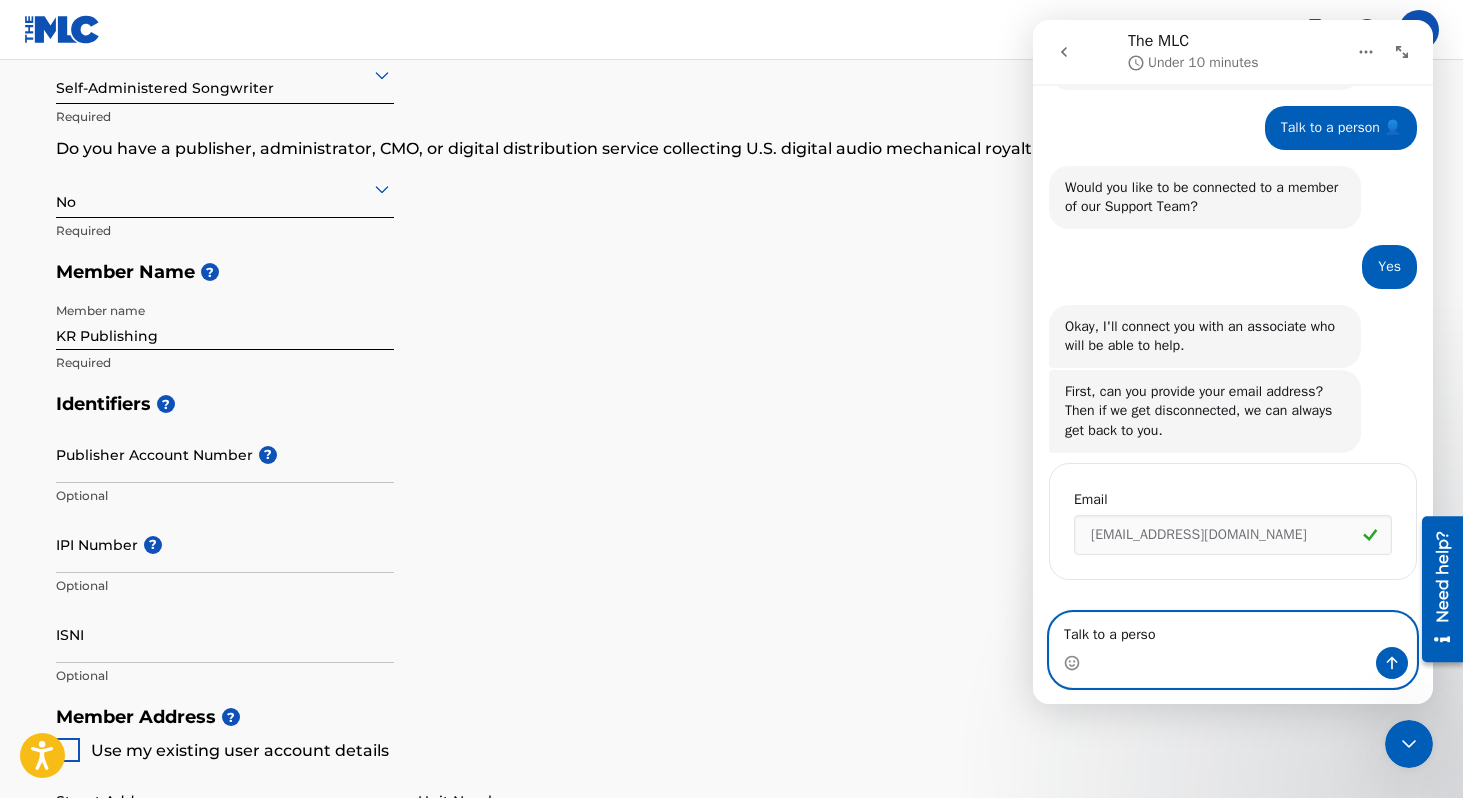 type on "Talk to a person" 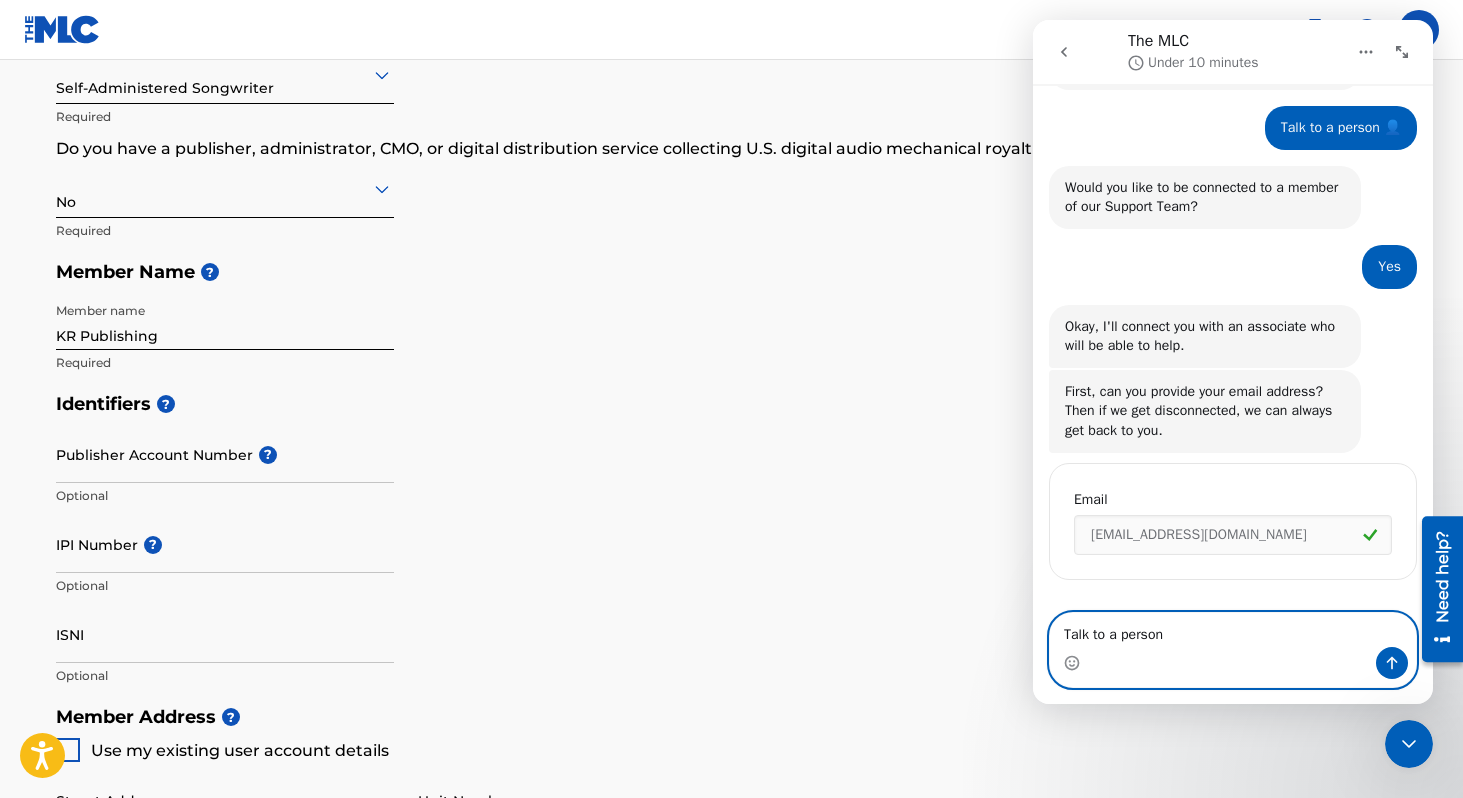 type 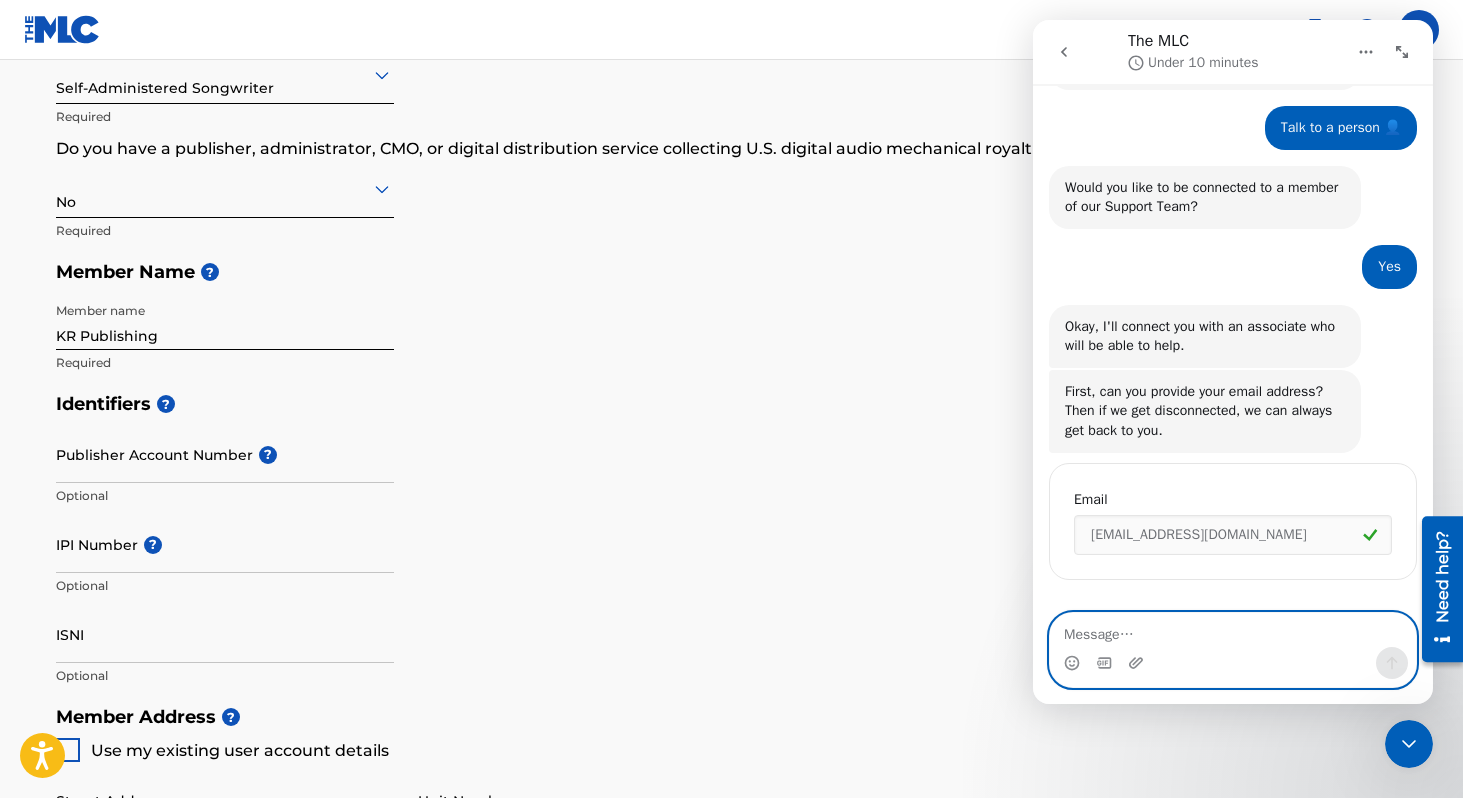 scroll, scrollTop: 346, scrollLeft: 0, axis: vertical 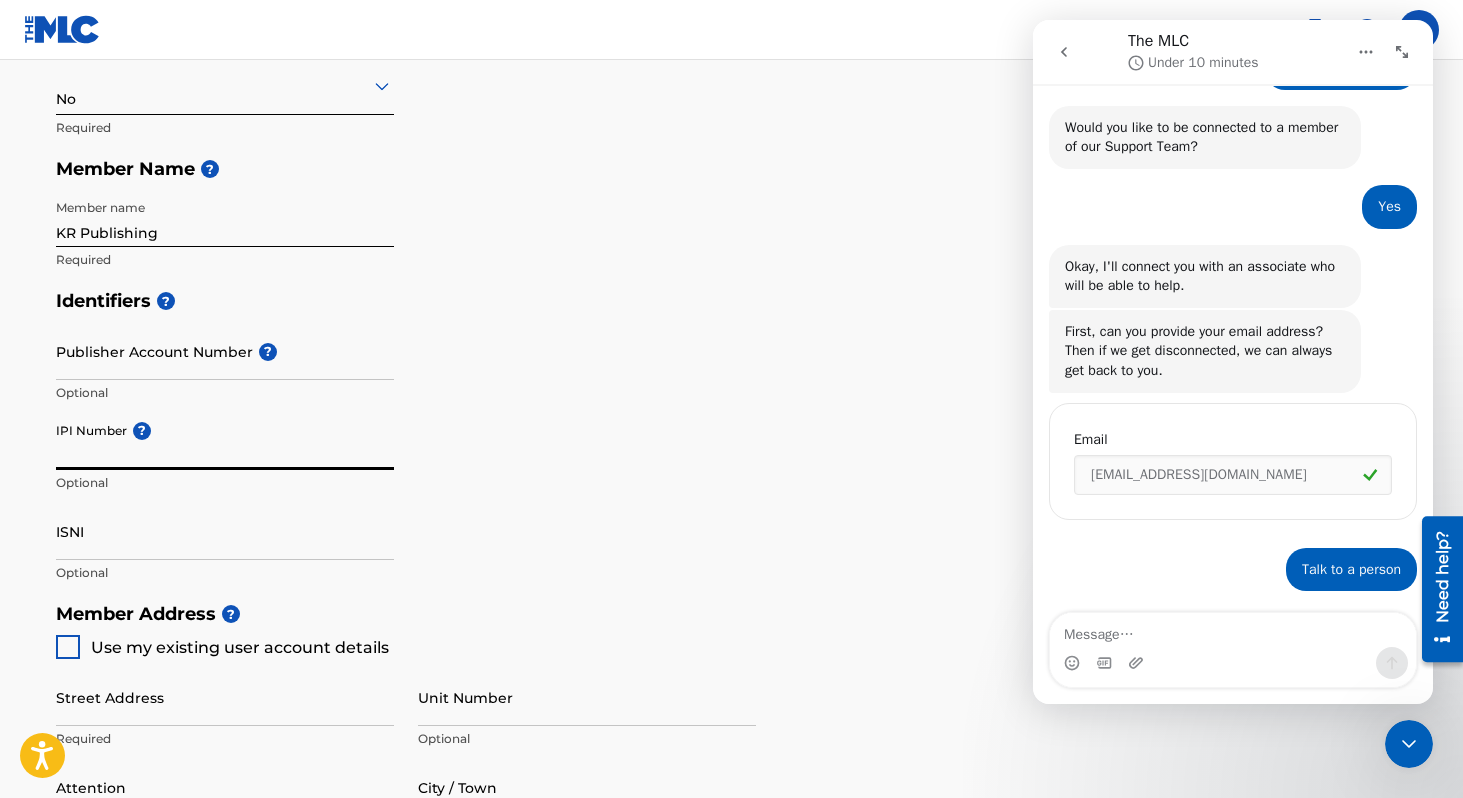 click on "IPI Number ?" at bounding box center (225, 441) 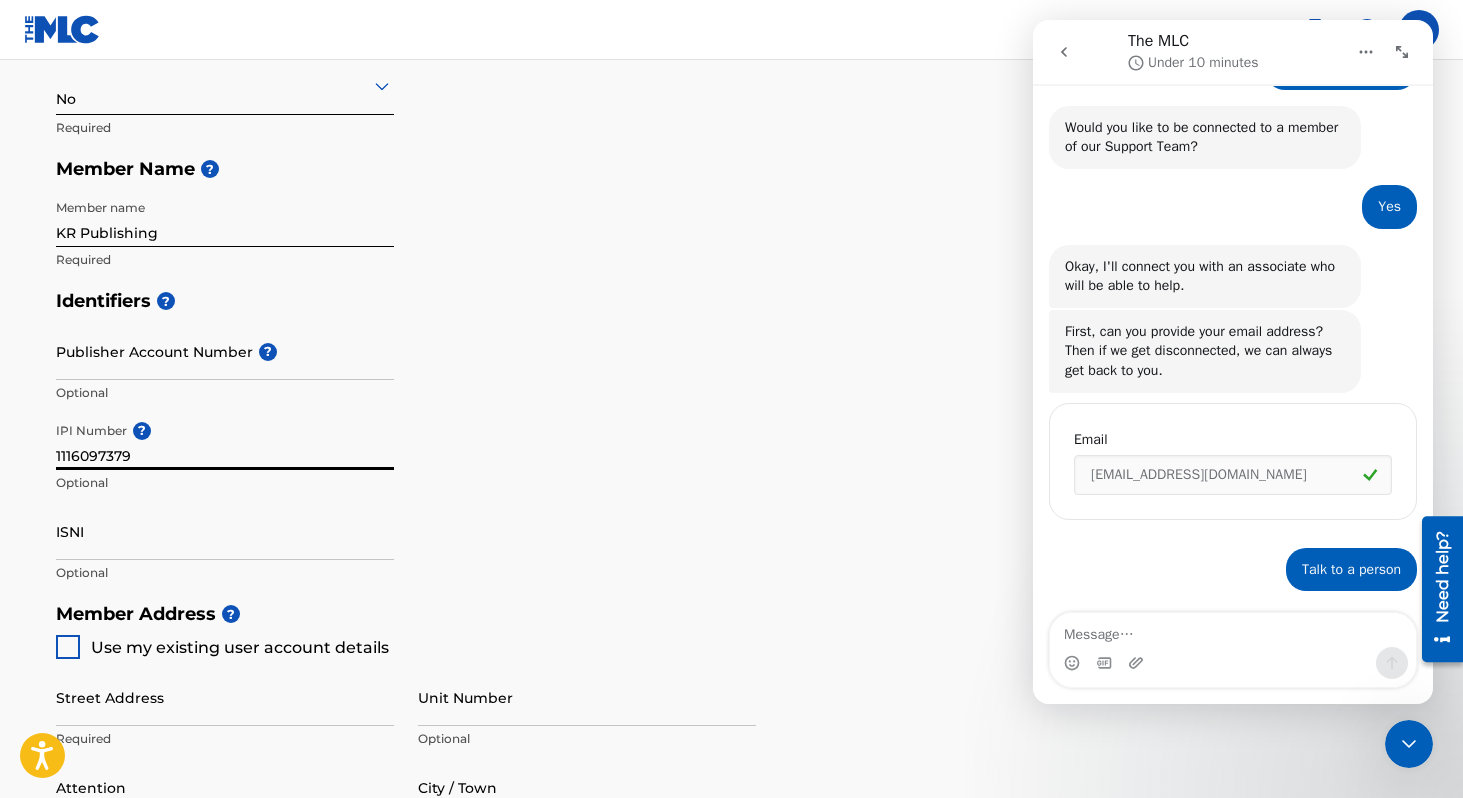 type on "1116097379" 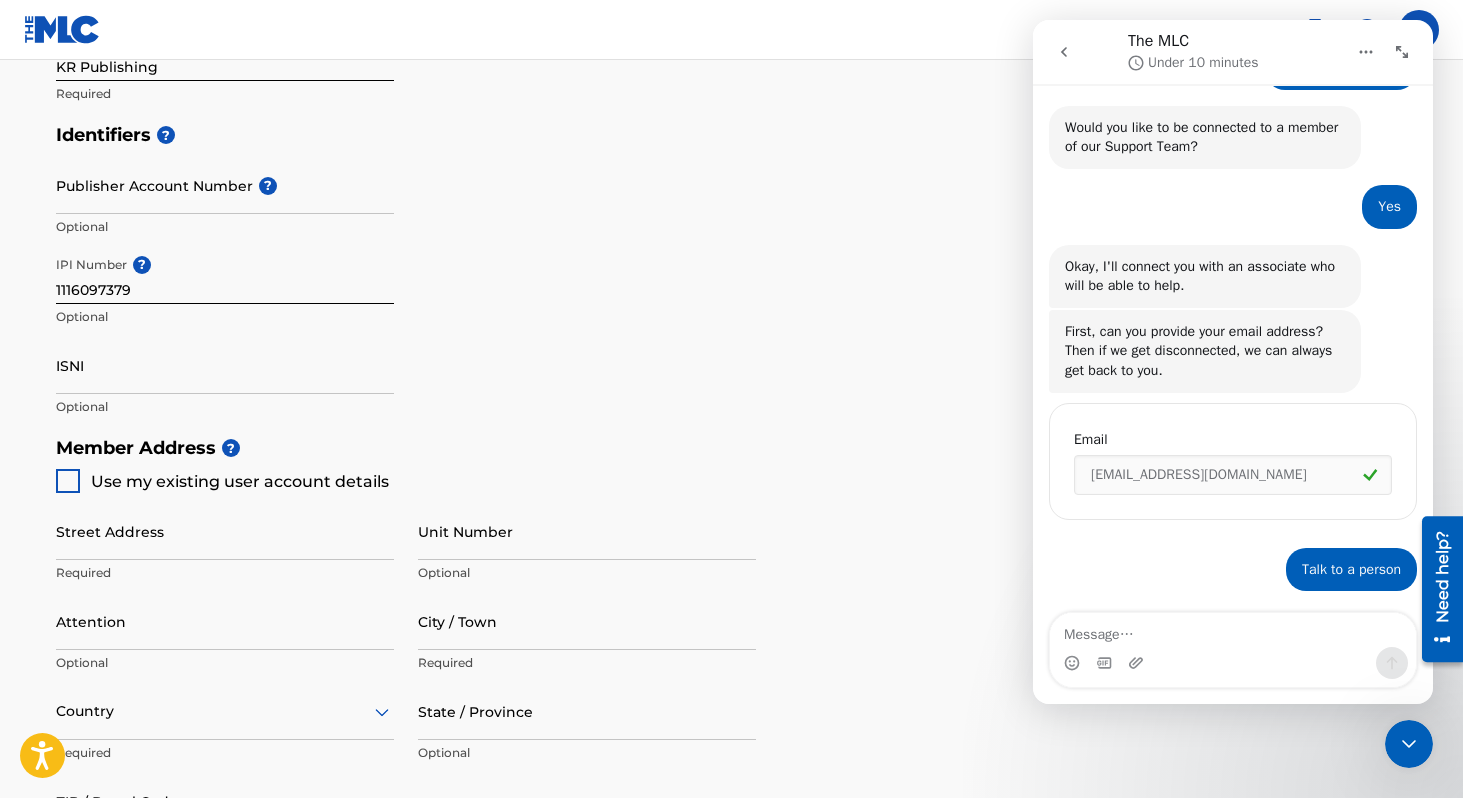 scroll, scrollTop: 604, scrollLeft: 0, axis: vertical 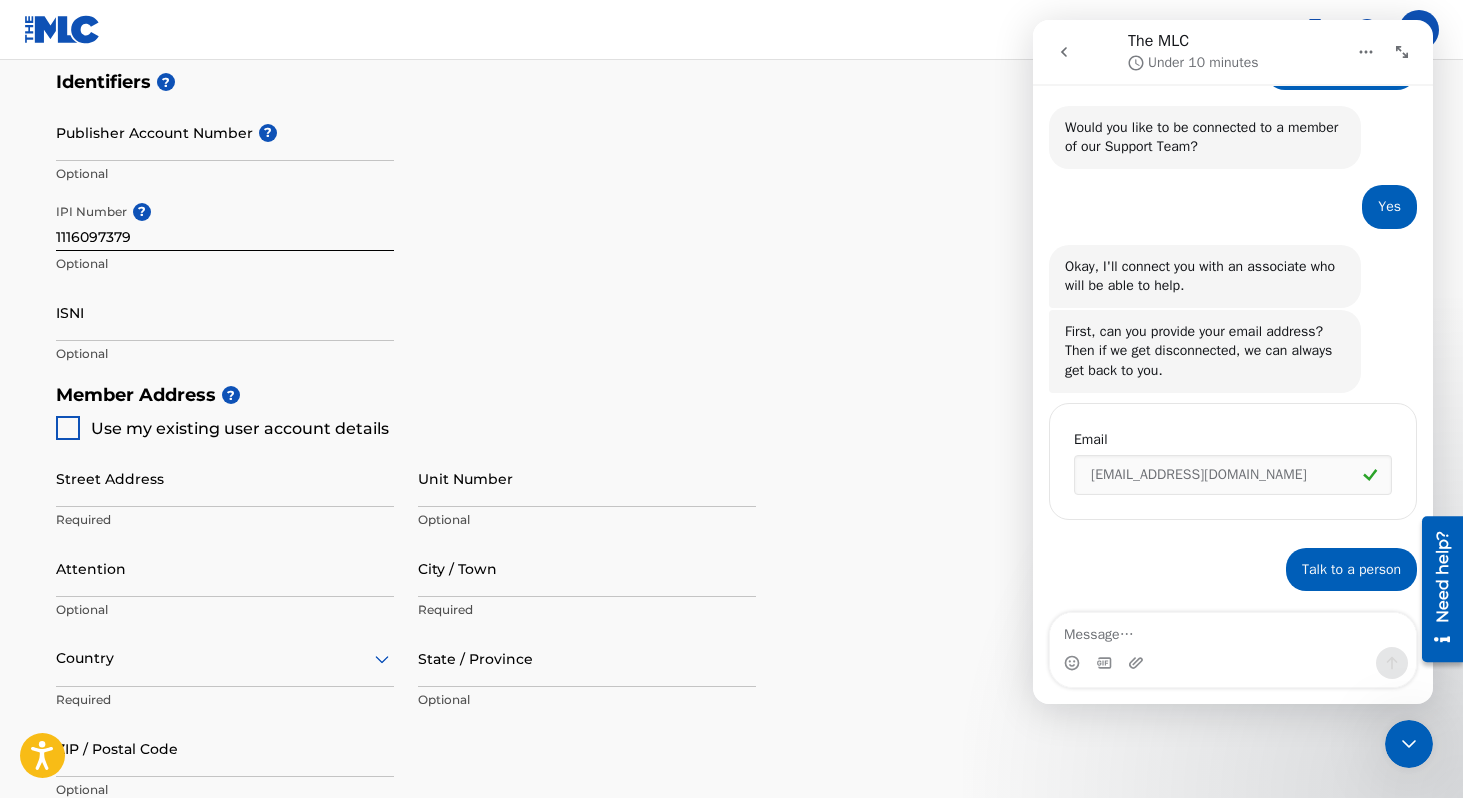 click at bounding box center (68, 428) 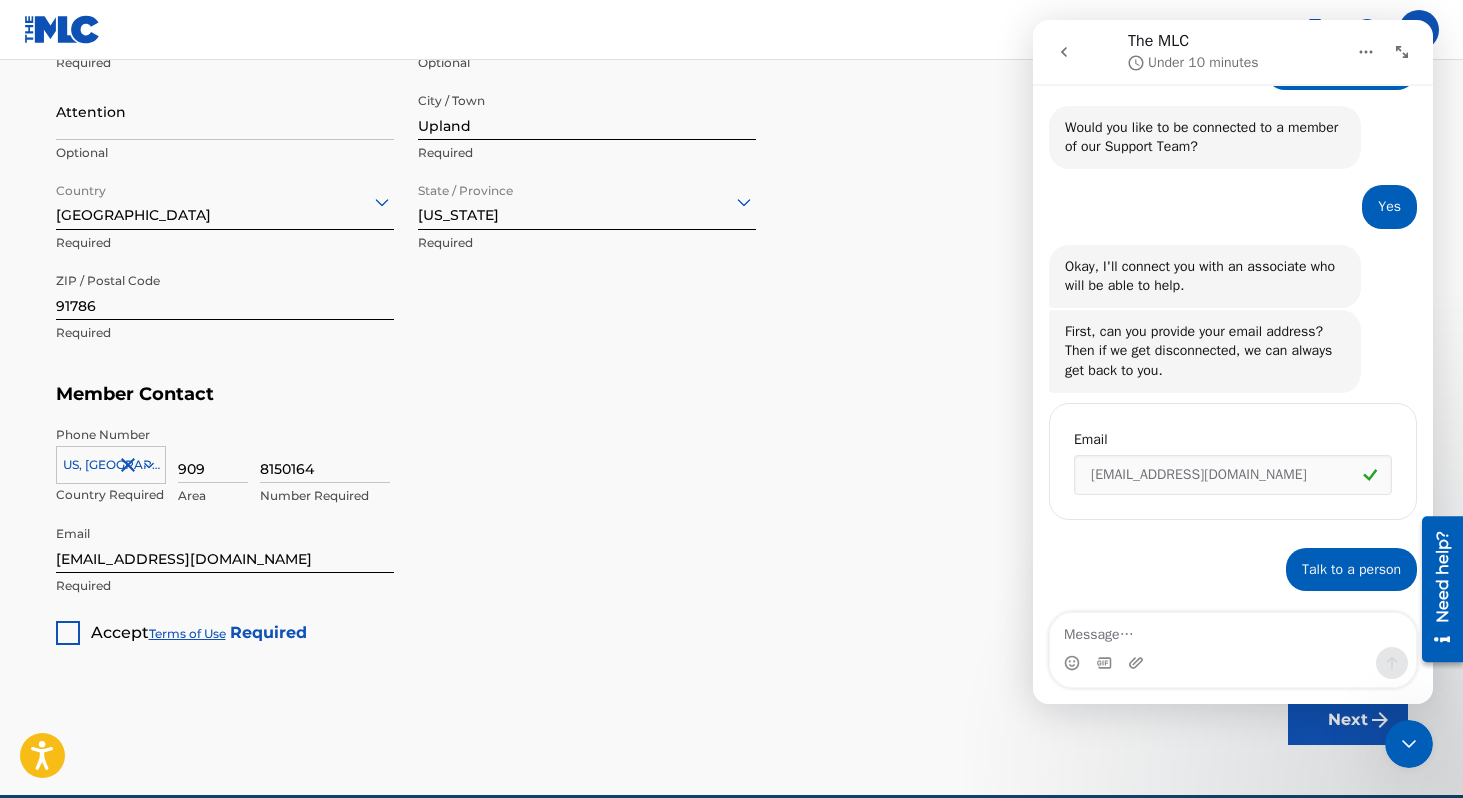 scroll, scrollTop: 1064, scrollLeft: 0, axis: vertical 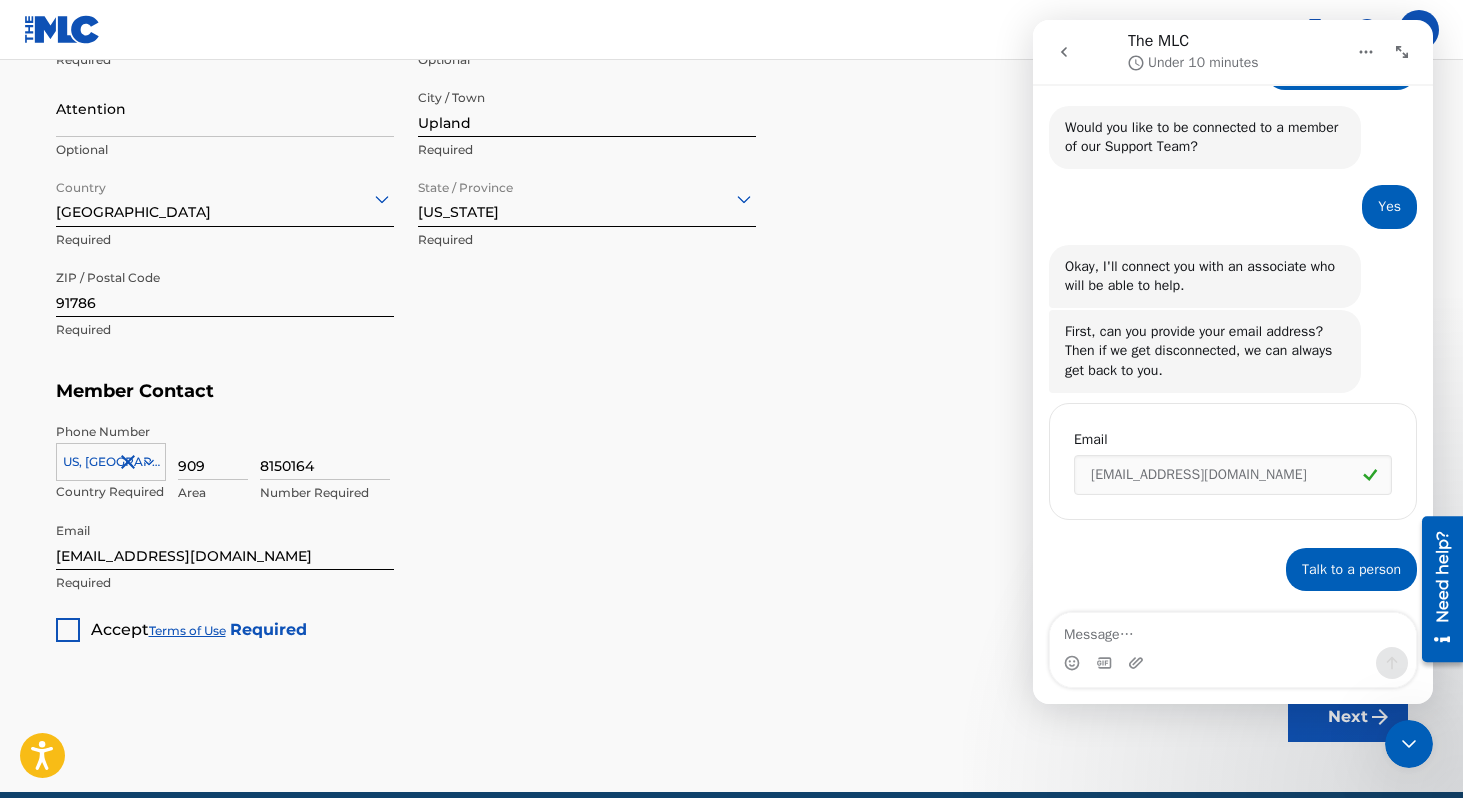 click at bounding box center [68, 630] 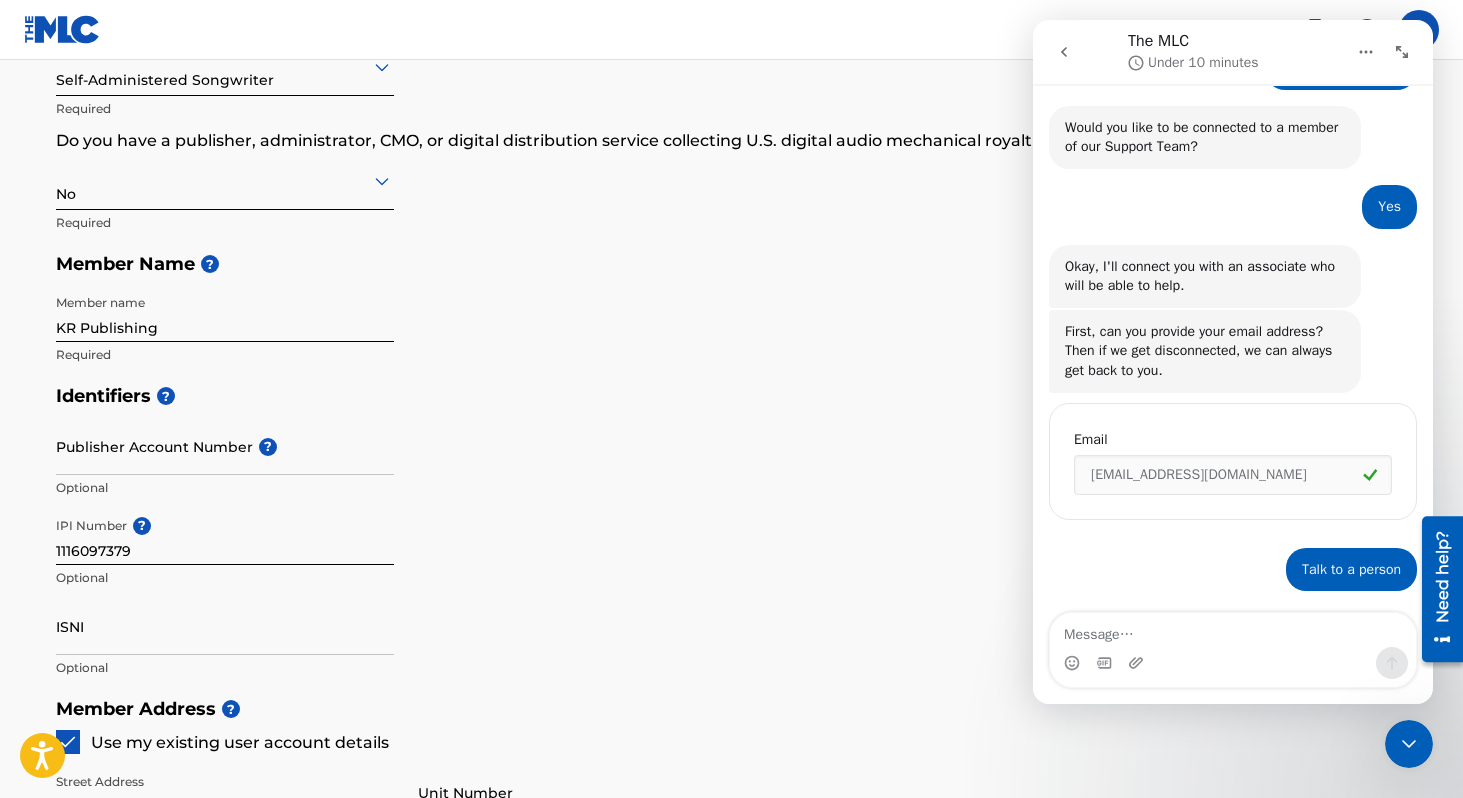 scroll, scrollTop: 288, scrollLeft: 0, axis: vertical 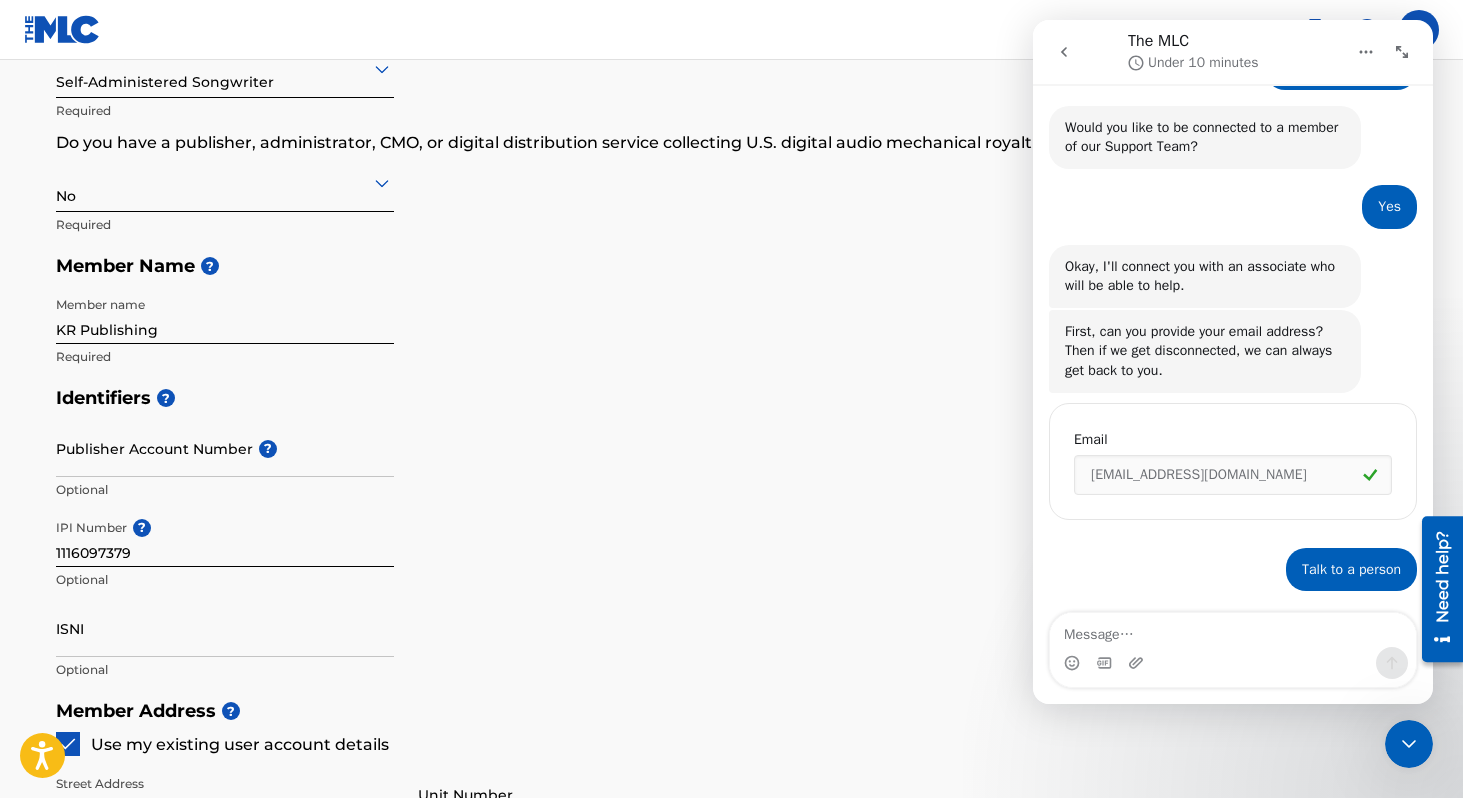 click on "Under 10 minutes" at bounding box center [1203, 62] 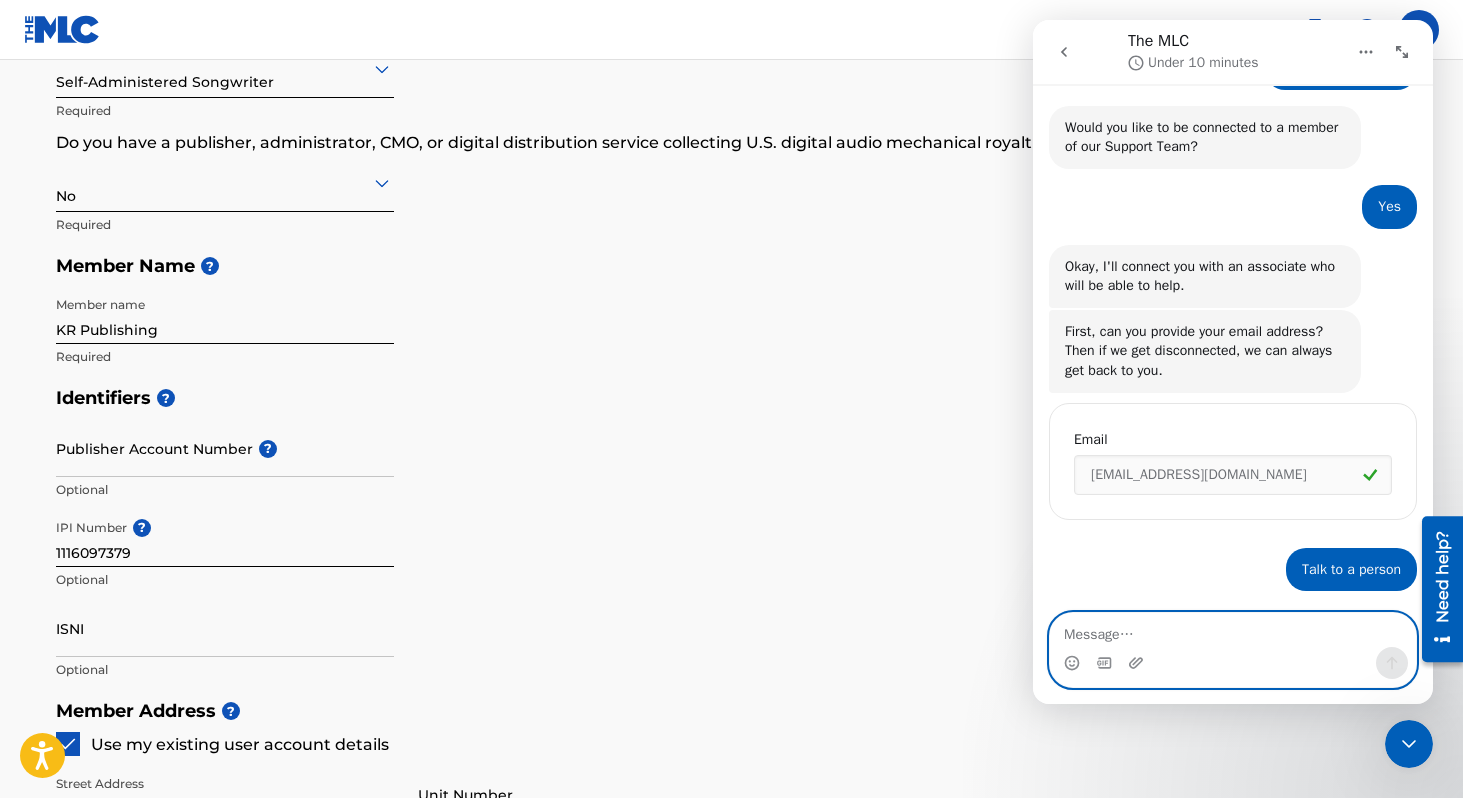 click at bounding box center [1233, 630] 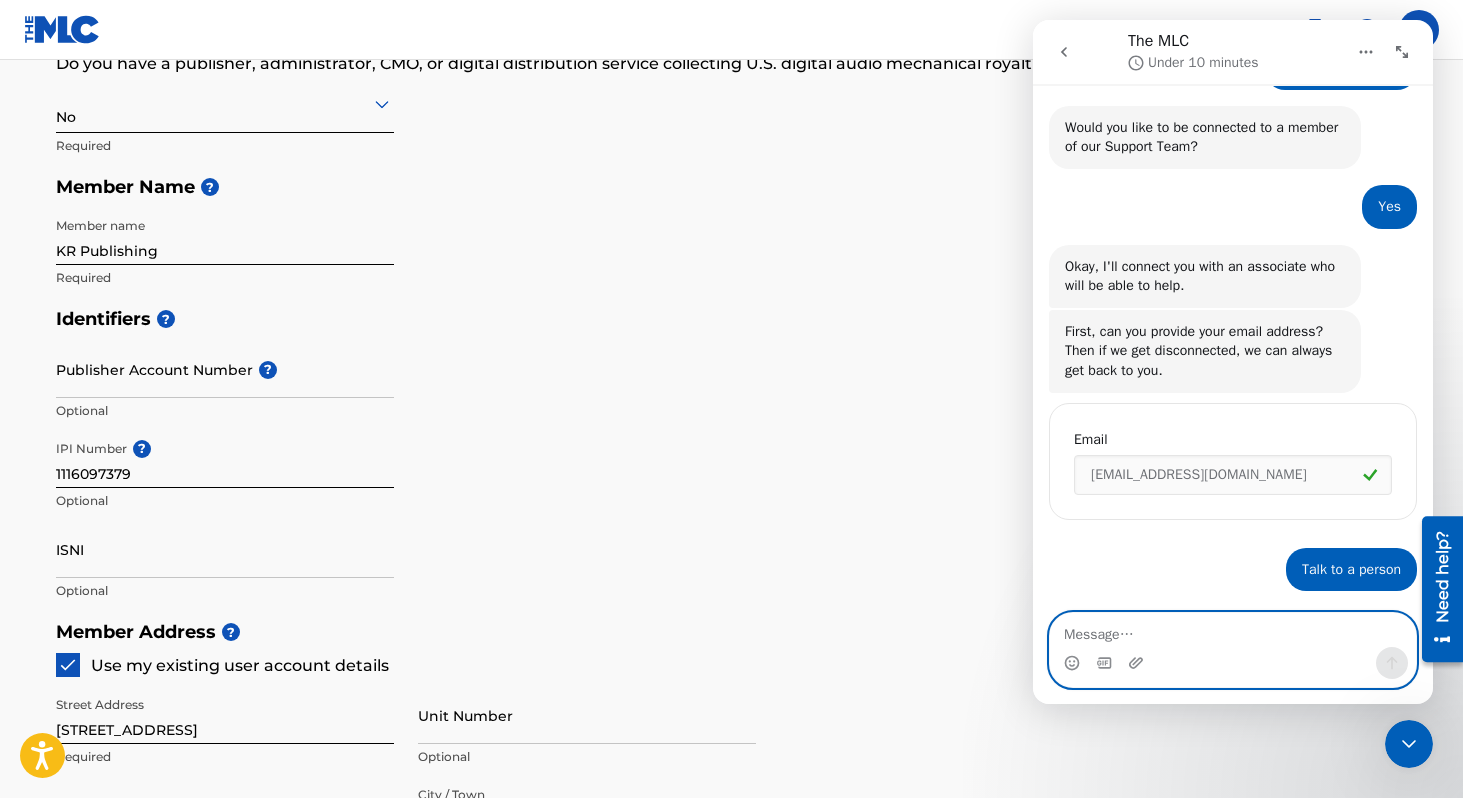 scroll, scrollTop: 366, scrollLeft: 0, axis: vertical 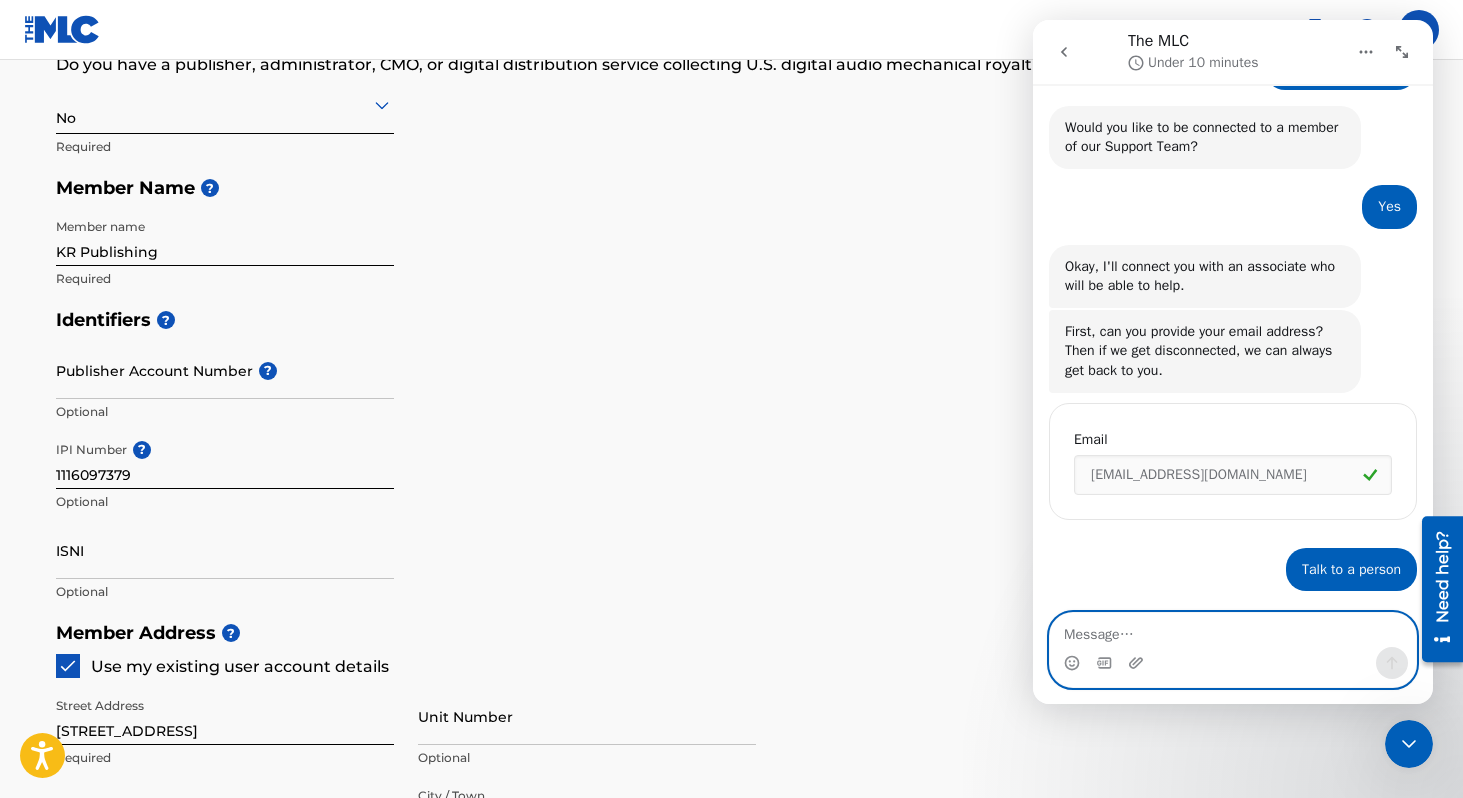 click at bounding box center [1233, 630] 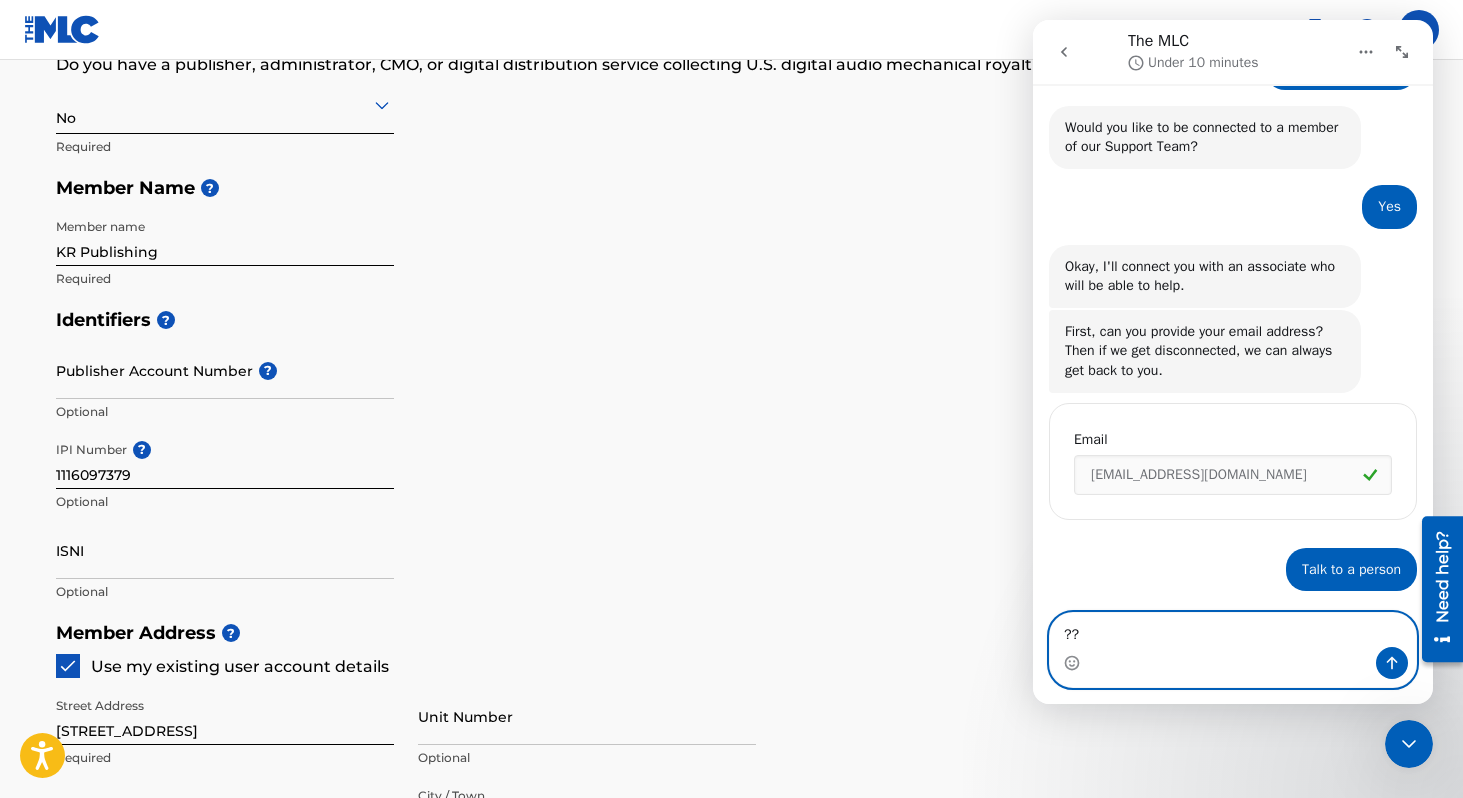 type on "???" 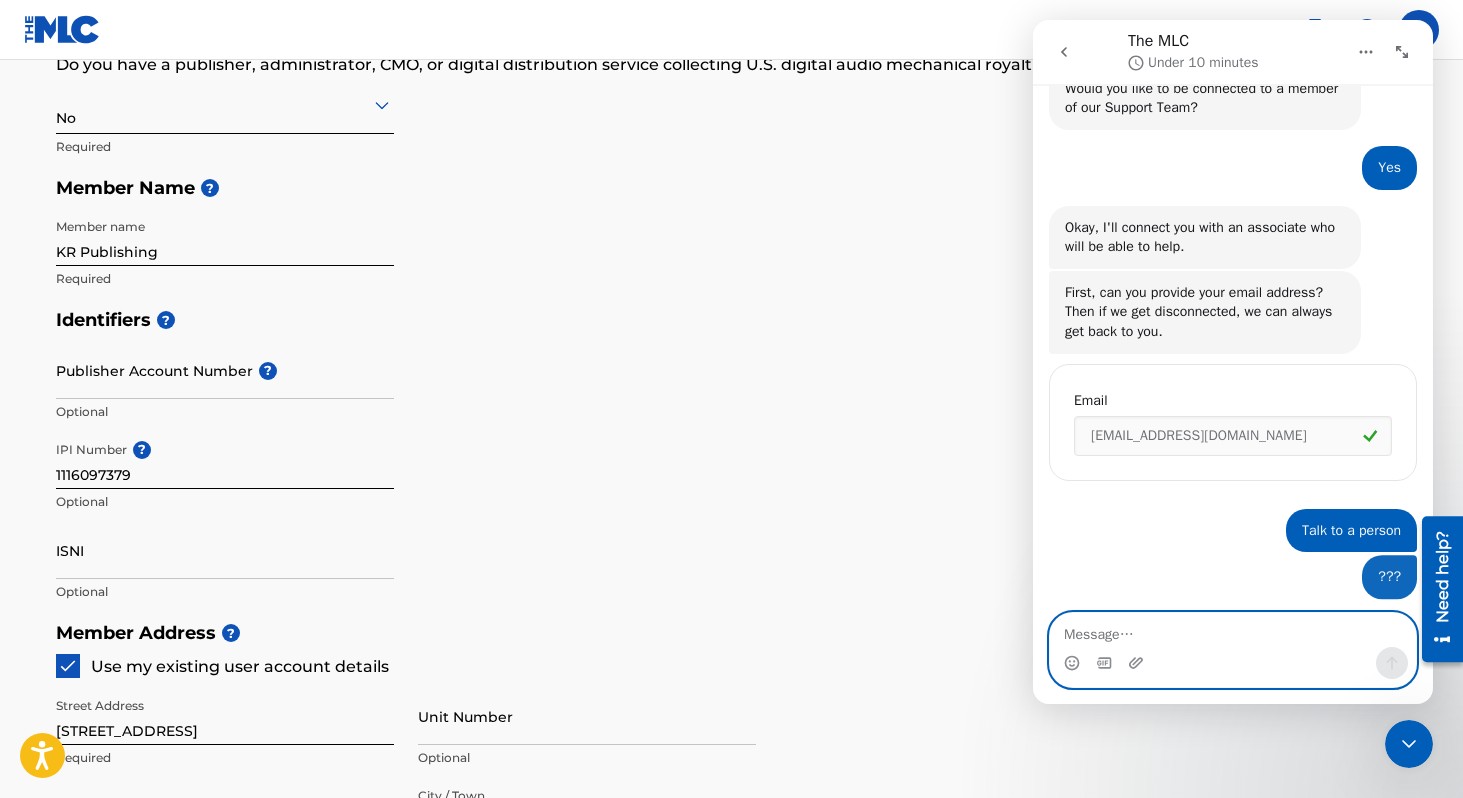 scroll, scrollTop: 391, scrollLeft: 0, axis: vertical 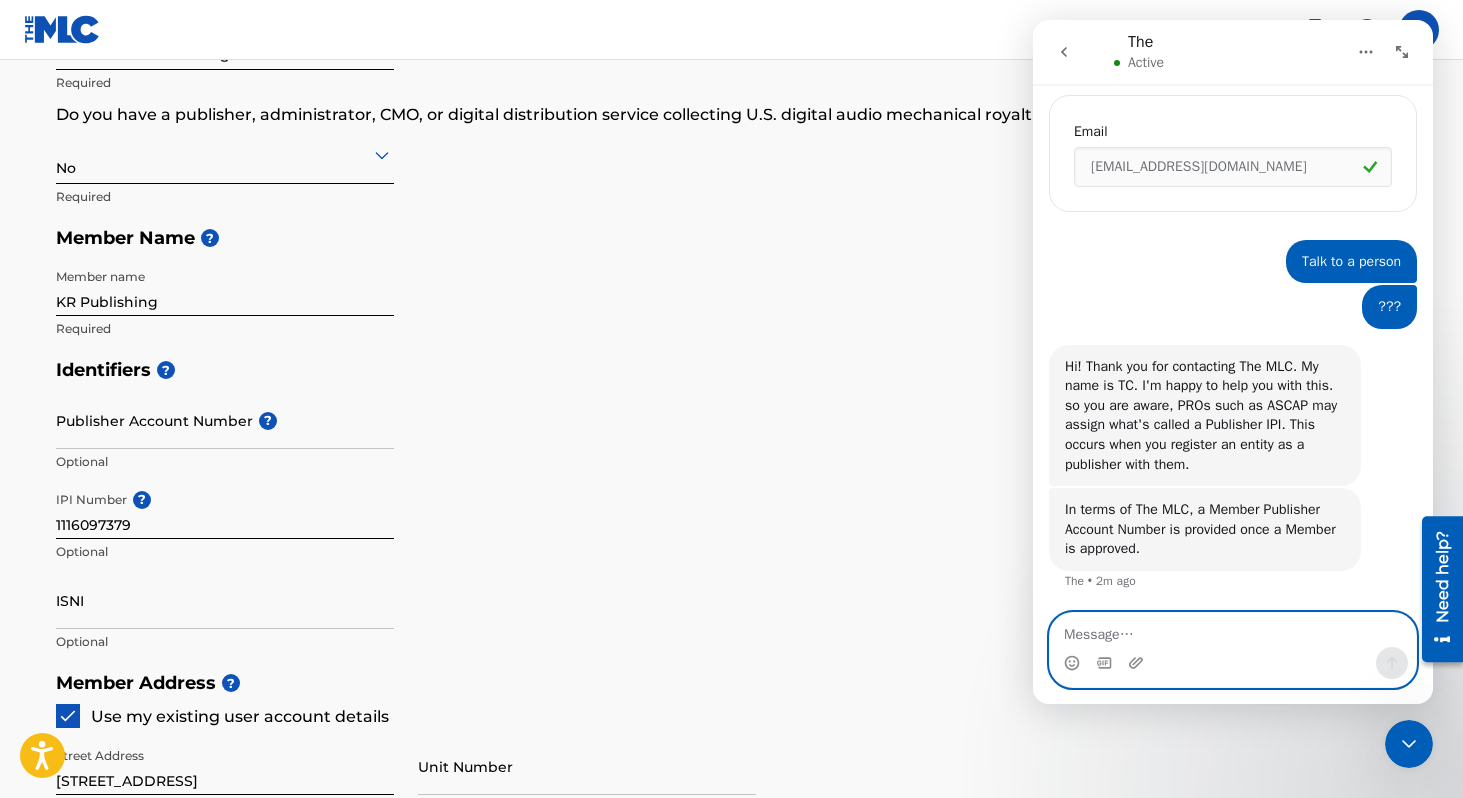 click at bounding box center [1233, 630] 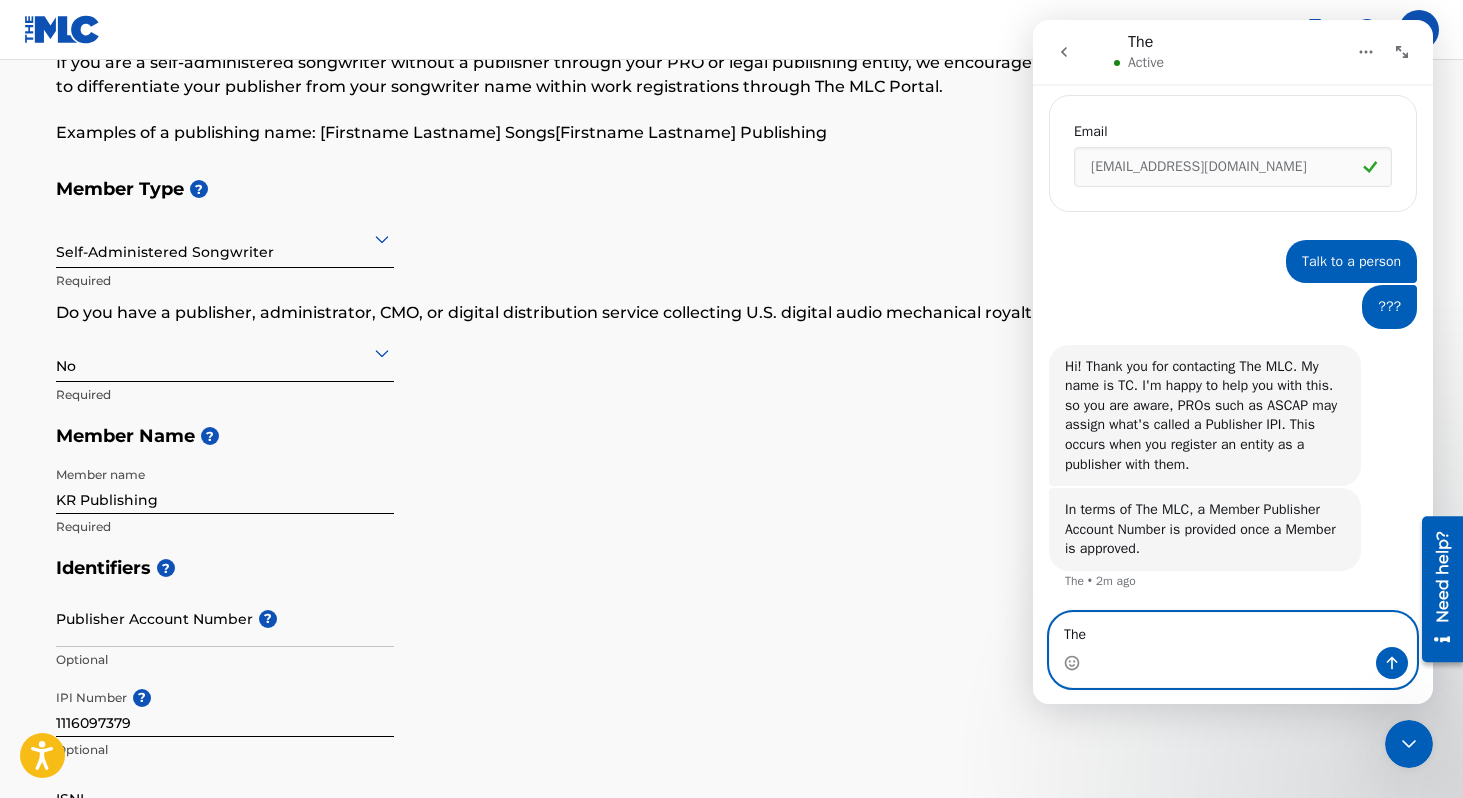 scroll, scrollTop: 116, scrollLeft: 0, axis: vertical 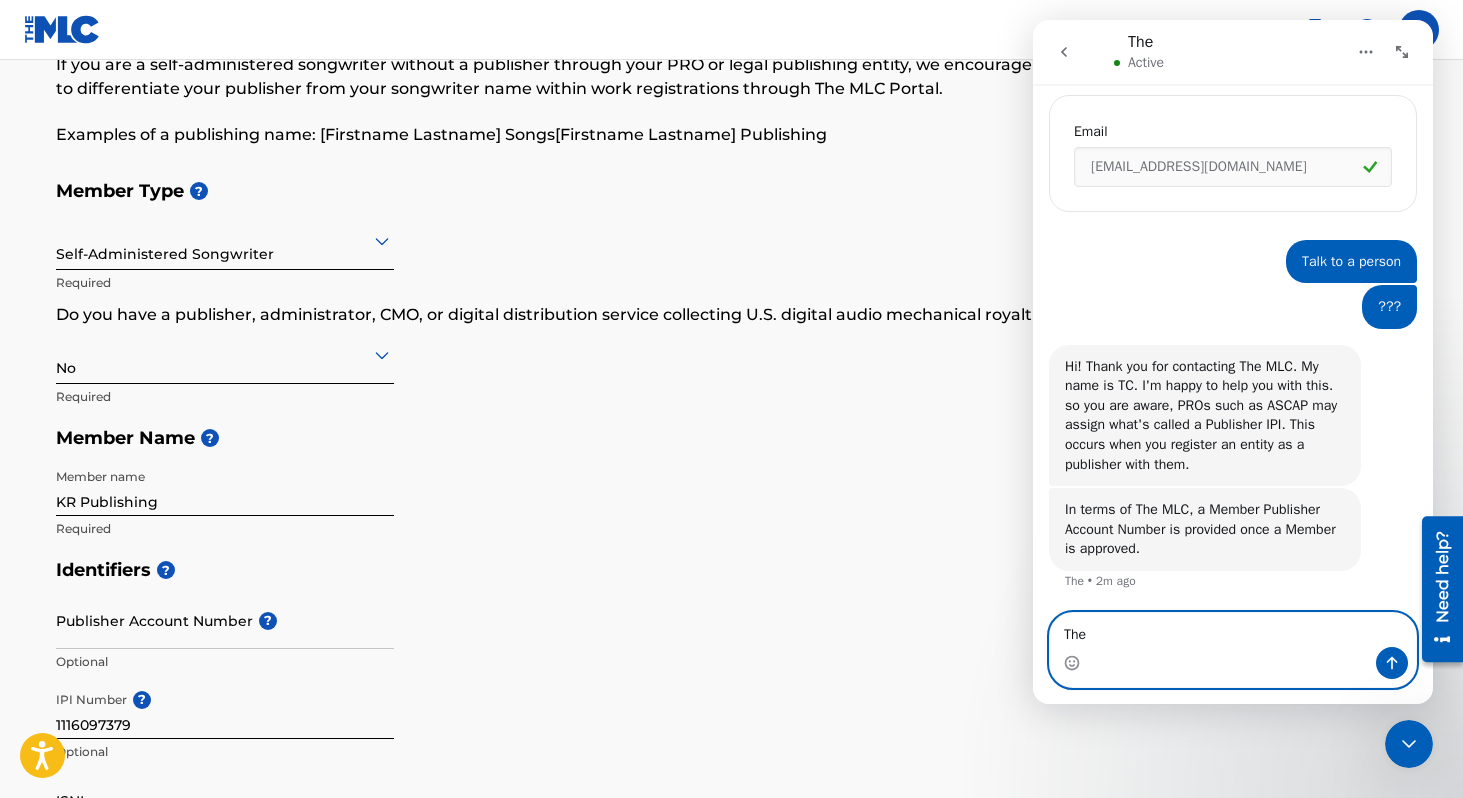 click on "The" at bounding box center (1233, 630) 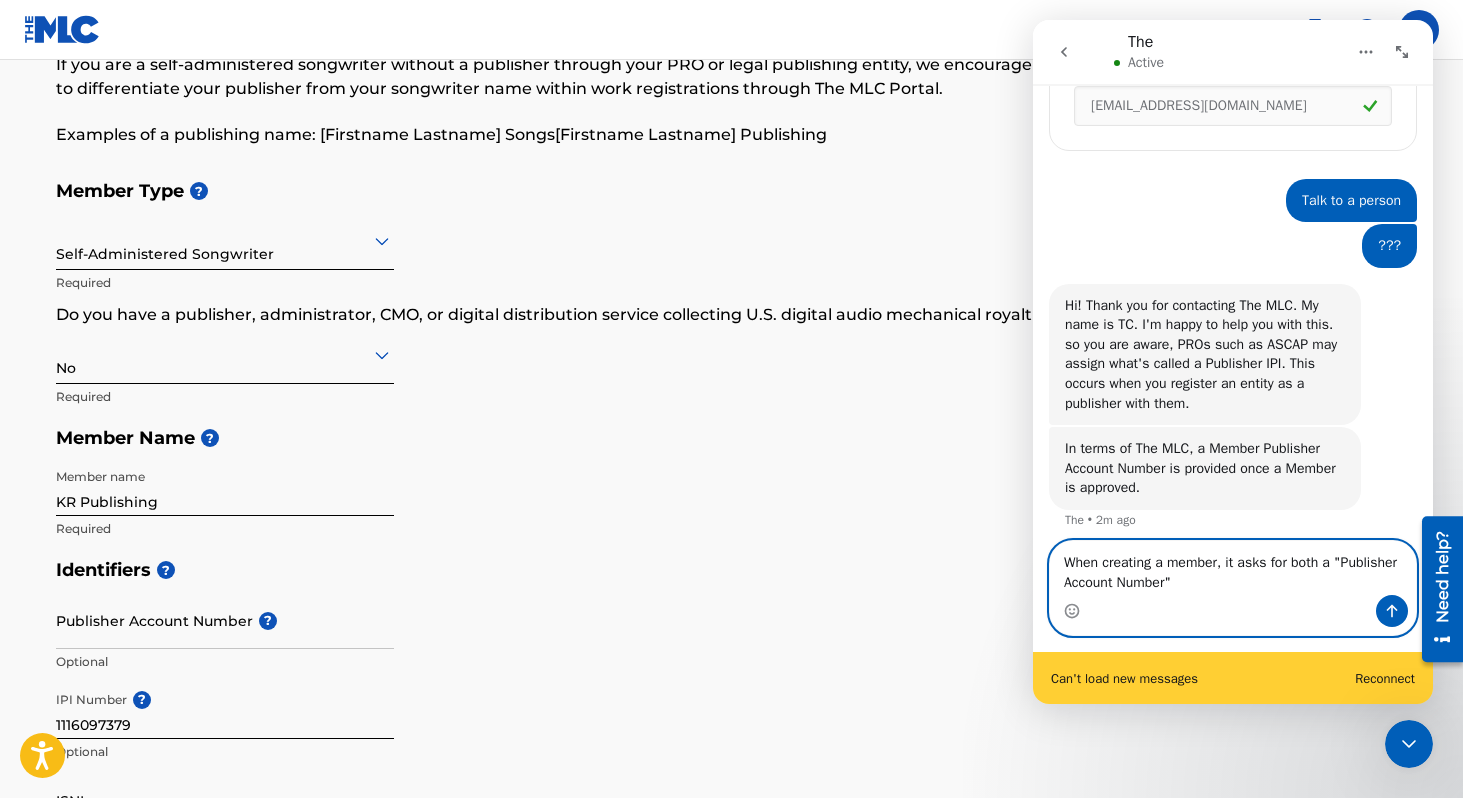 scroll, scrollTop: 726, scrollLeft: 0, axis: vertical 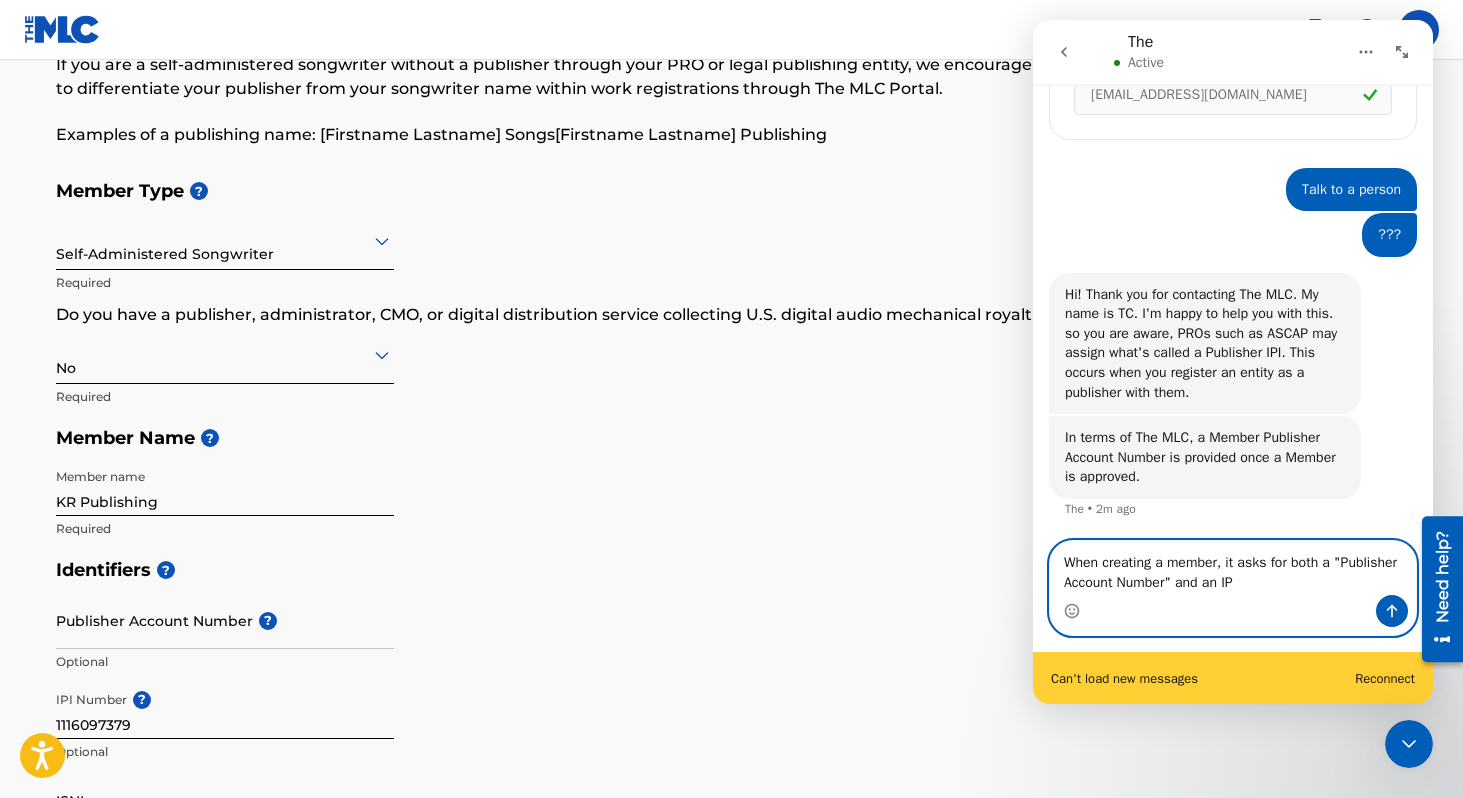 type on "When creating a member, it asks for both a "Publisher Account Number" and an IPI" 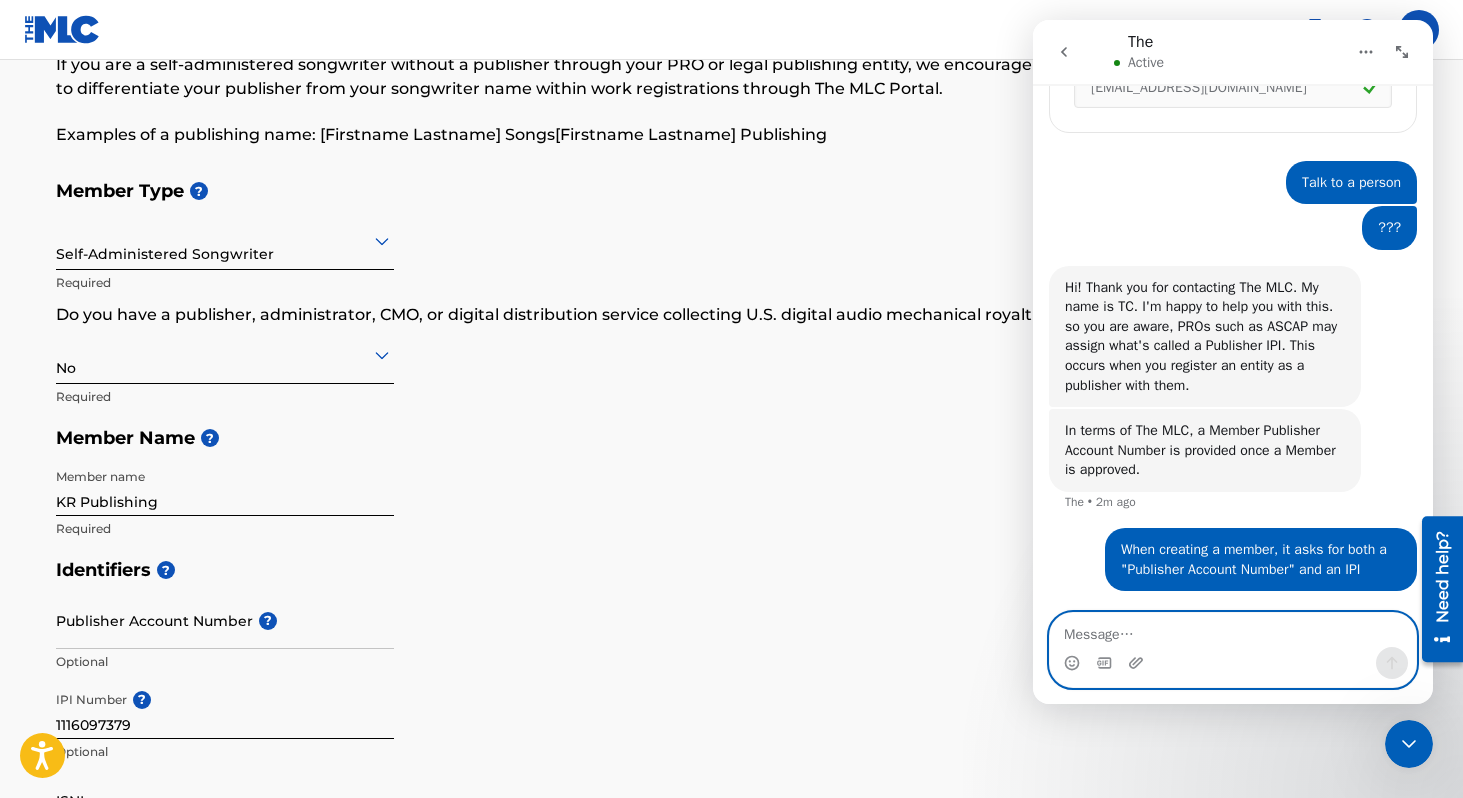scroll, scrollTop: 733, scrollLeft: 0, axis: vertical 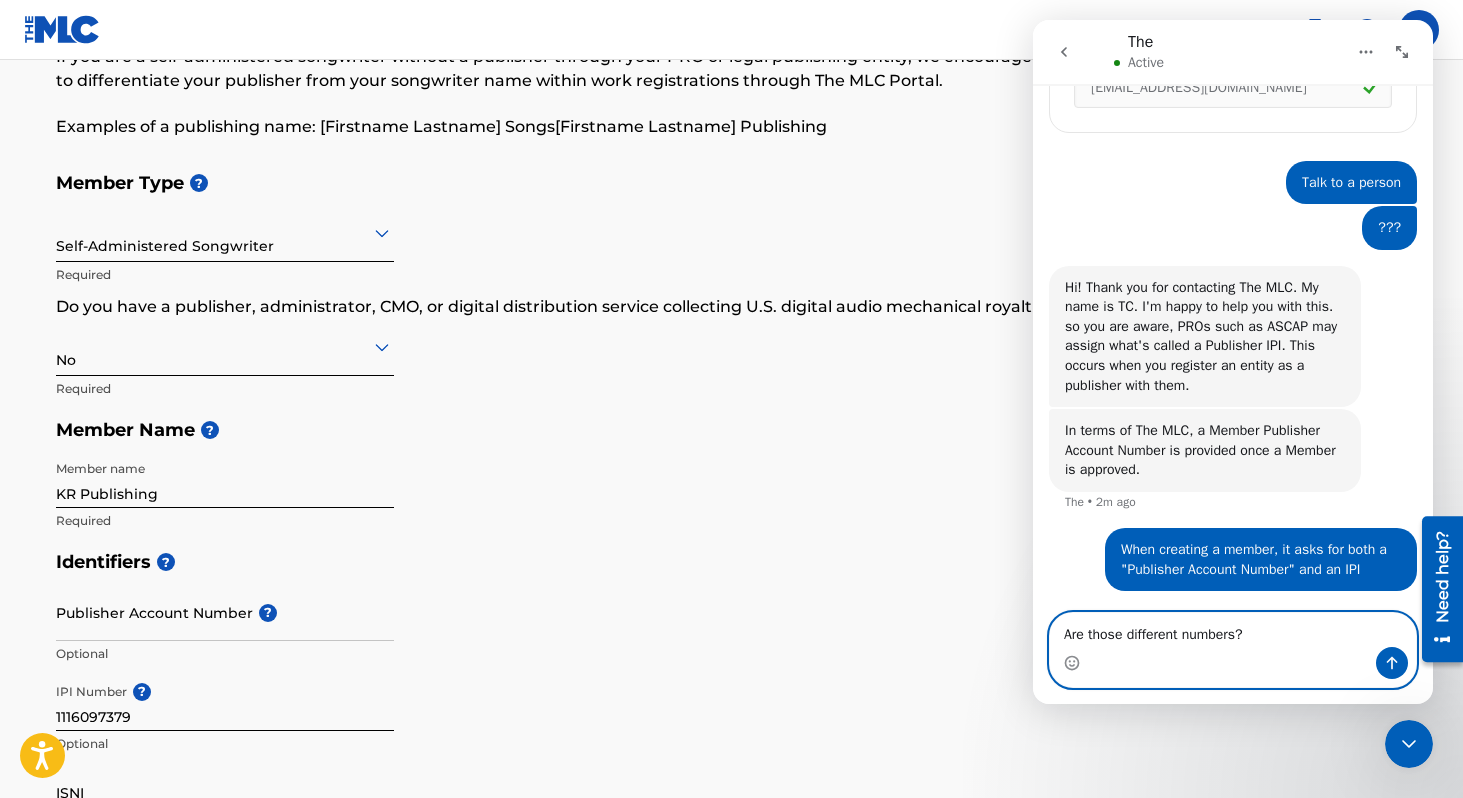 type on "Are those different numbers?" 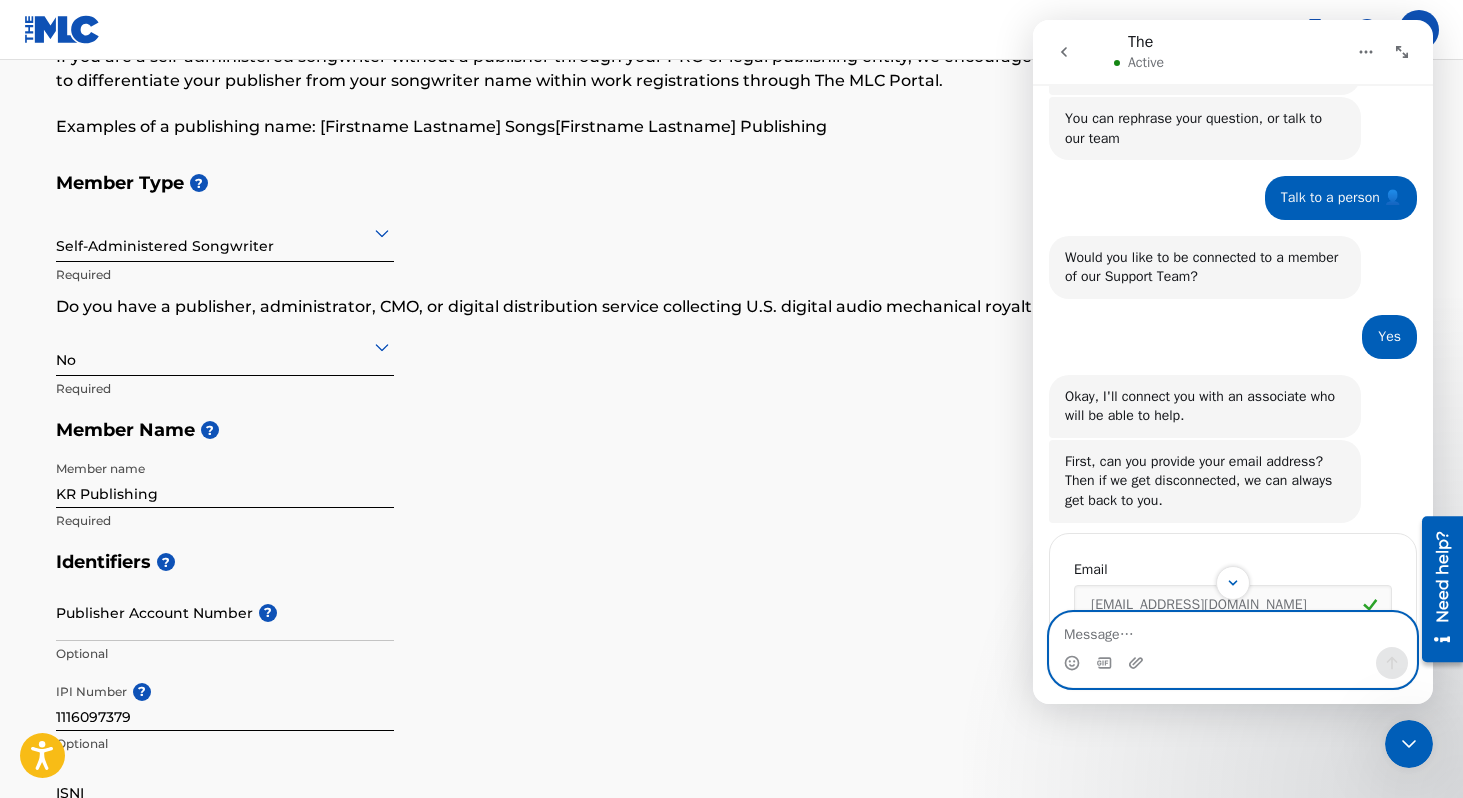 scroll, scrollTop: 0, scrollLeft: 0, axis: both 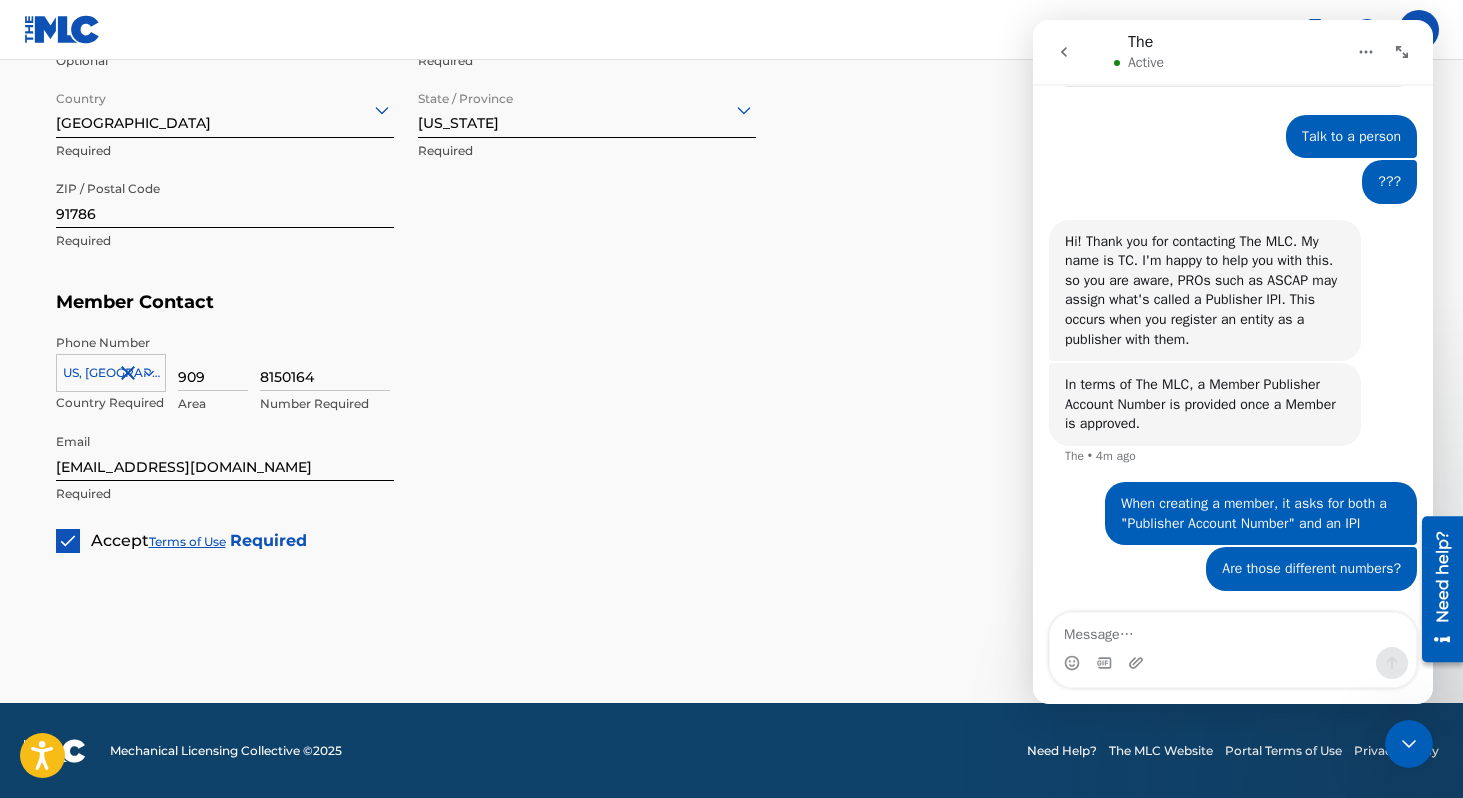 click 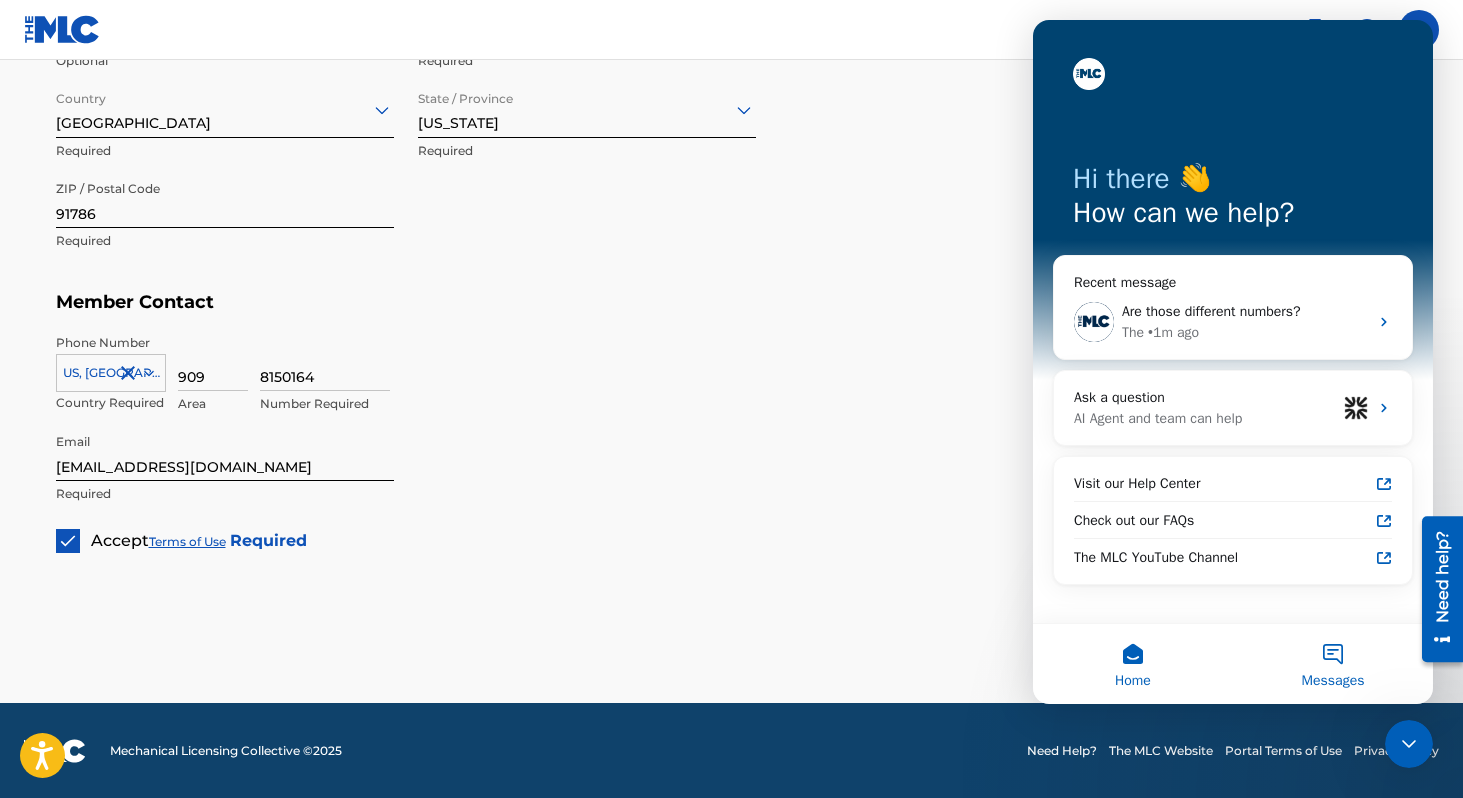 click on "Messages" at bounding box center [1333, 664] 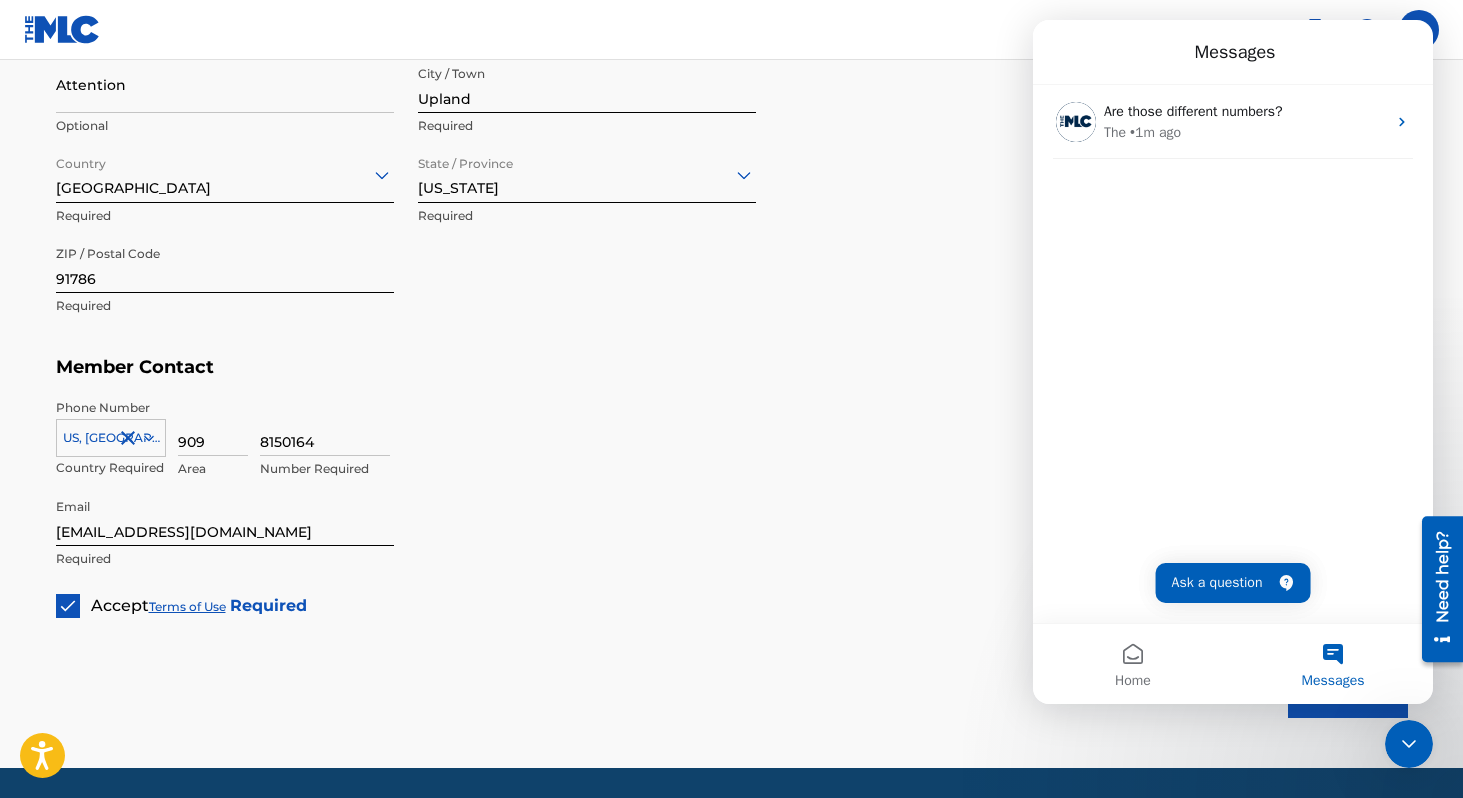 scroll, scrollTop: 1082, scrollLeft: 0, axis: vertical 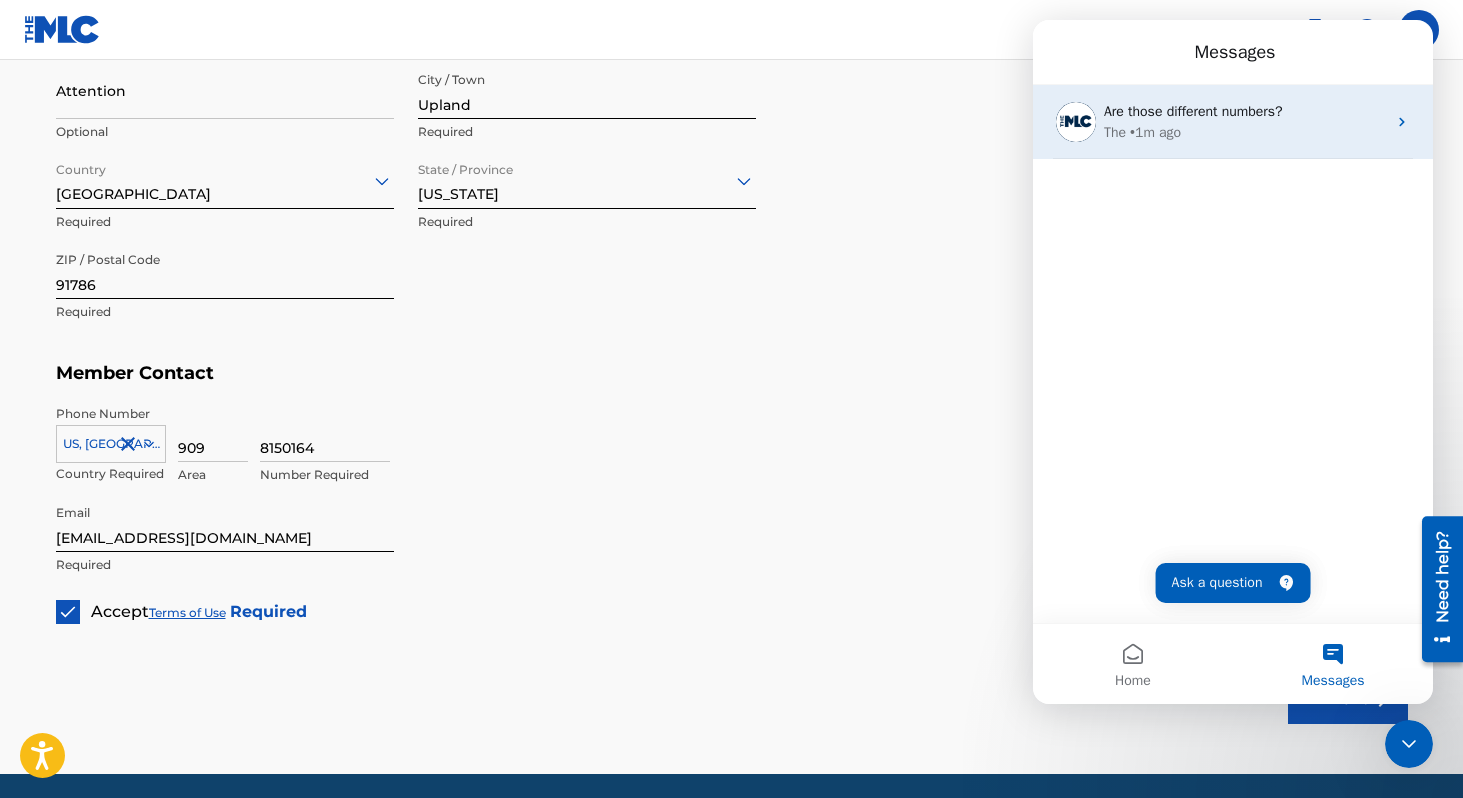 click on "Are those different numbers?" at bounding box center (1245, 111) 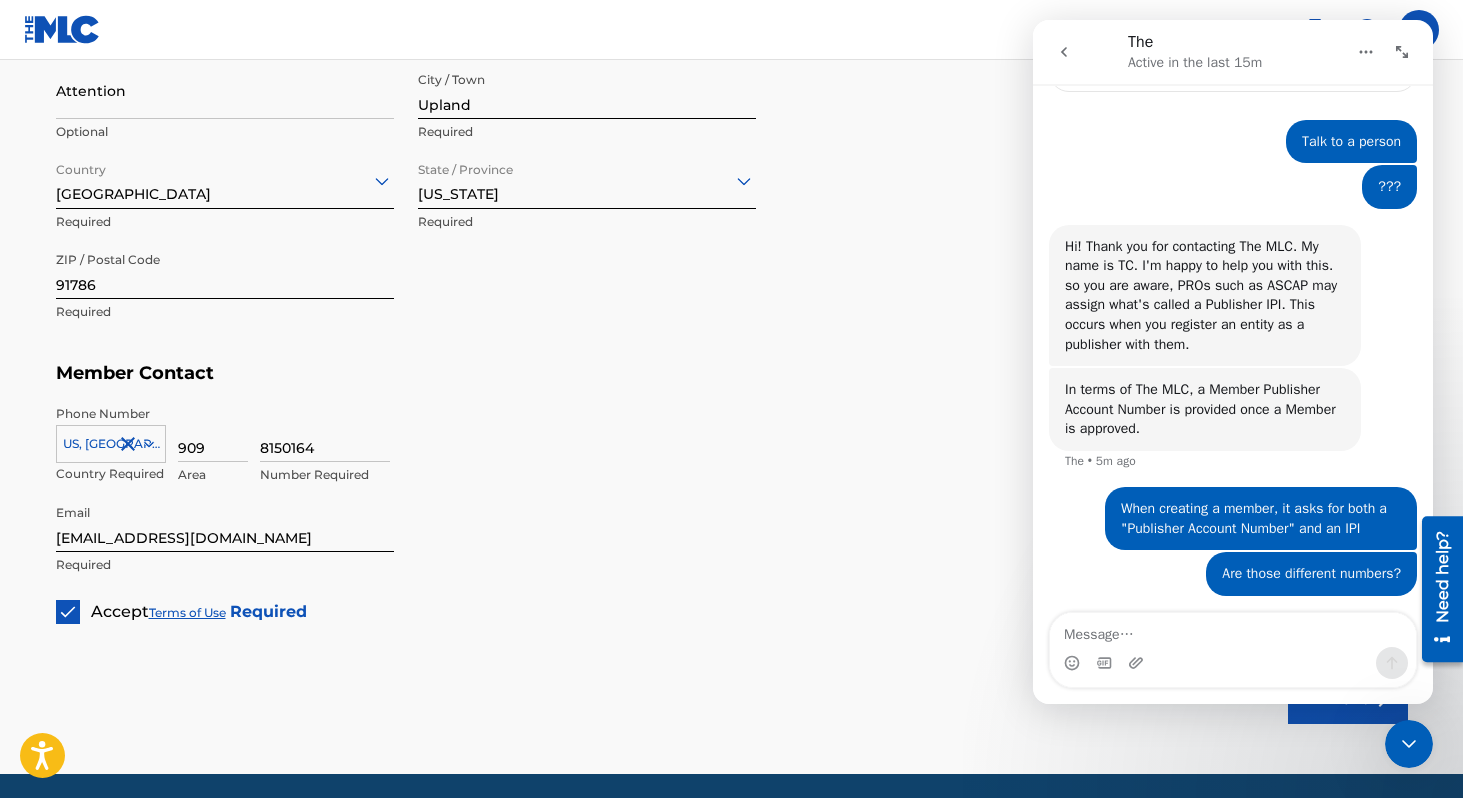 scroll, scrollTop: 779, scrollLeft: 0, axis: vertical 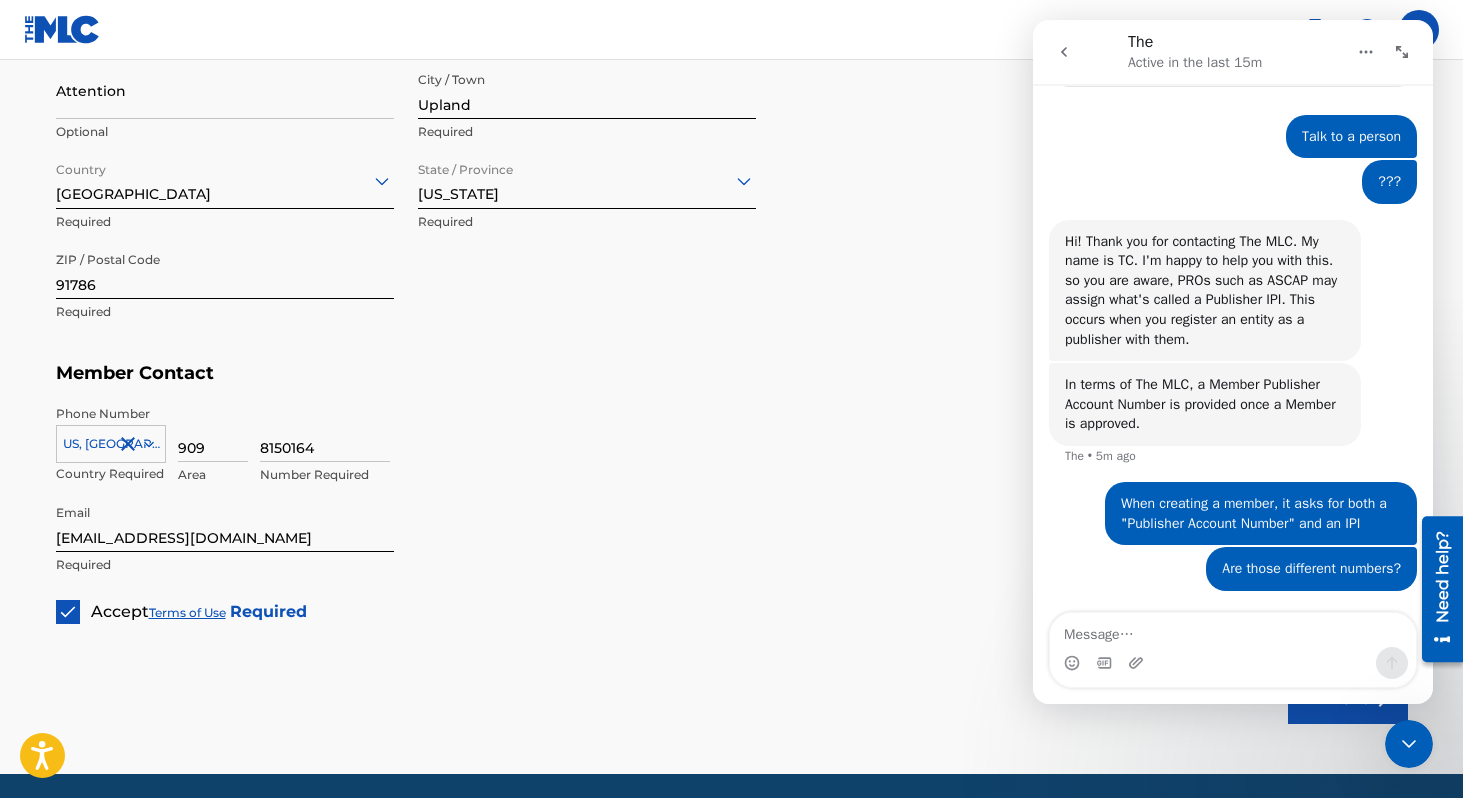 click 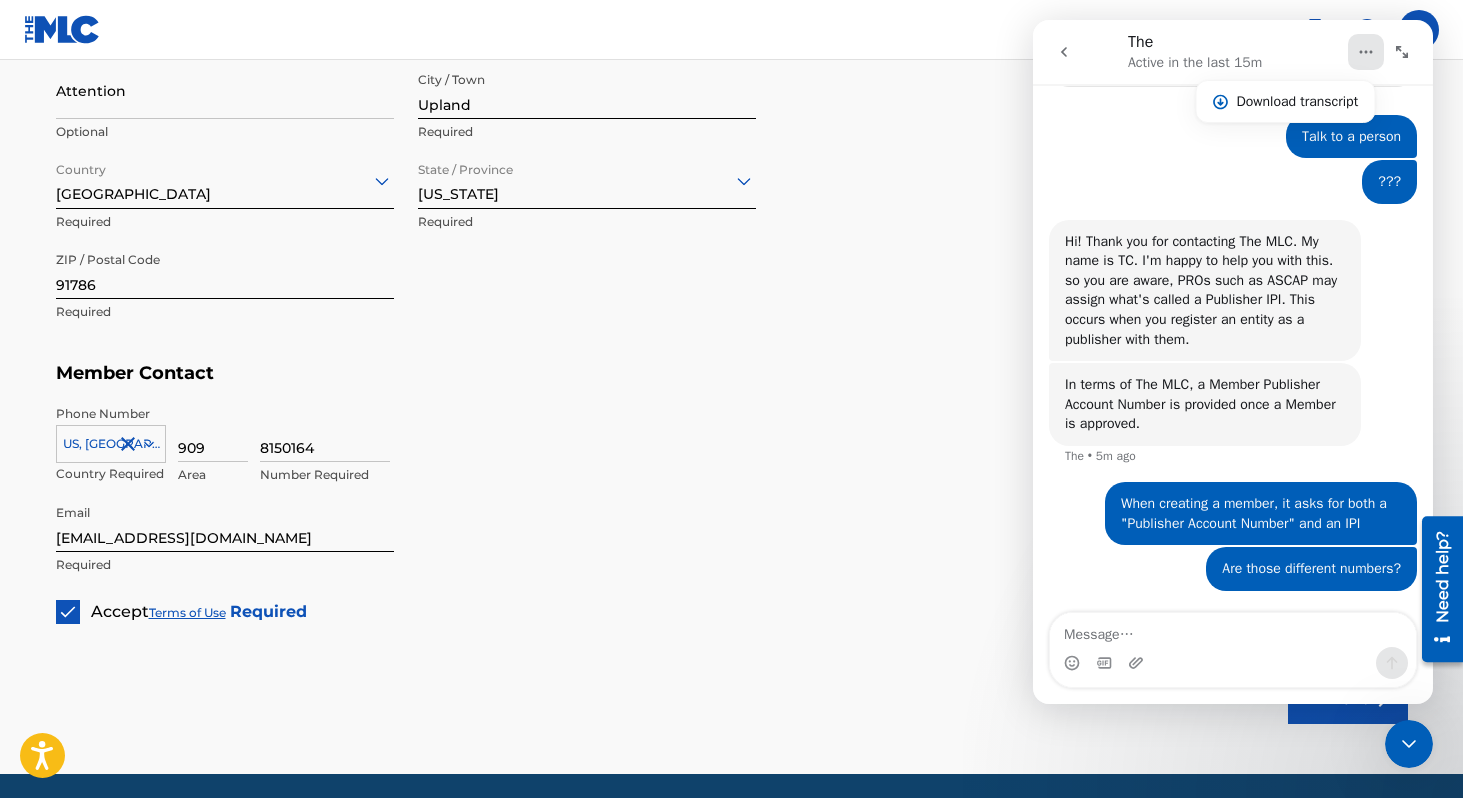 click on "???    •   8m ago" at bounding box center (1233, 190) 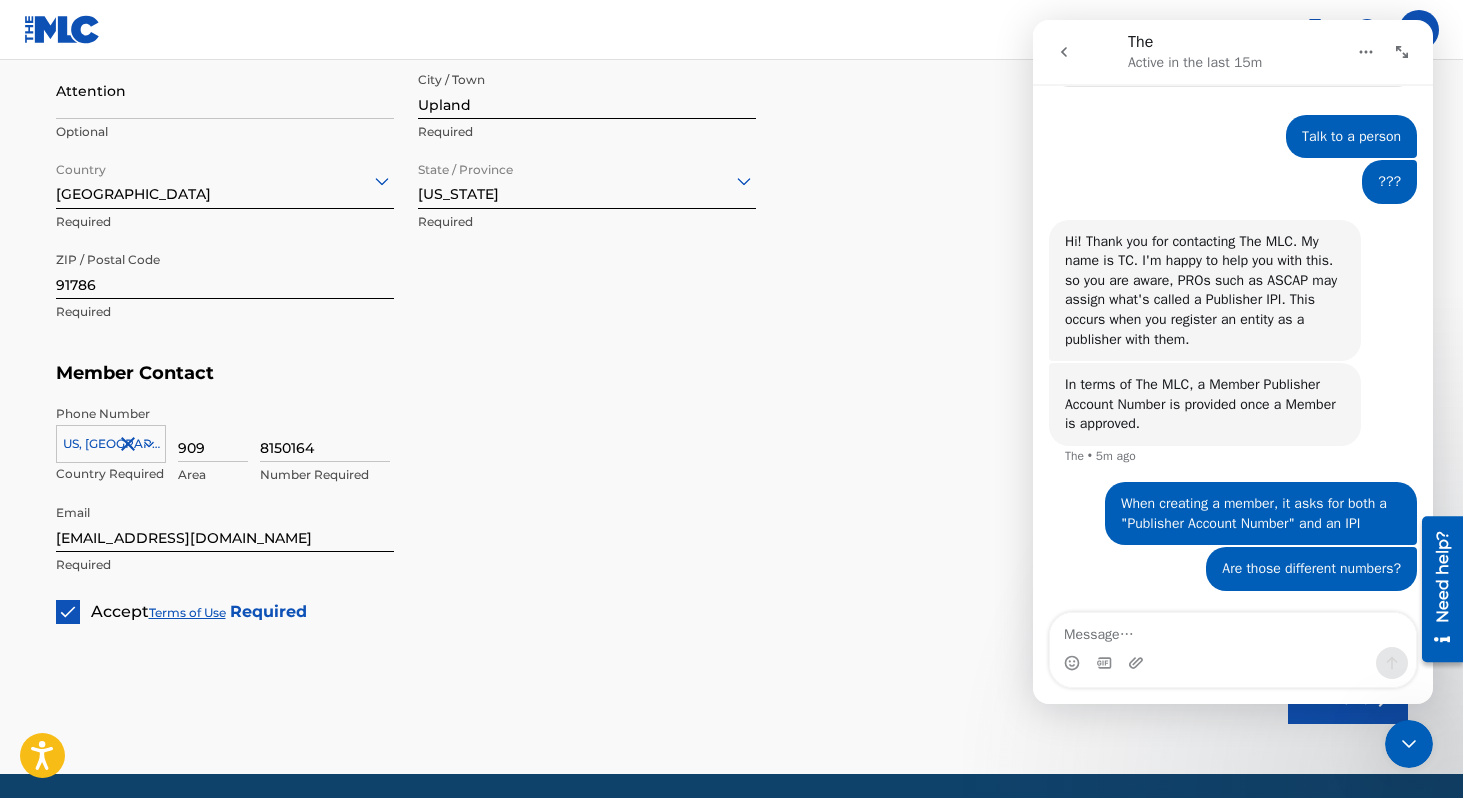 click 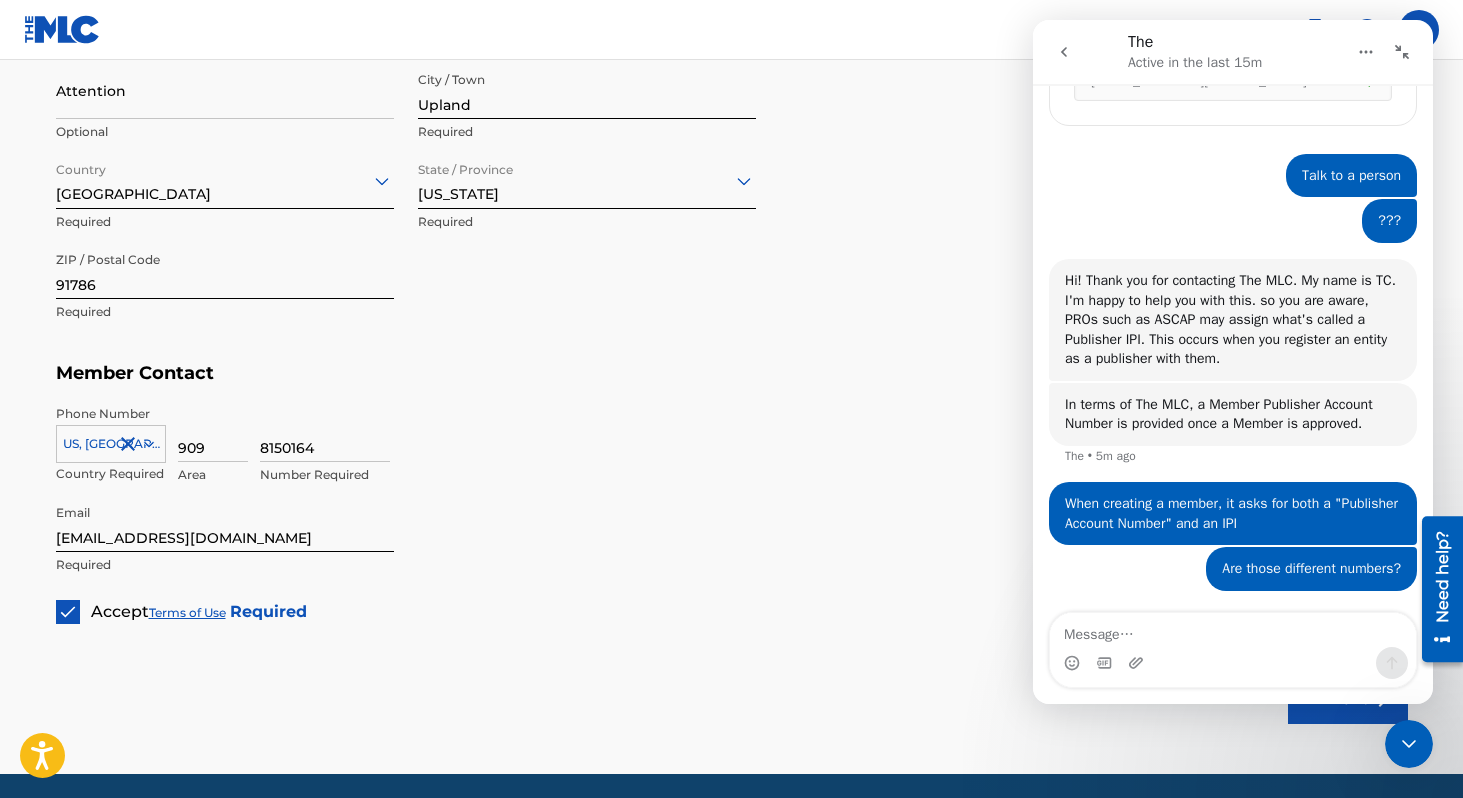 scroll, scrollTop: 583, scrollLeft: 0, axis: vertical 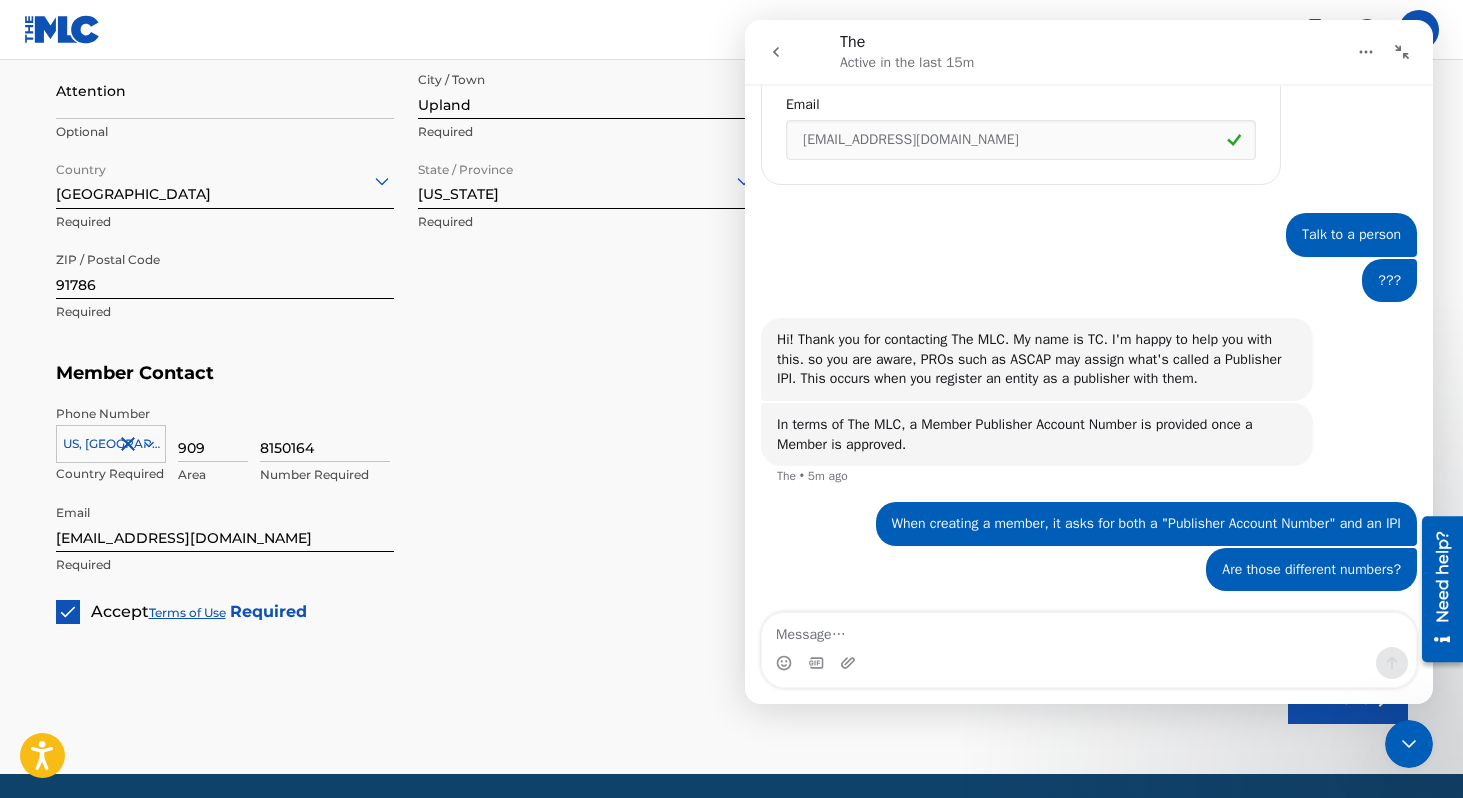 click 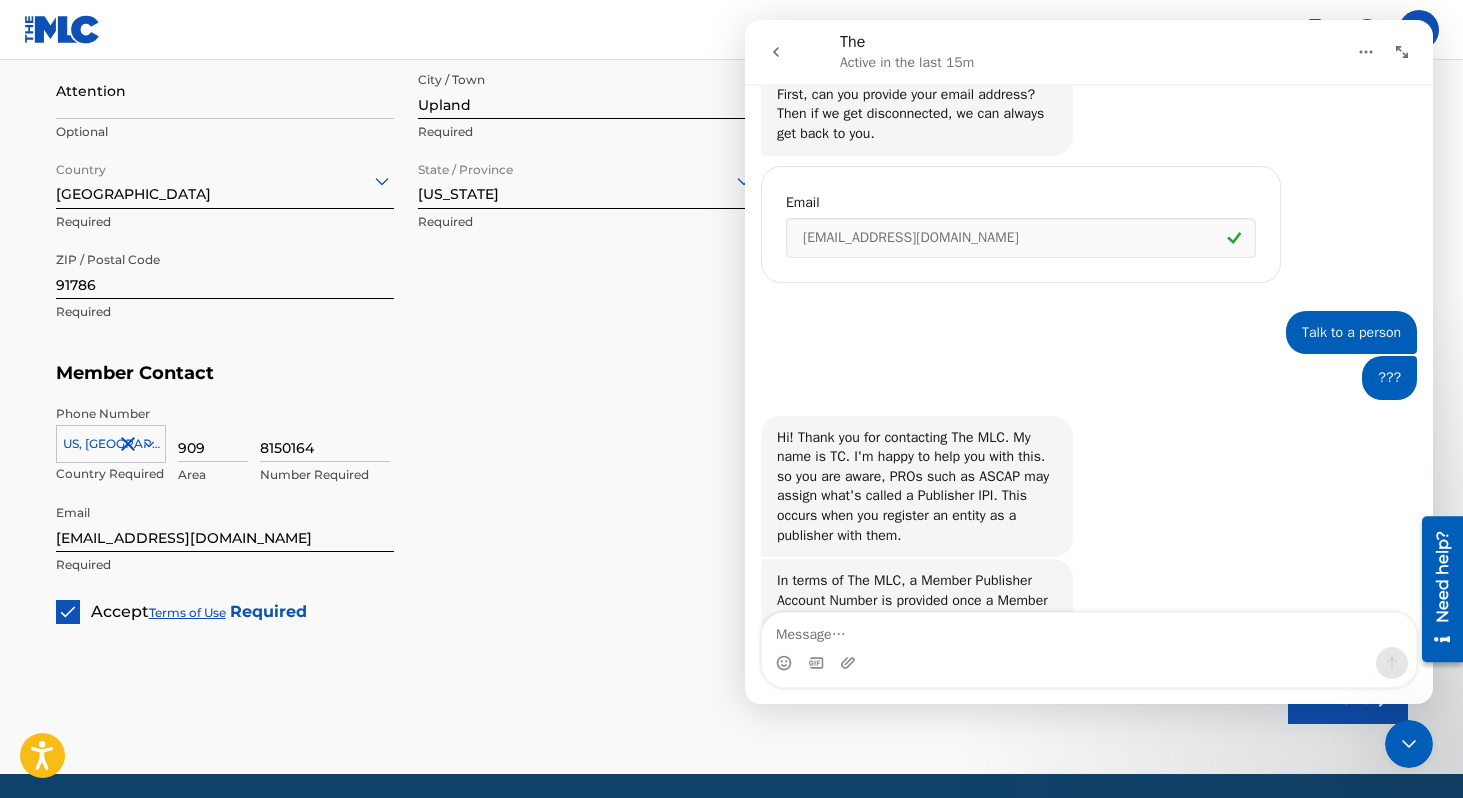 scroll, scrollTop: 779, scrollLeft: 0, axis: vertical 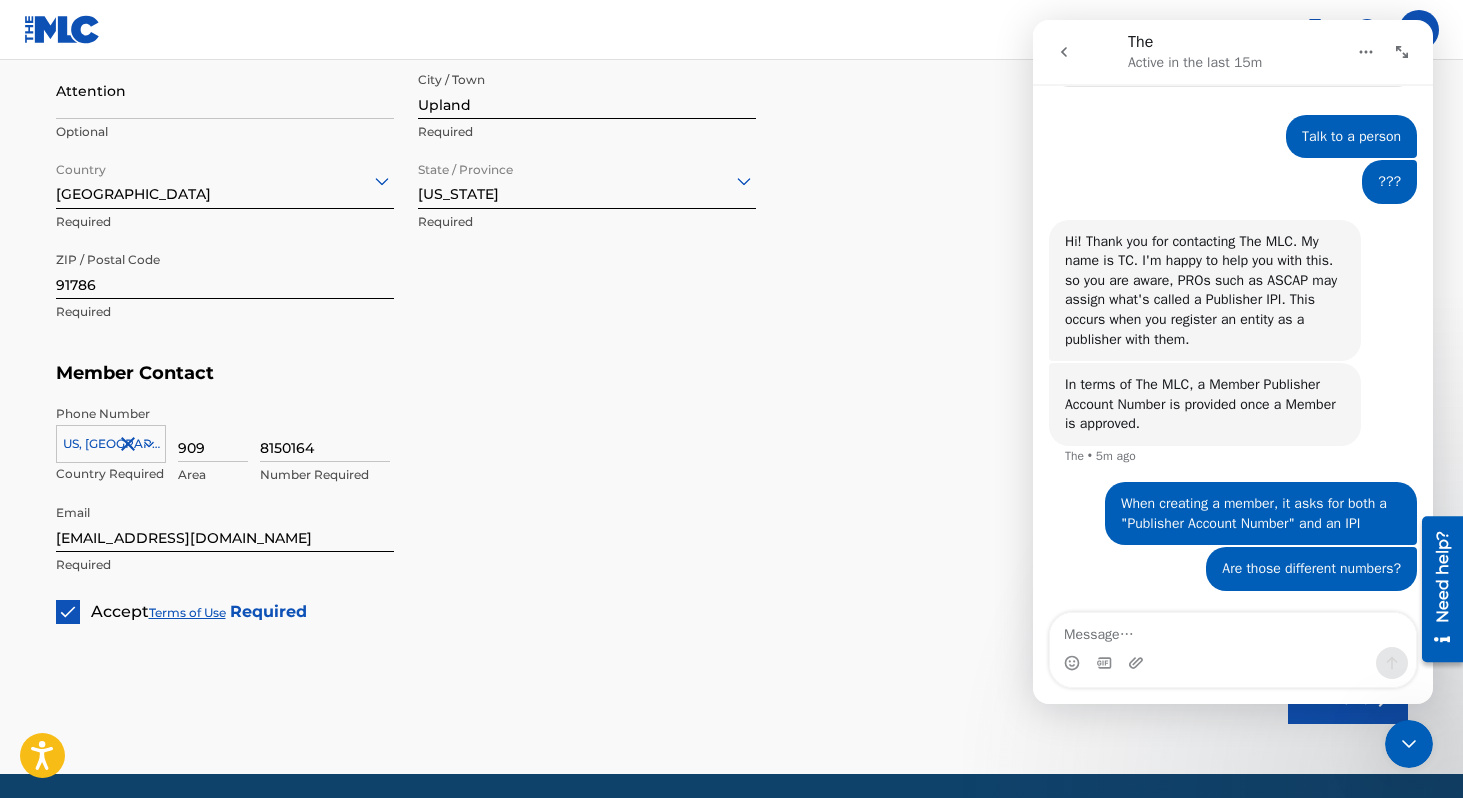 click on "Member Contact" at bounding box center [732, 373] 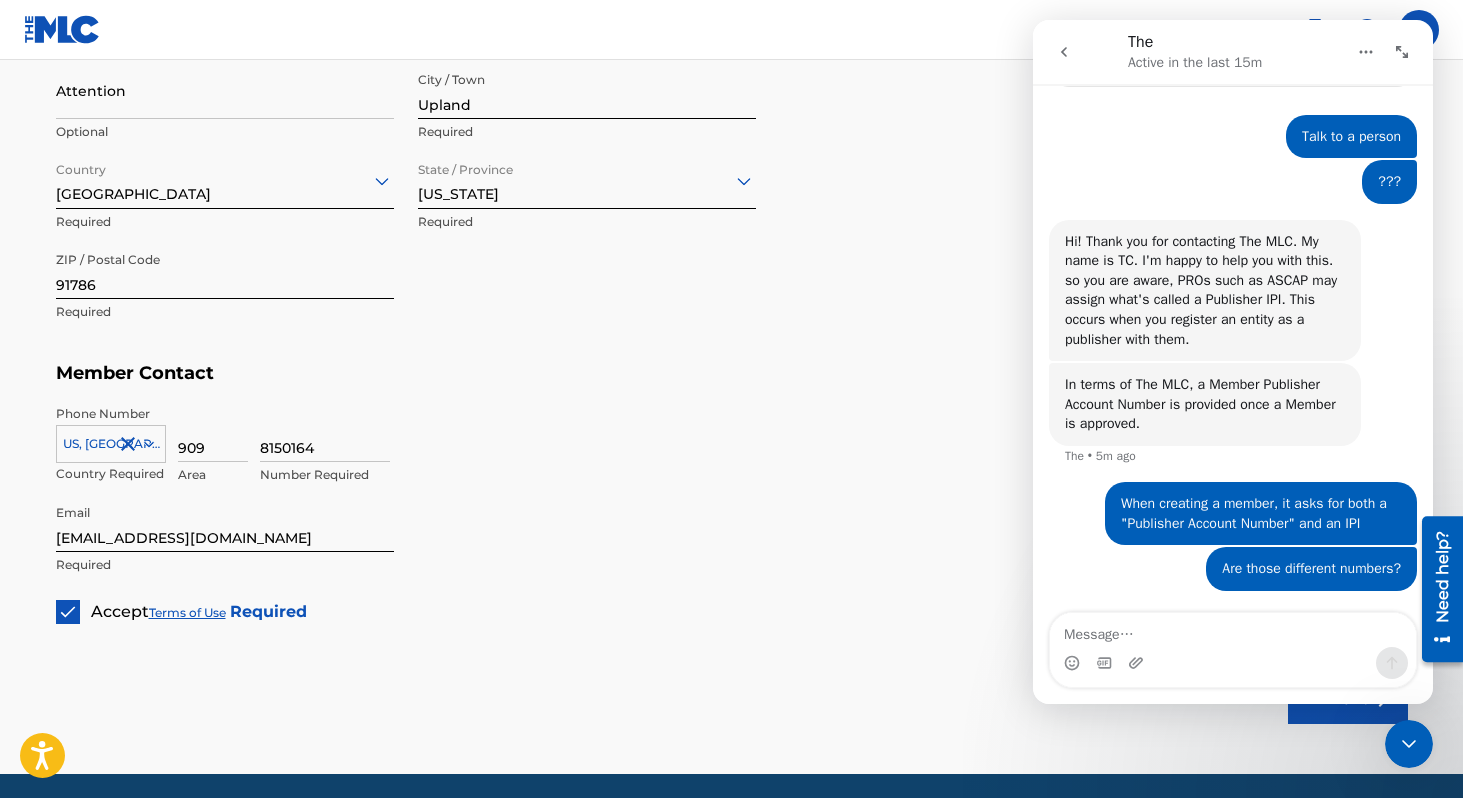 click 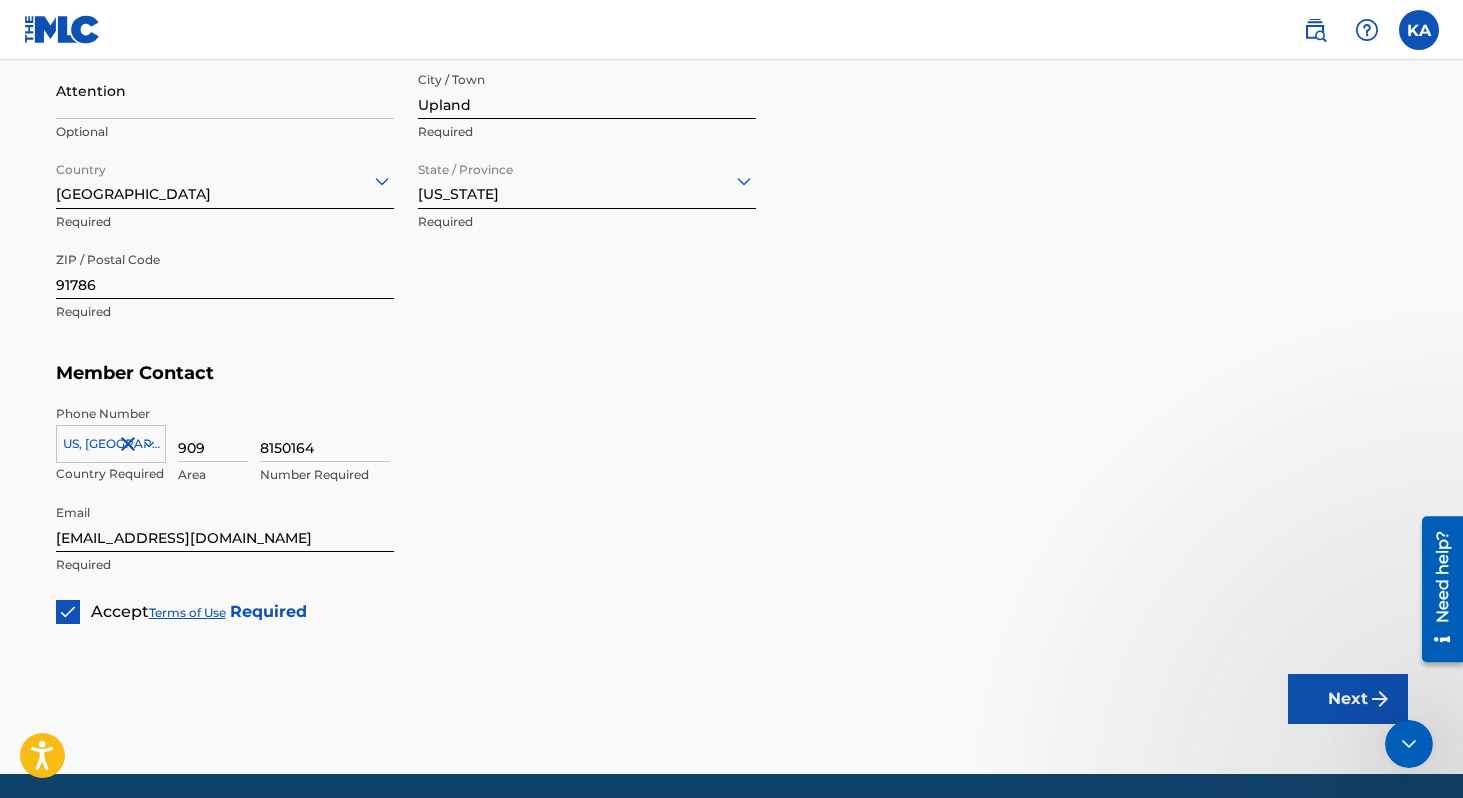 scroll, scrollTop: 0, scrollLeft: 0, axis: both 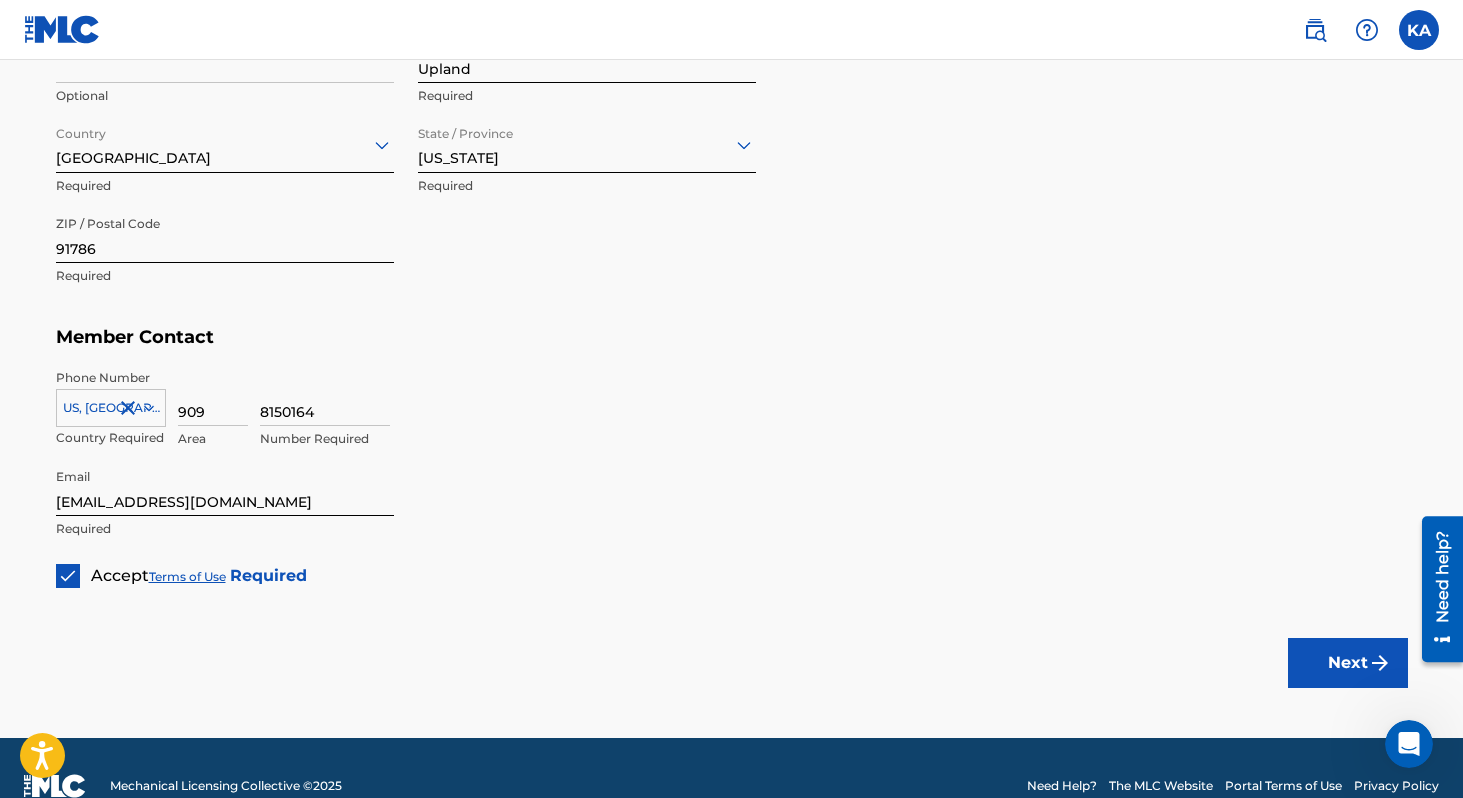 click on "Next" at bounding box center [1348, 663] 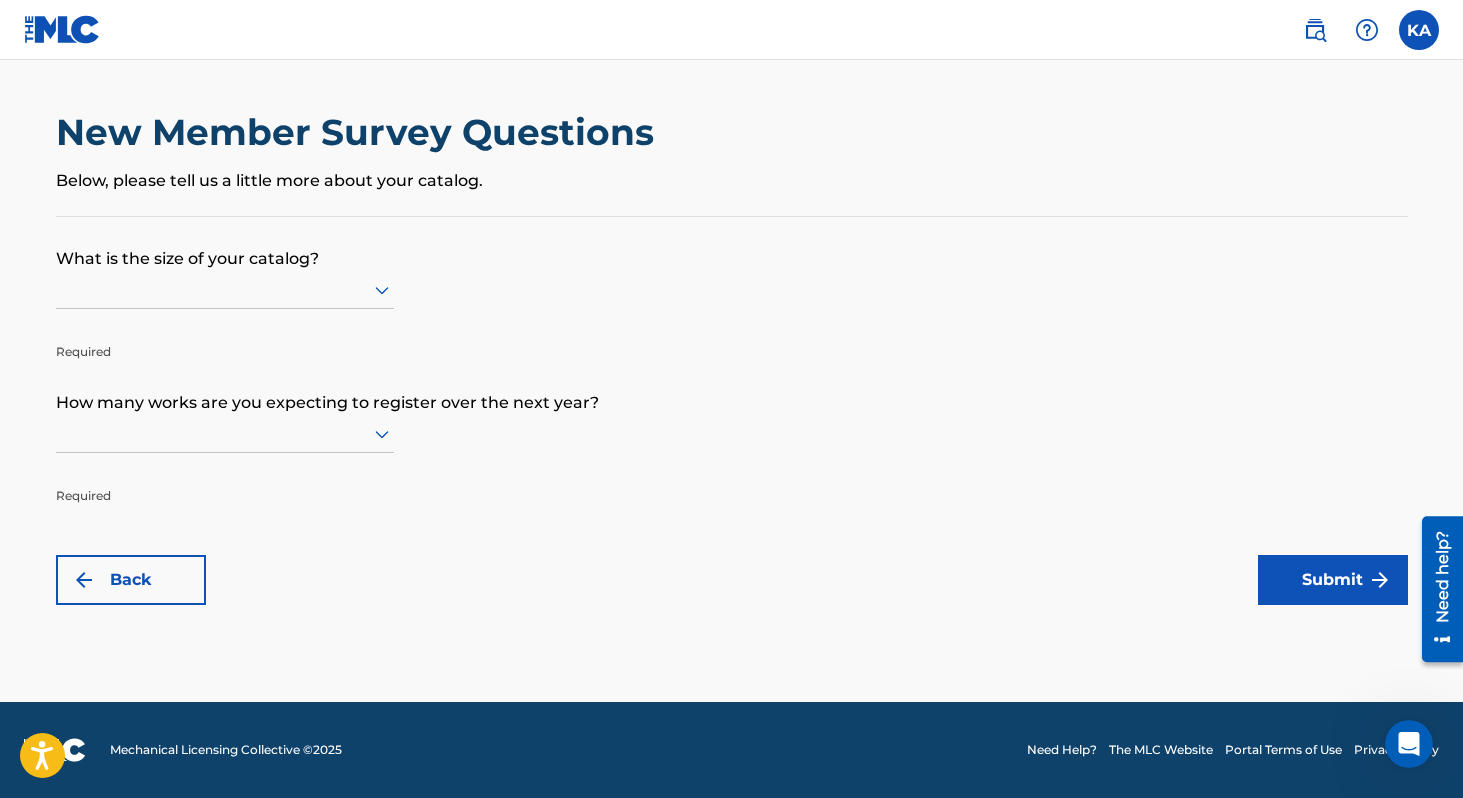 scroll, scrollTop: 0, scrollLeft: 0, axis: both 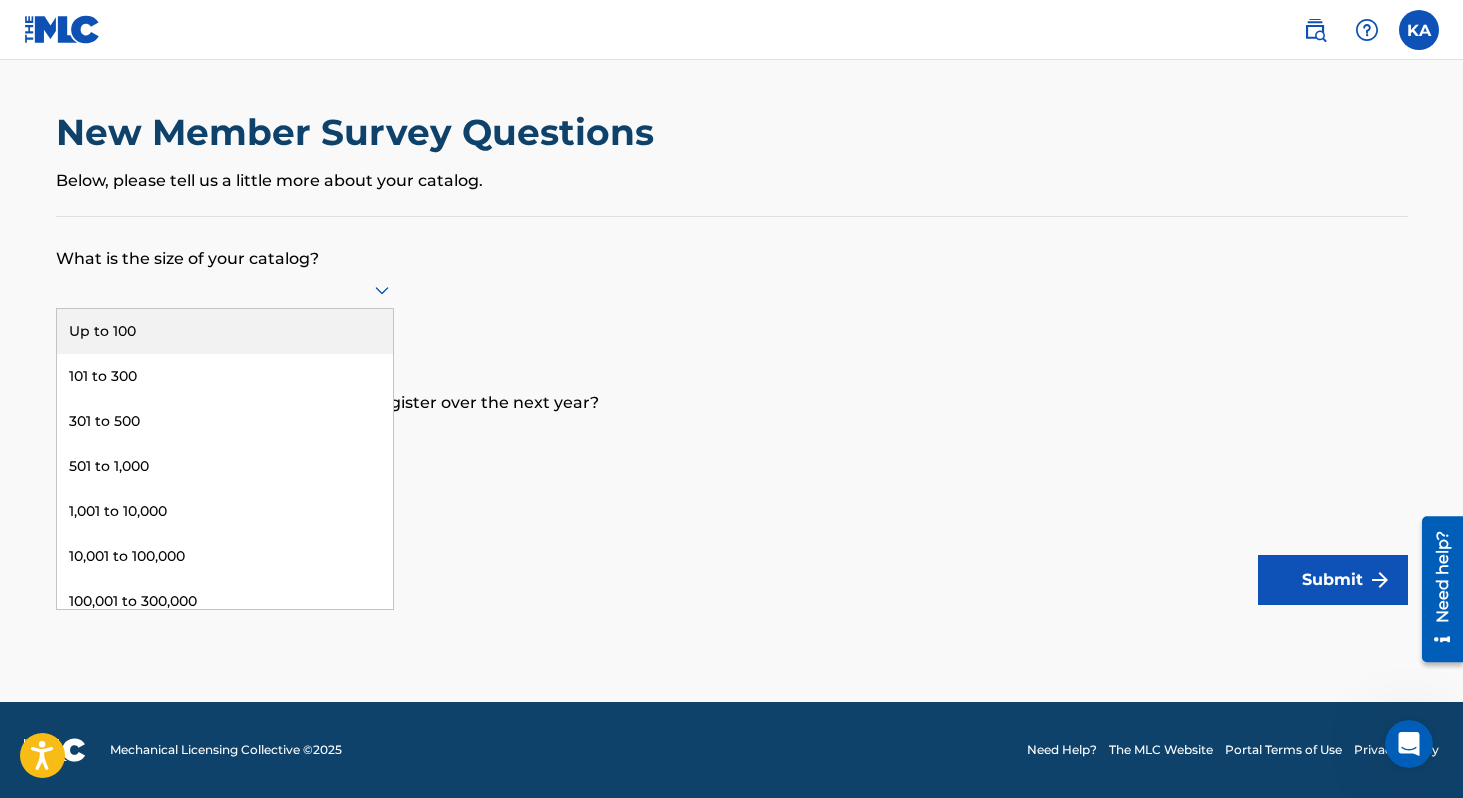 click at bounding box center (225, 289) 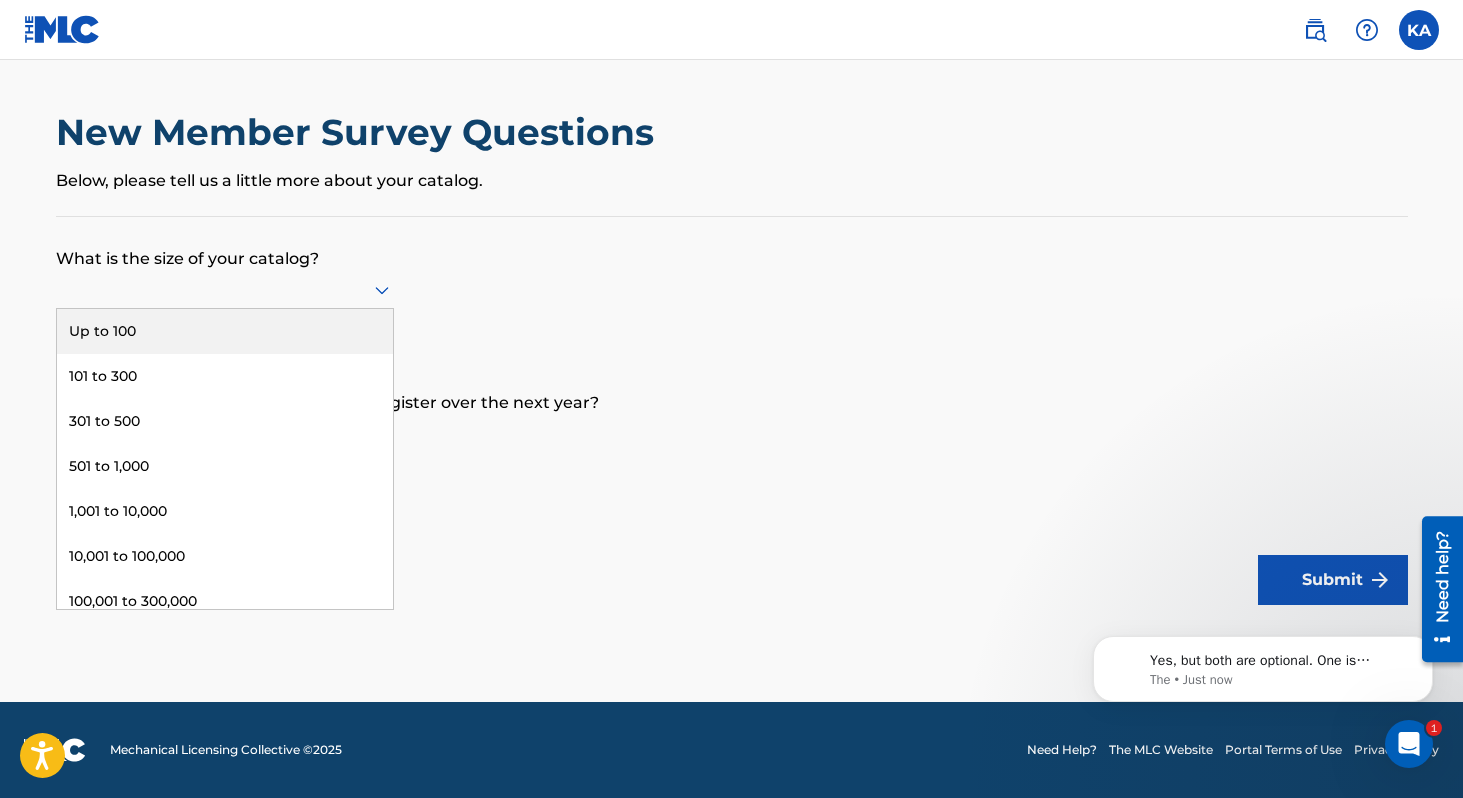 scroll, scrollTop: 0, scrollLeft: 0, axis: both 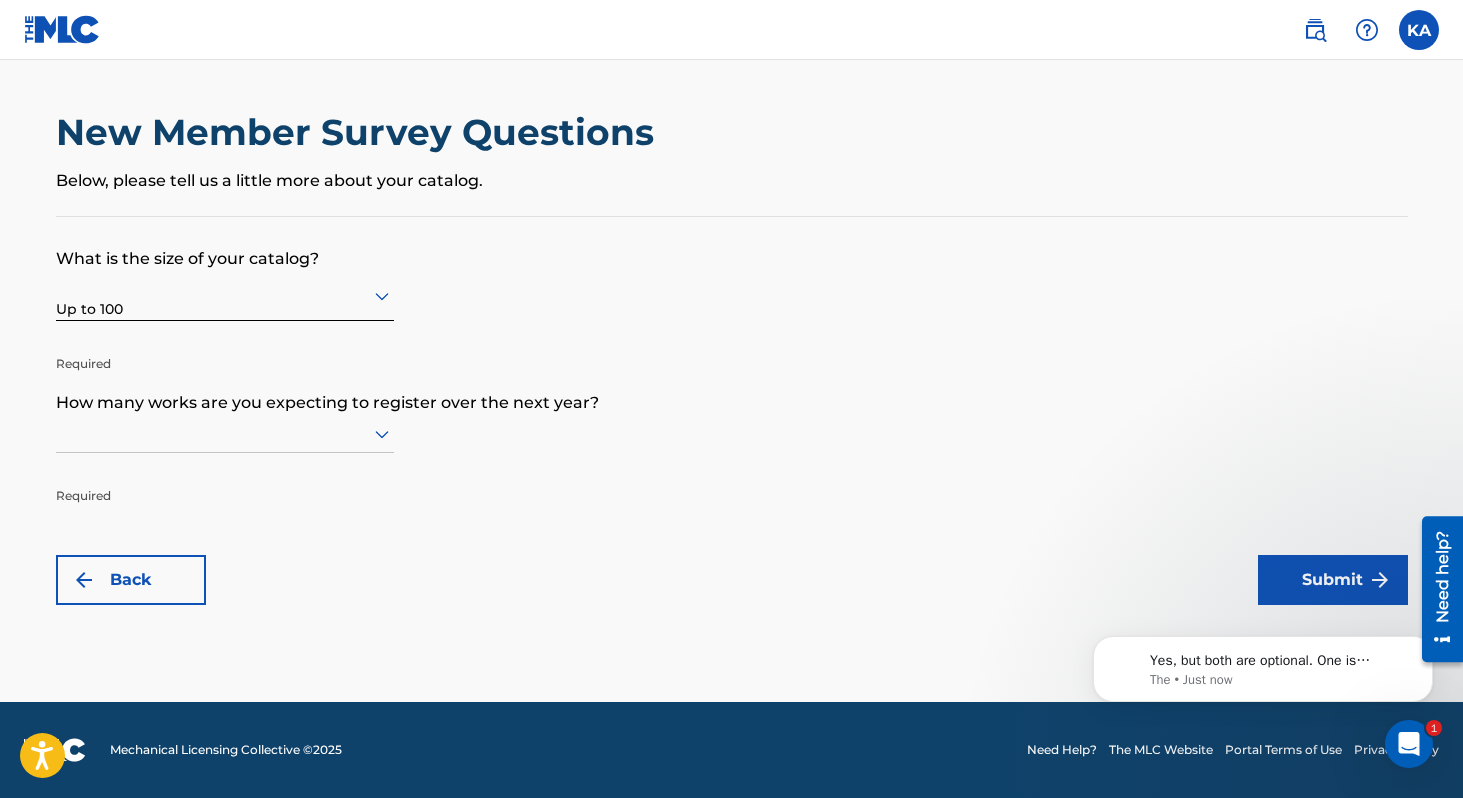 click at bounding box center [225, 433] 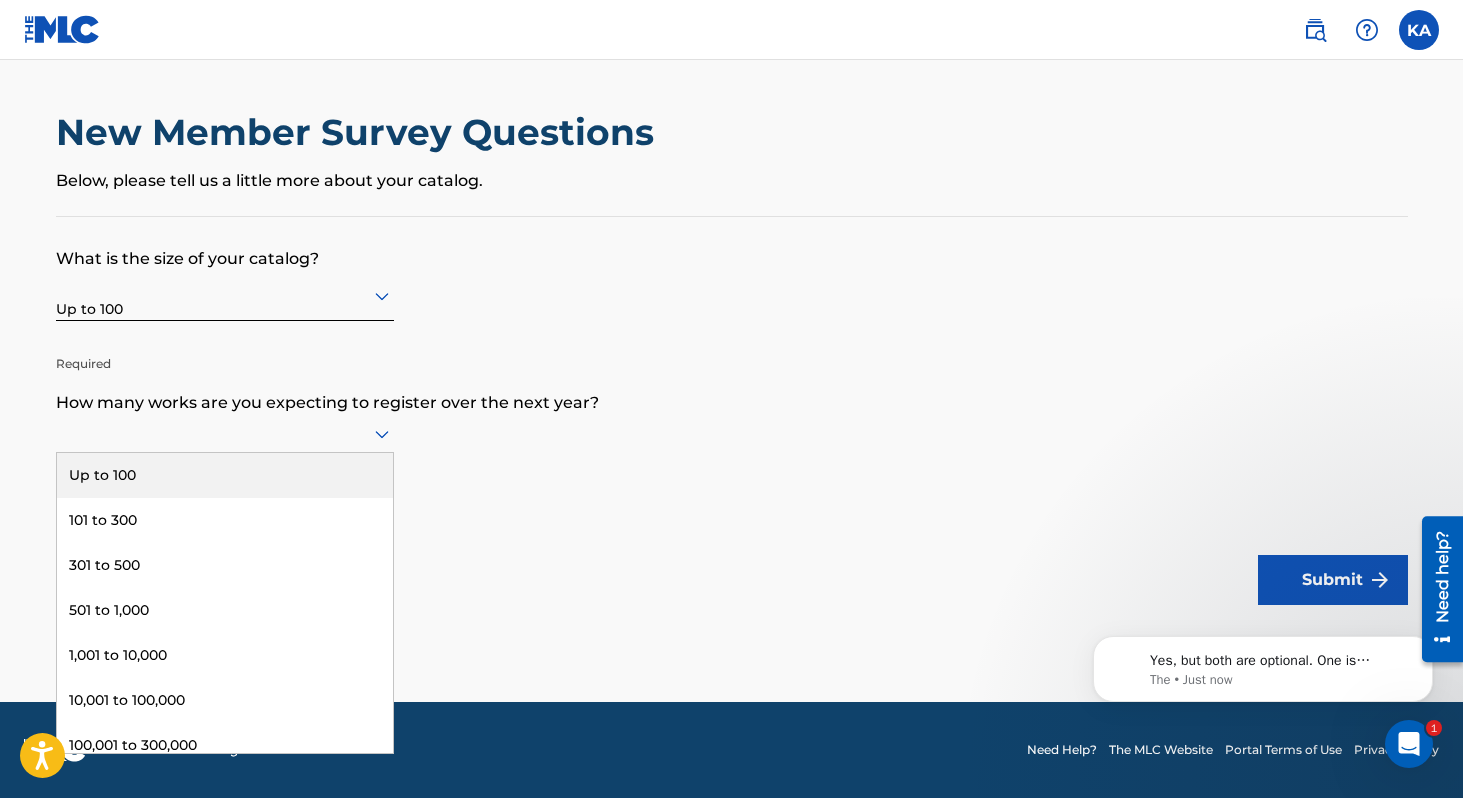 click on "Up to 100" at bounding box center (225, 475) 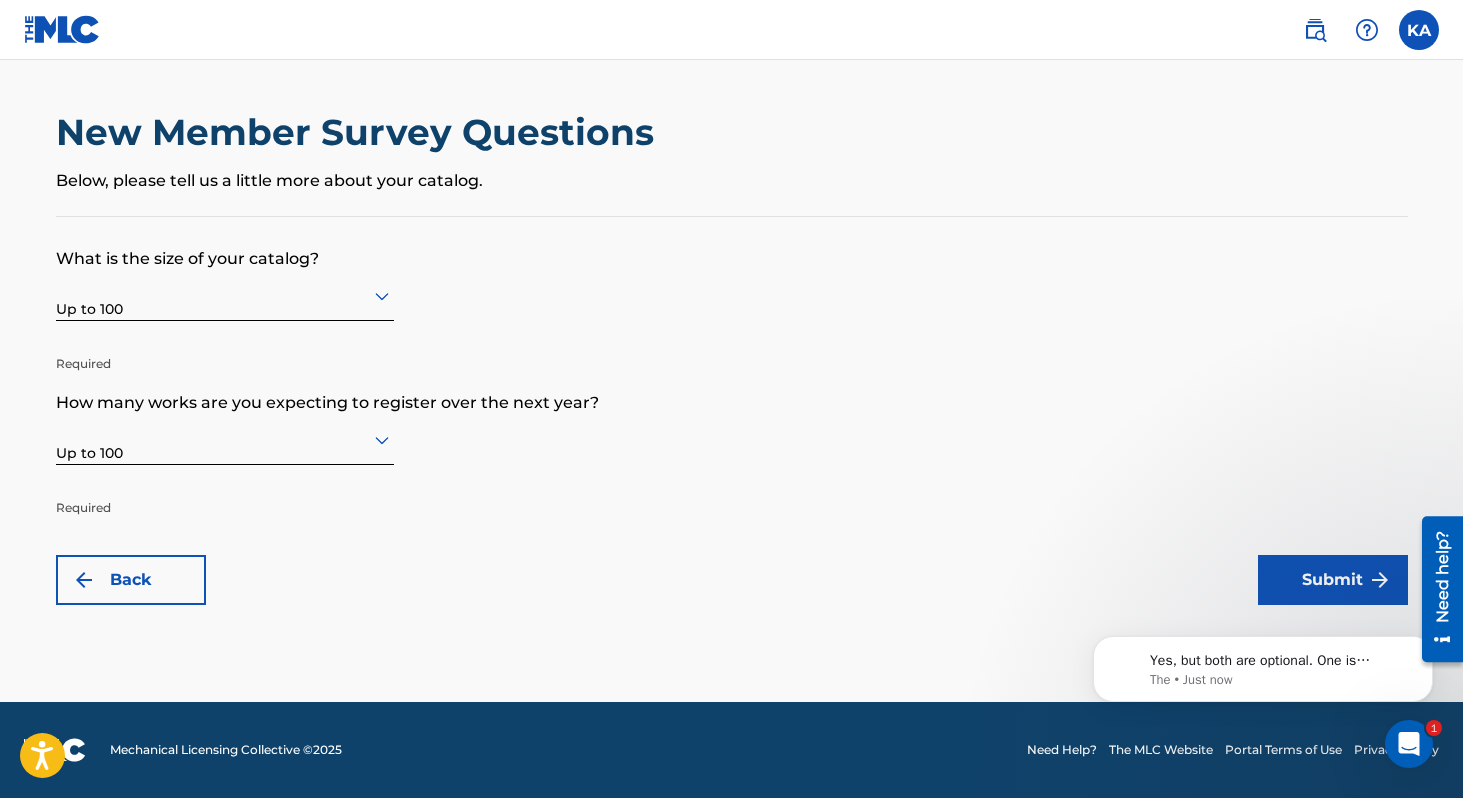 click on "Submit" at bounding box center [1333, 580] 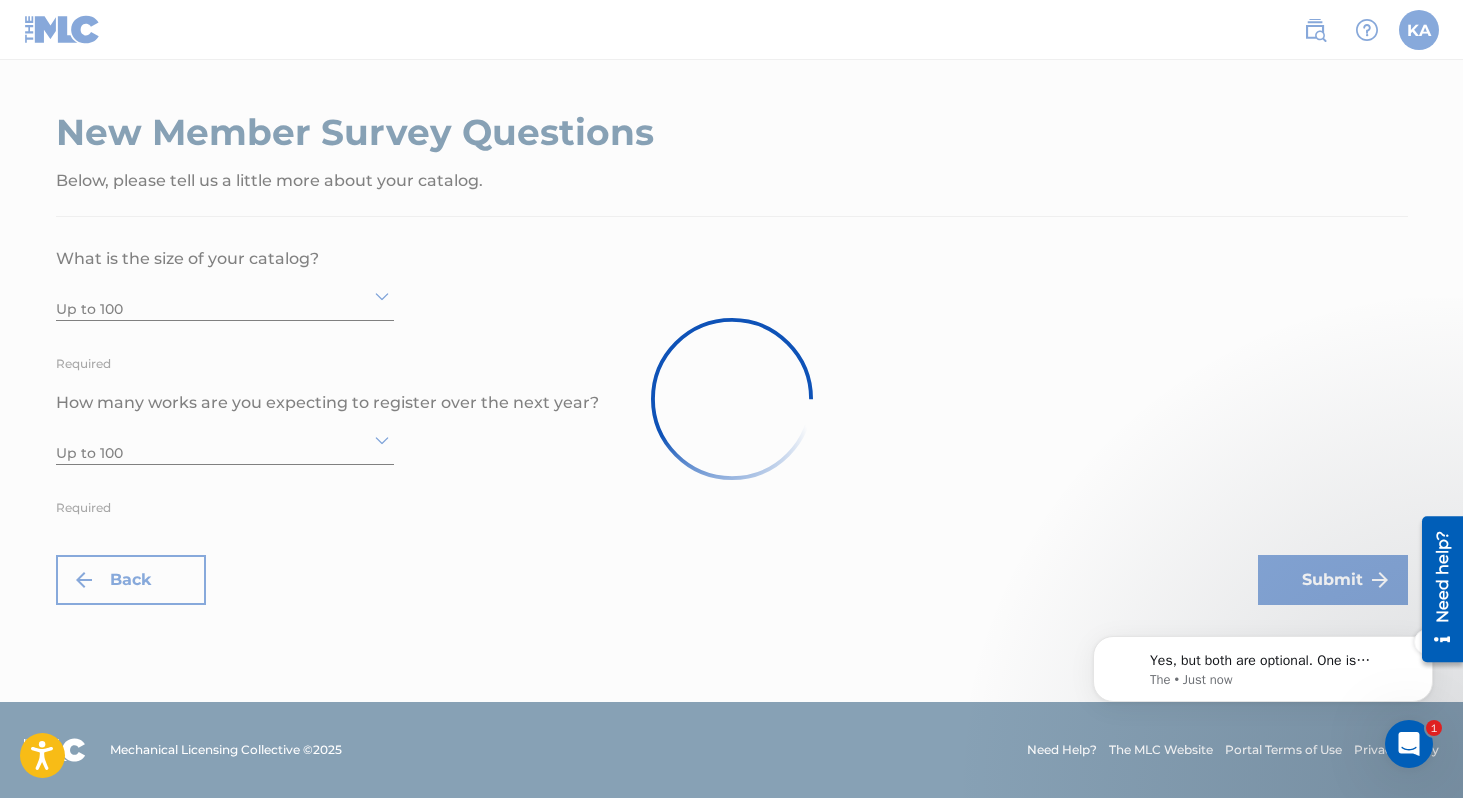 click on "The • Just now" at bounding box center [1279, 680] 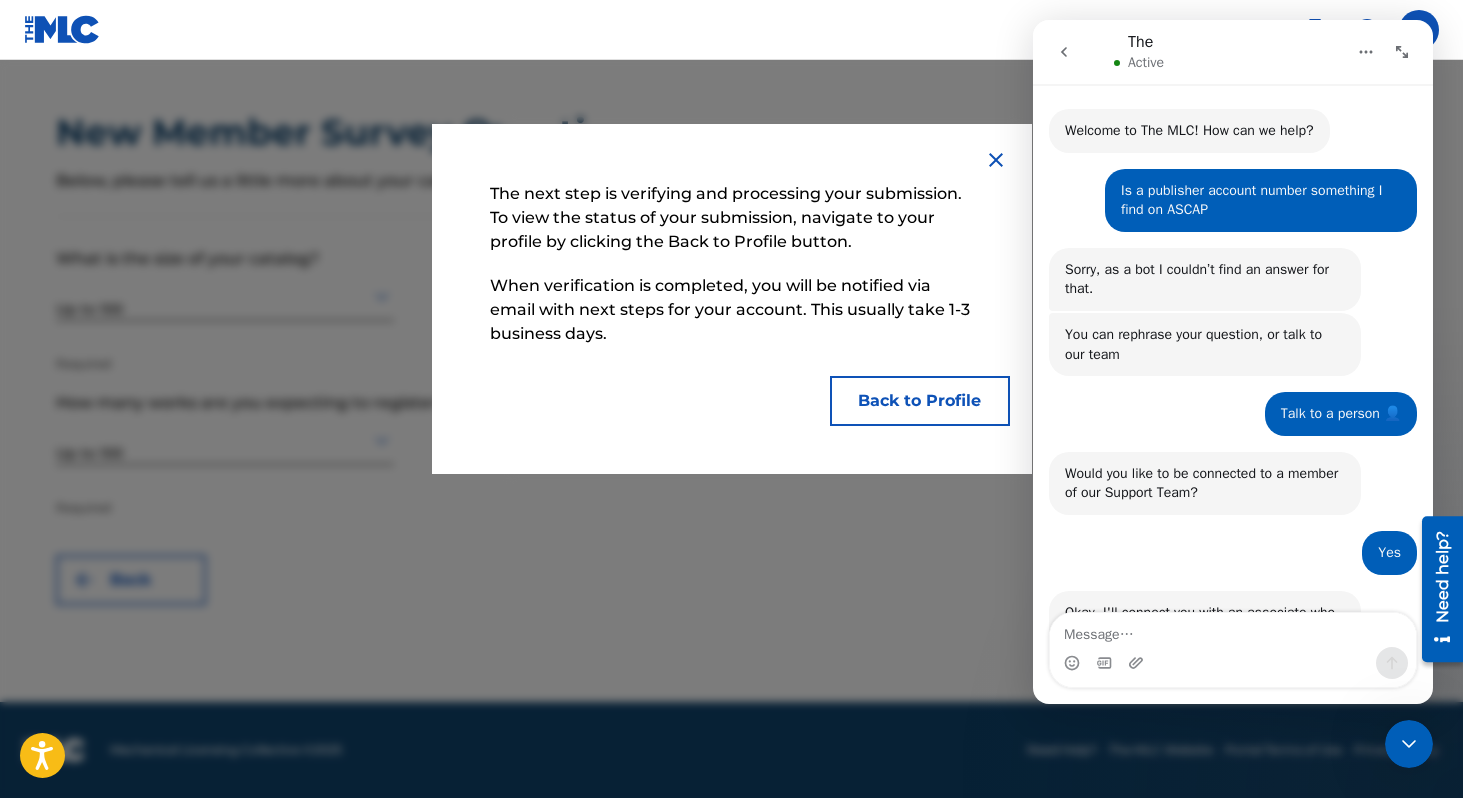 scroll, scrollTop: 3, scrollLeft: 0, axis: vertical 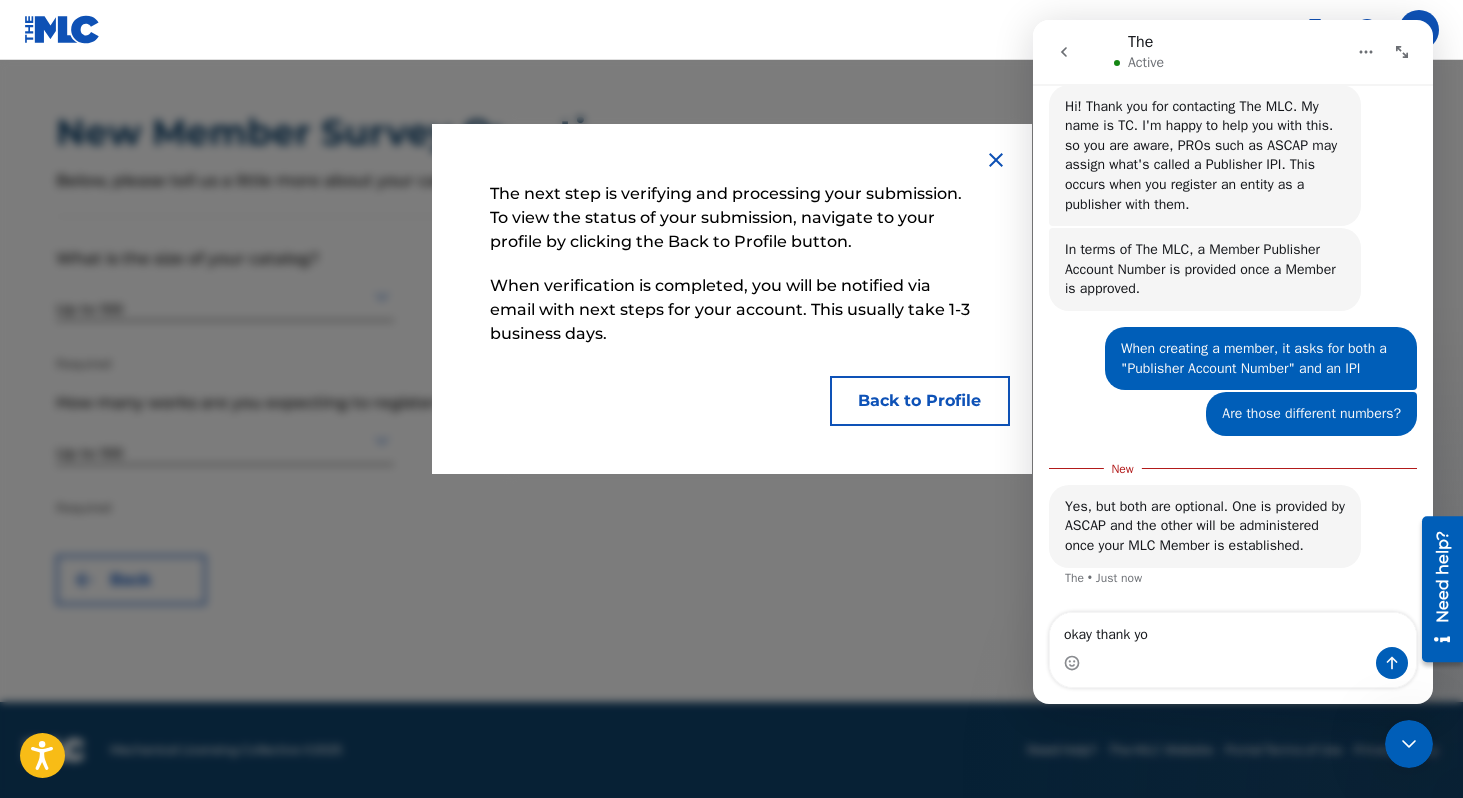 type on "okay thank you" 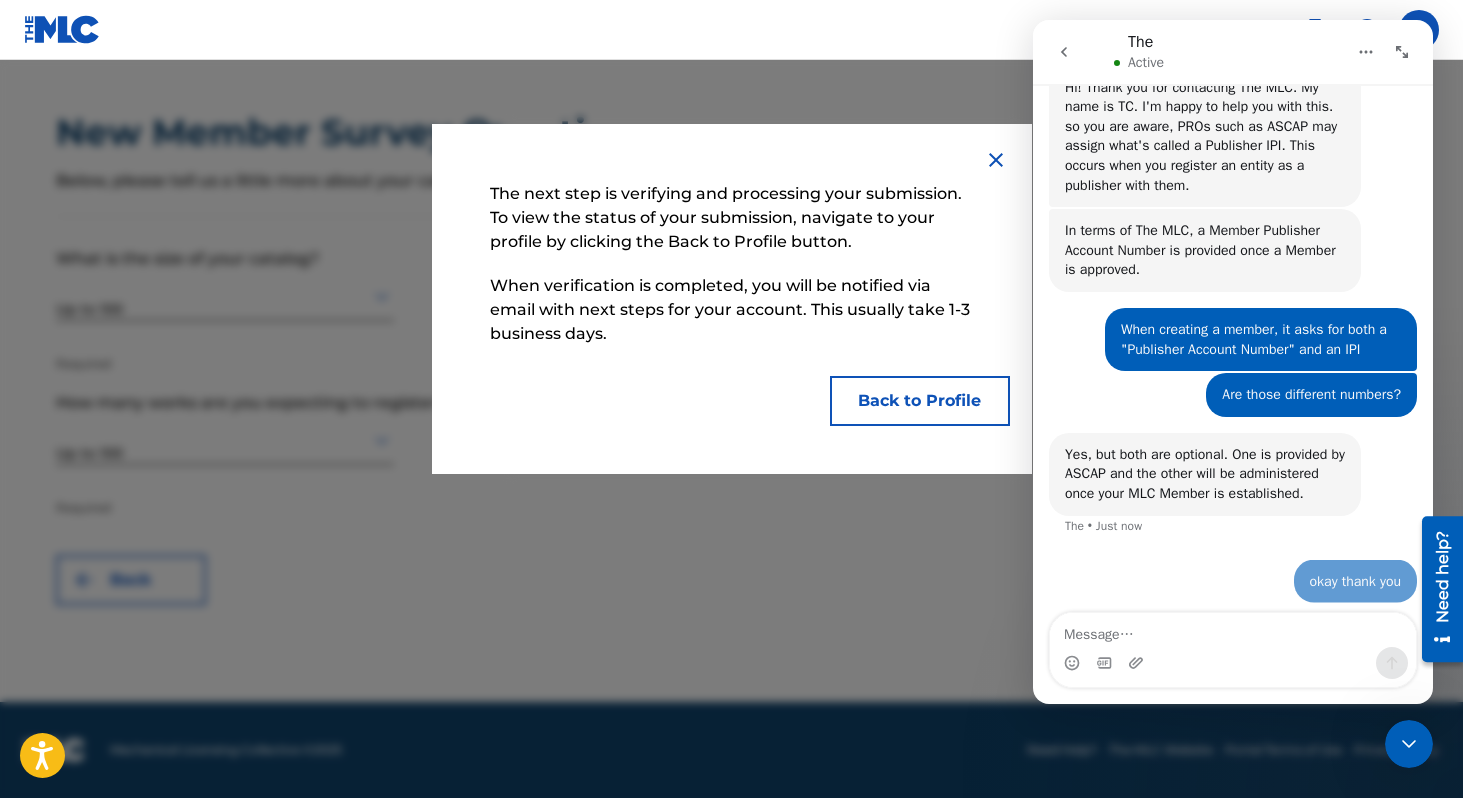 scroll, scrollTop: 957, scrollLeft: 0, axis: vertical 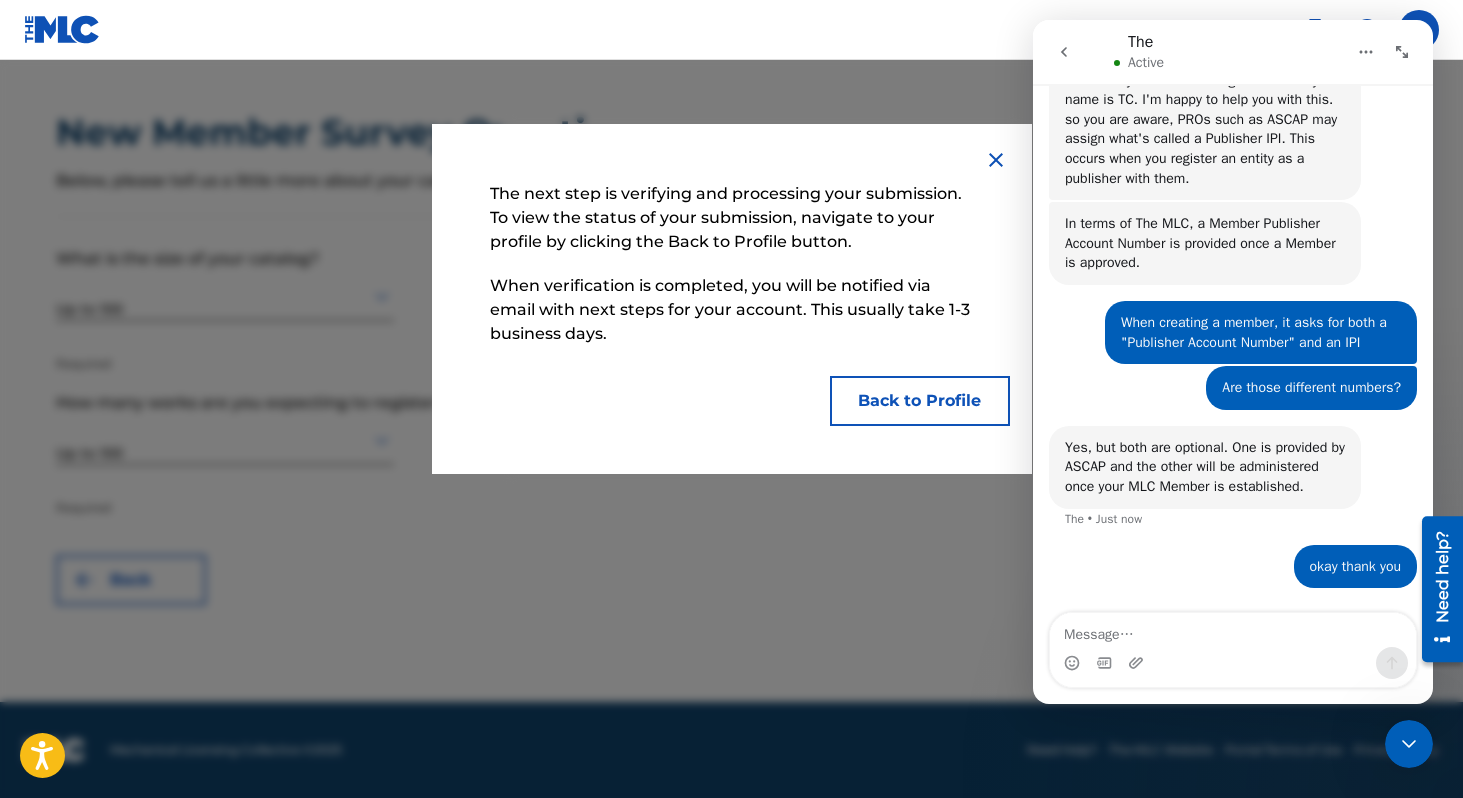click on "Back to Profile" at bounding box center (920, 401) 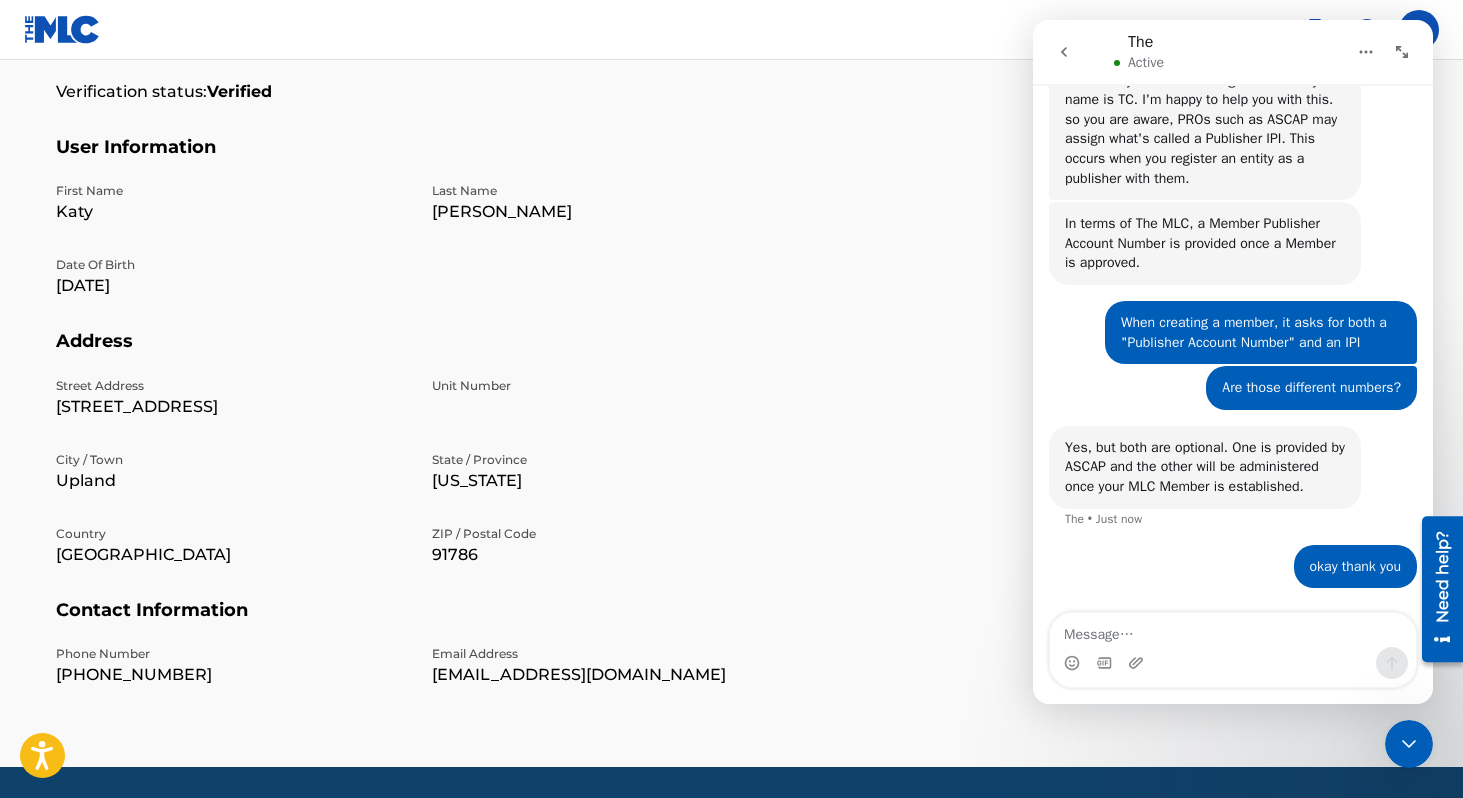 scroll, scrollTop: 0, scrollLeft: 0, axis: both 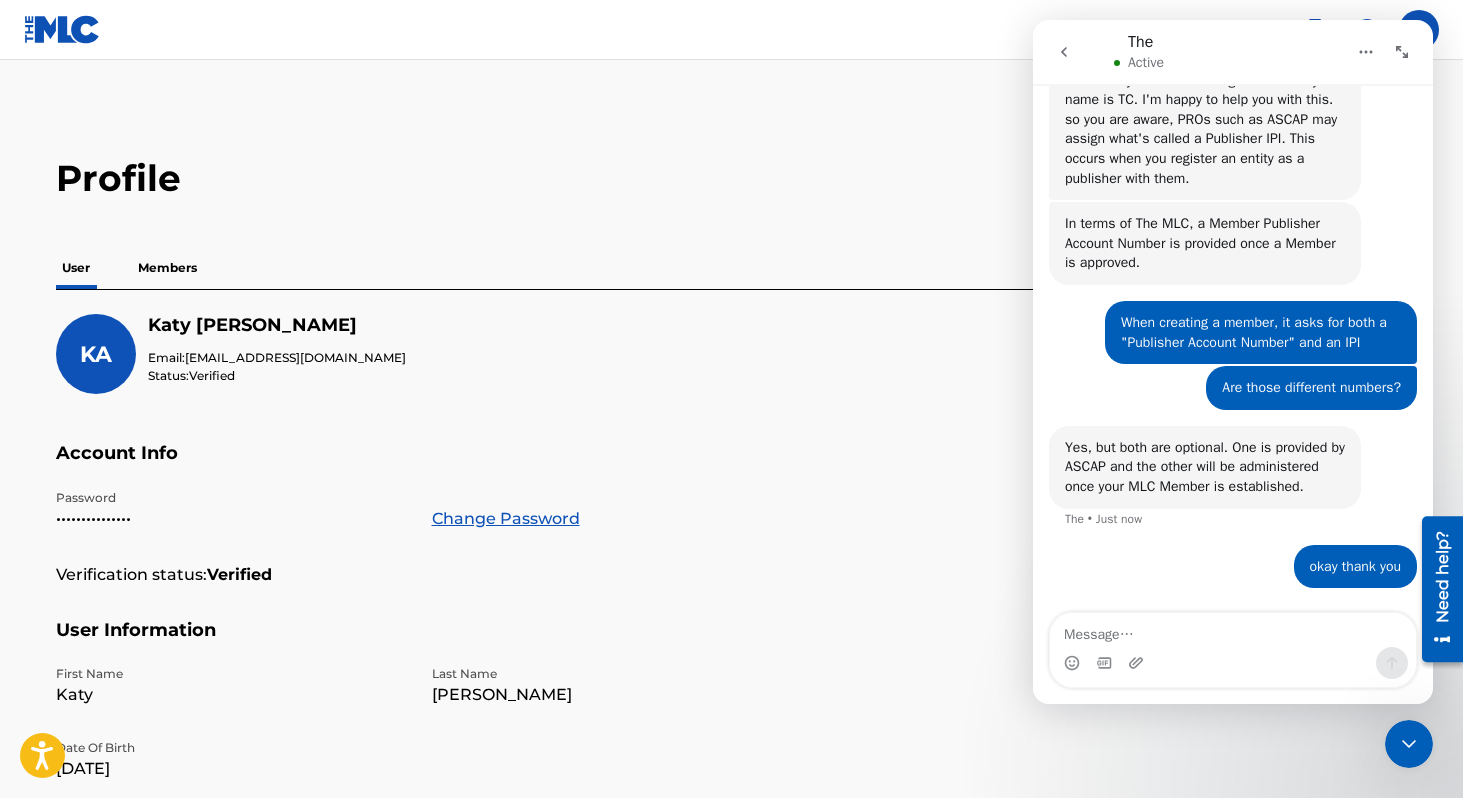 click on "Members" at bounding box center [167, 268] 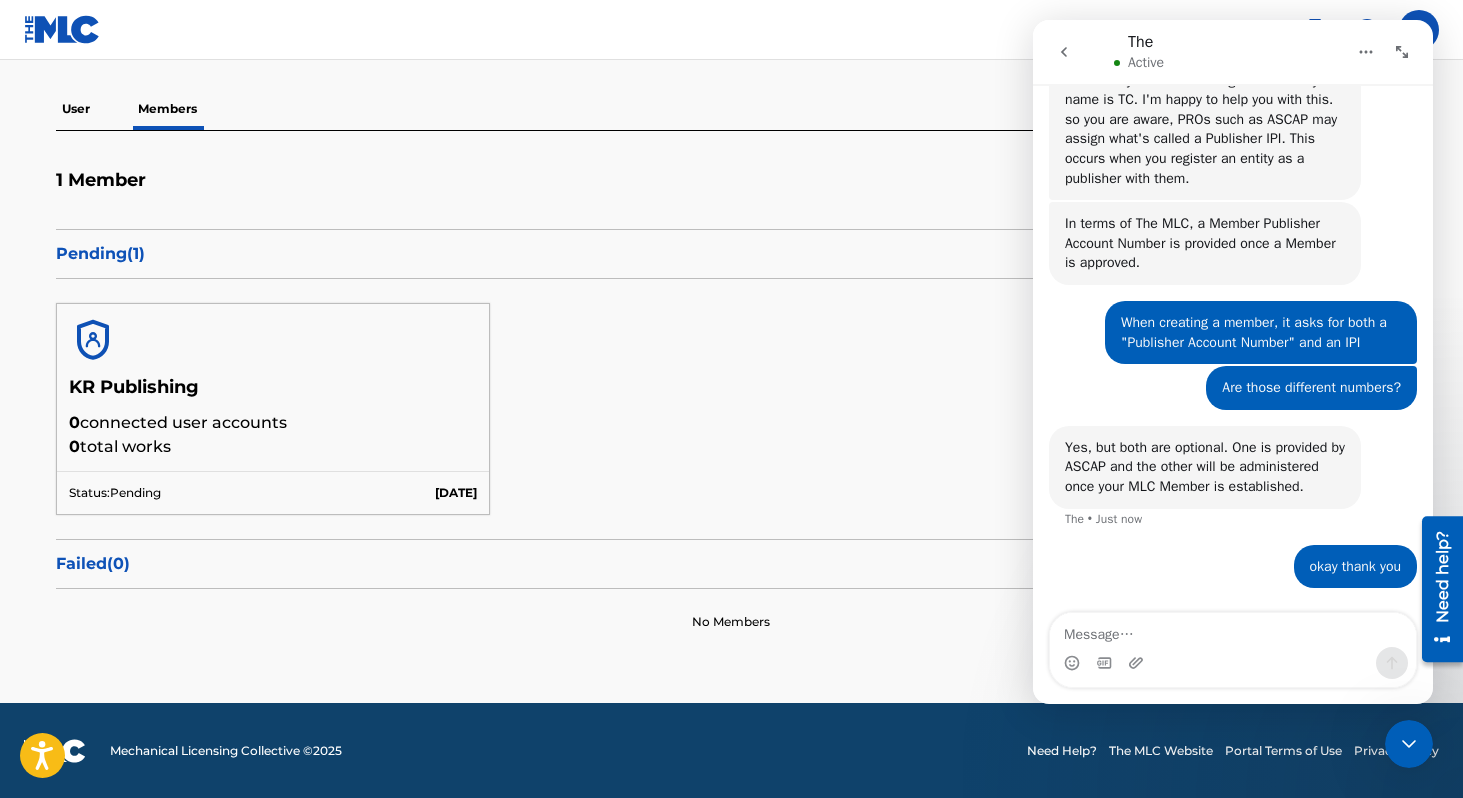 scroll, scrollTop: 0, scrollLeft: 0, axis: both 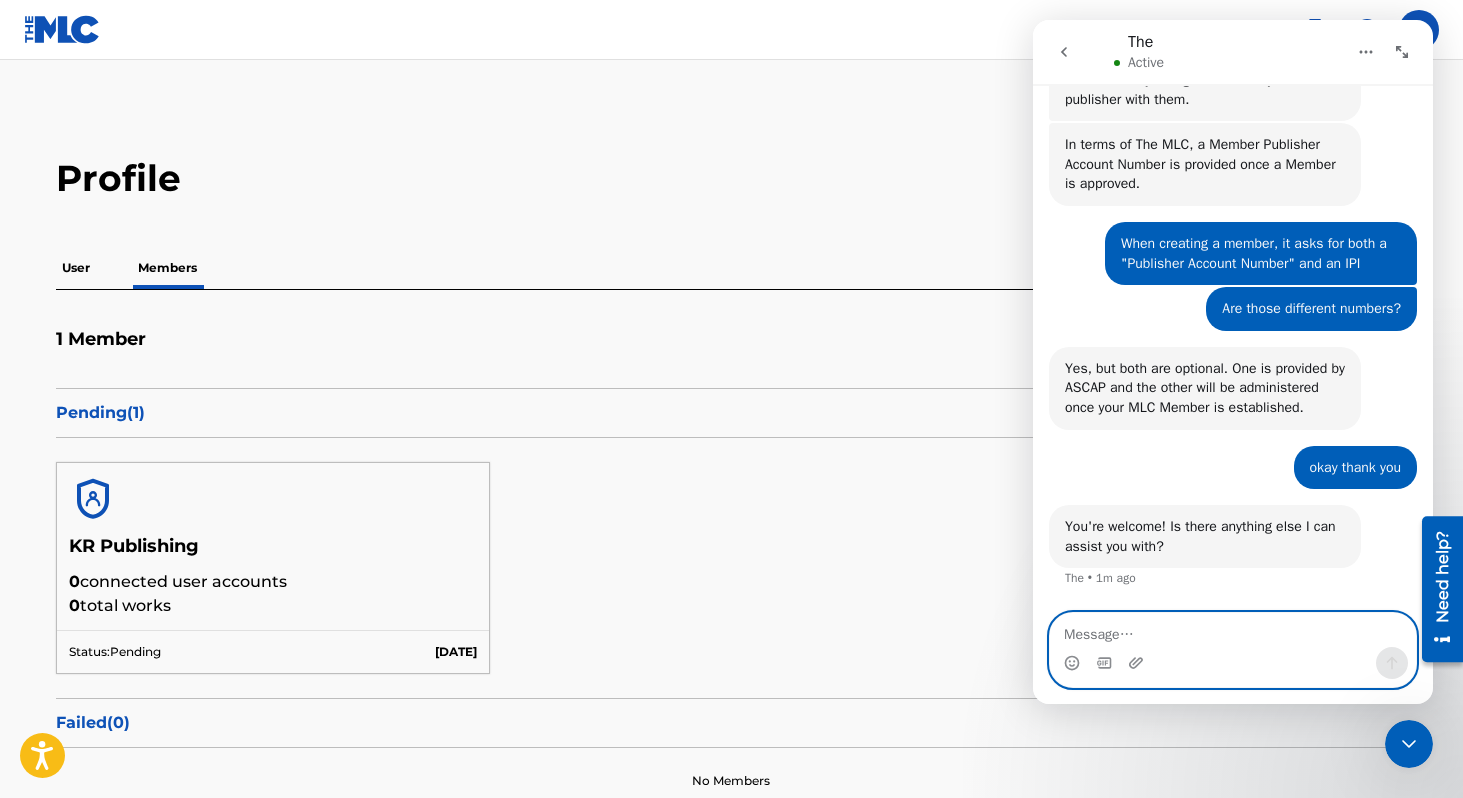 click at bounding box center (1233, 630) 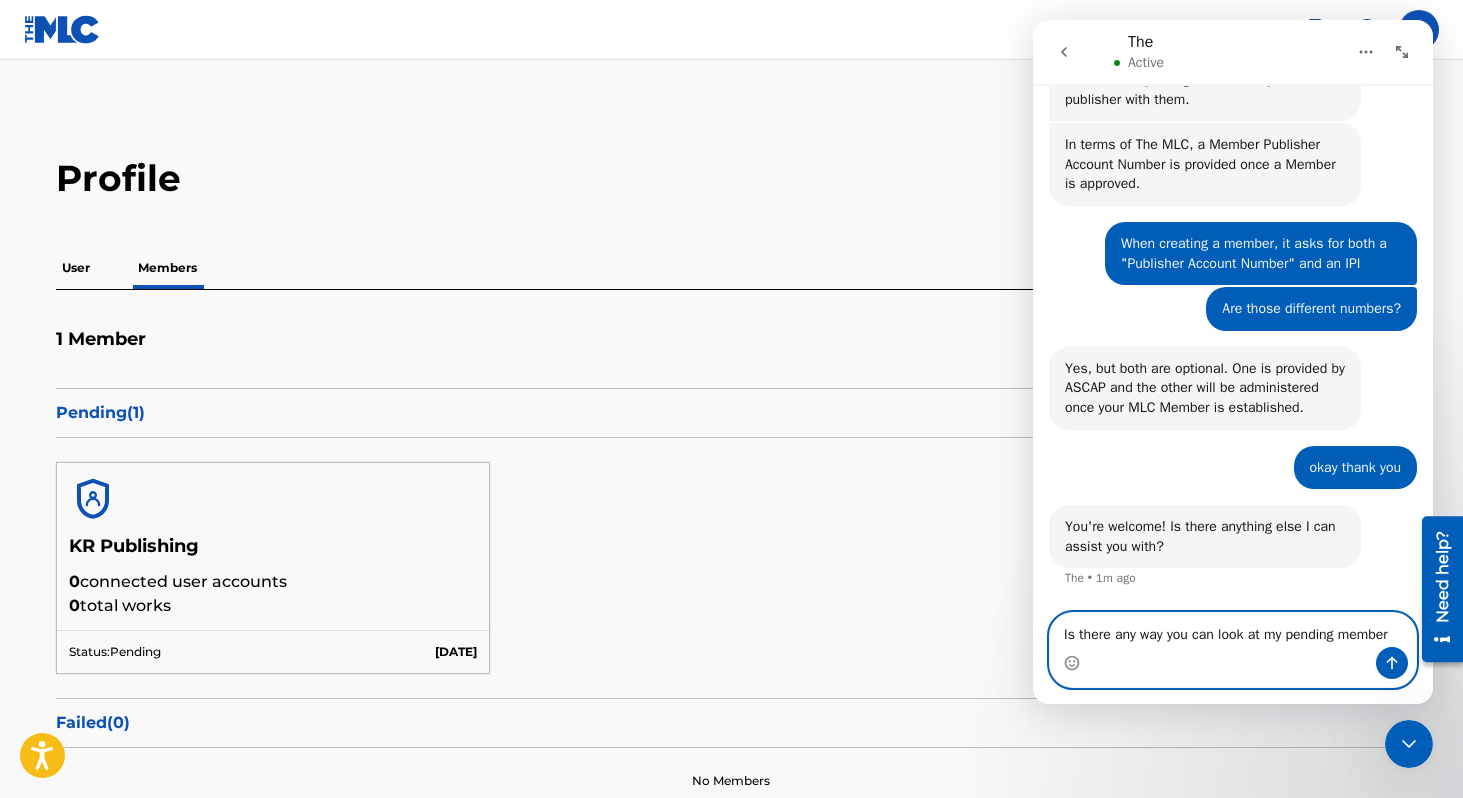 type on "Is there any way you can look at my pending member" 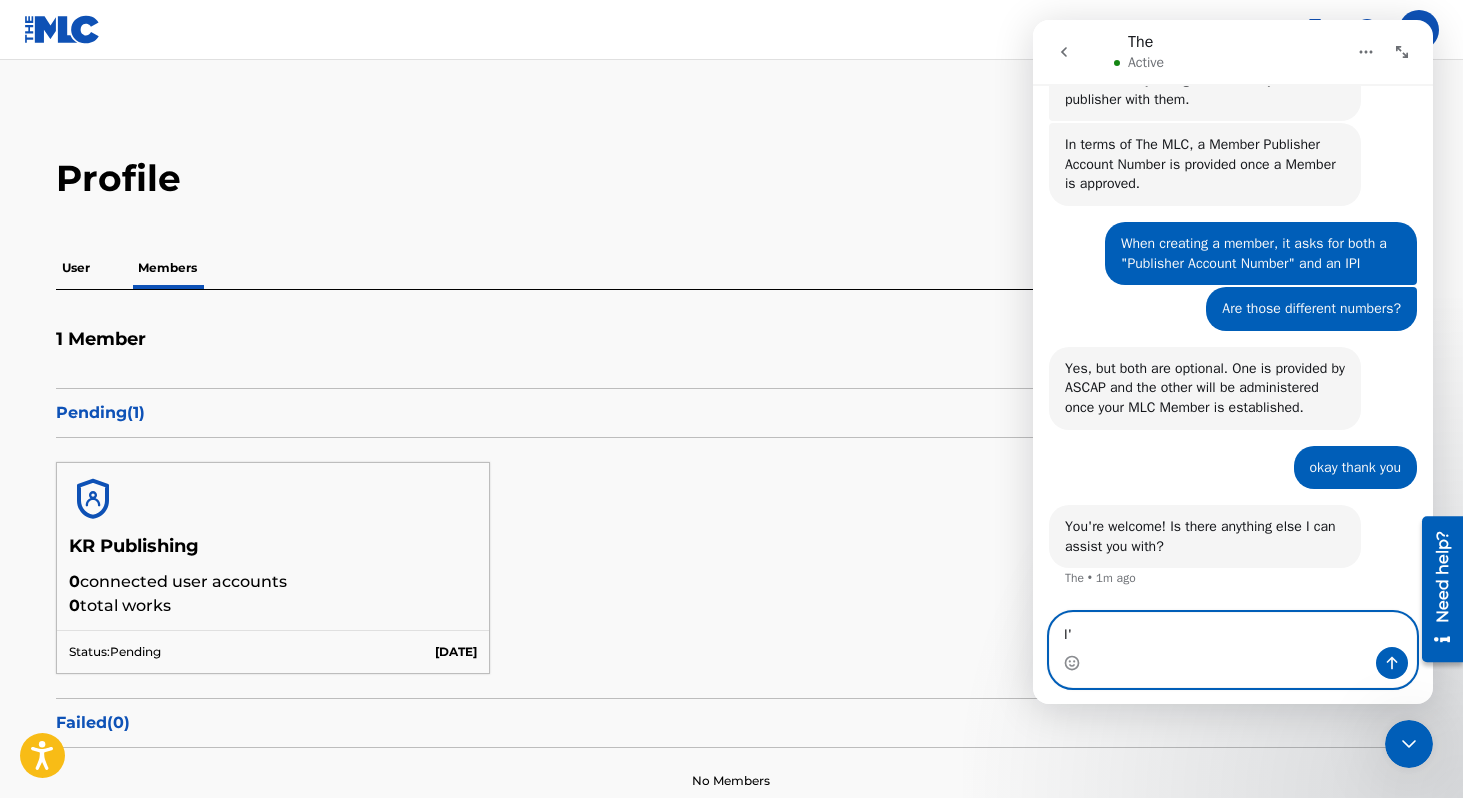 type on "I" 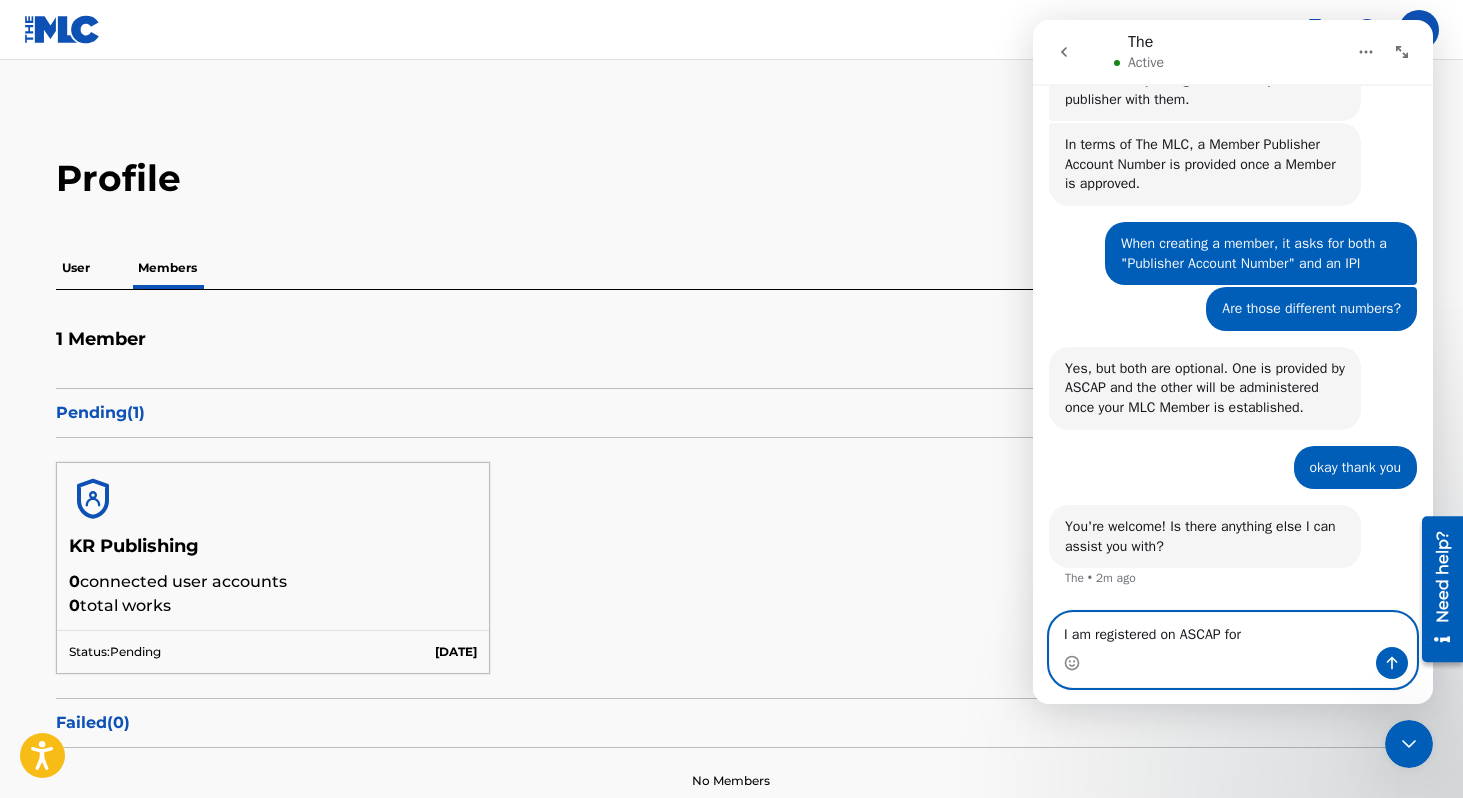 click on "I am registered on ASCAP for" at bounding box center (1233, 630) 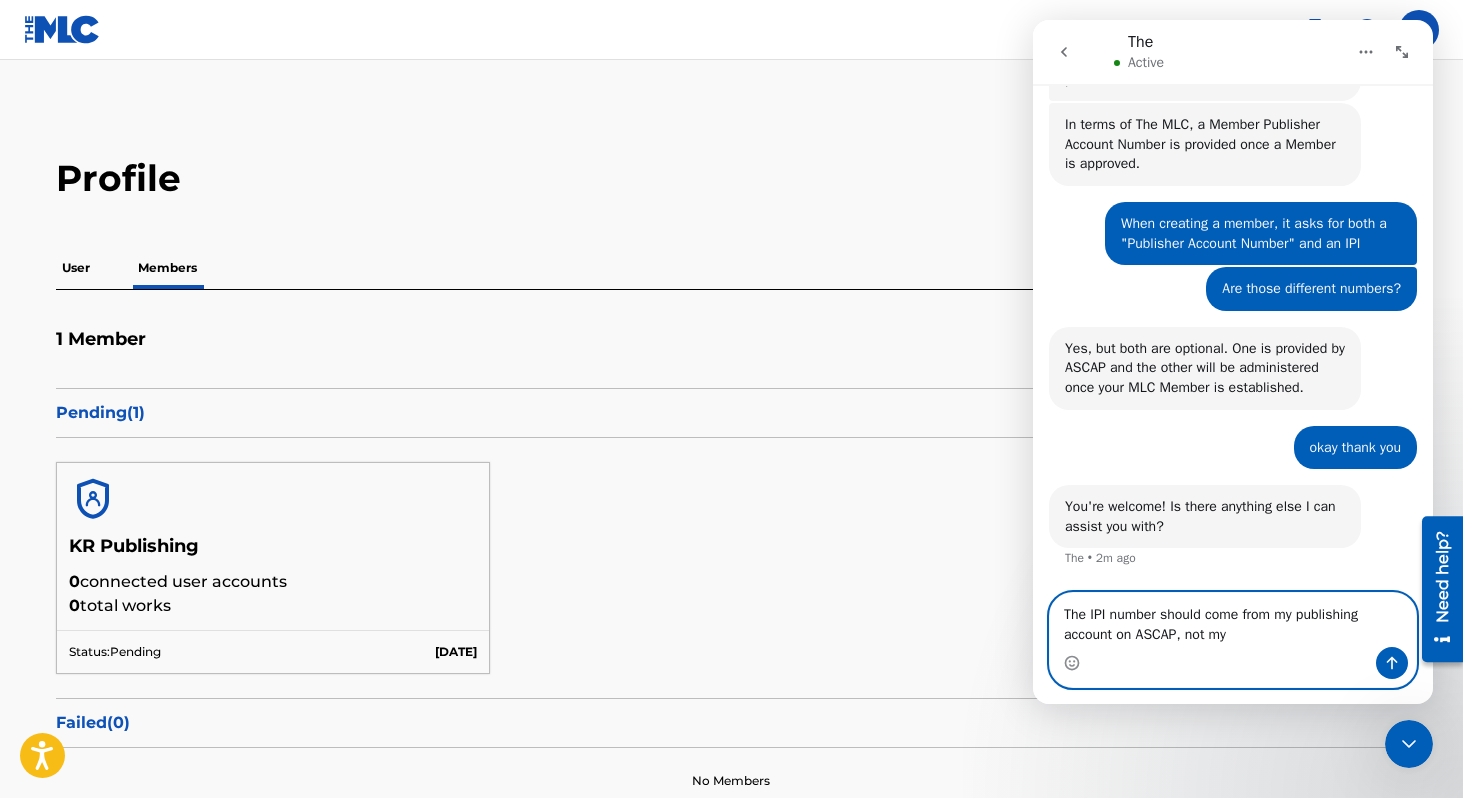 scroll, scrollTop: 1056, scrollLeft: 0, axis: vertical 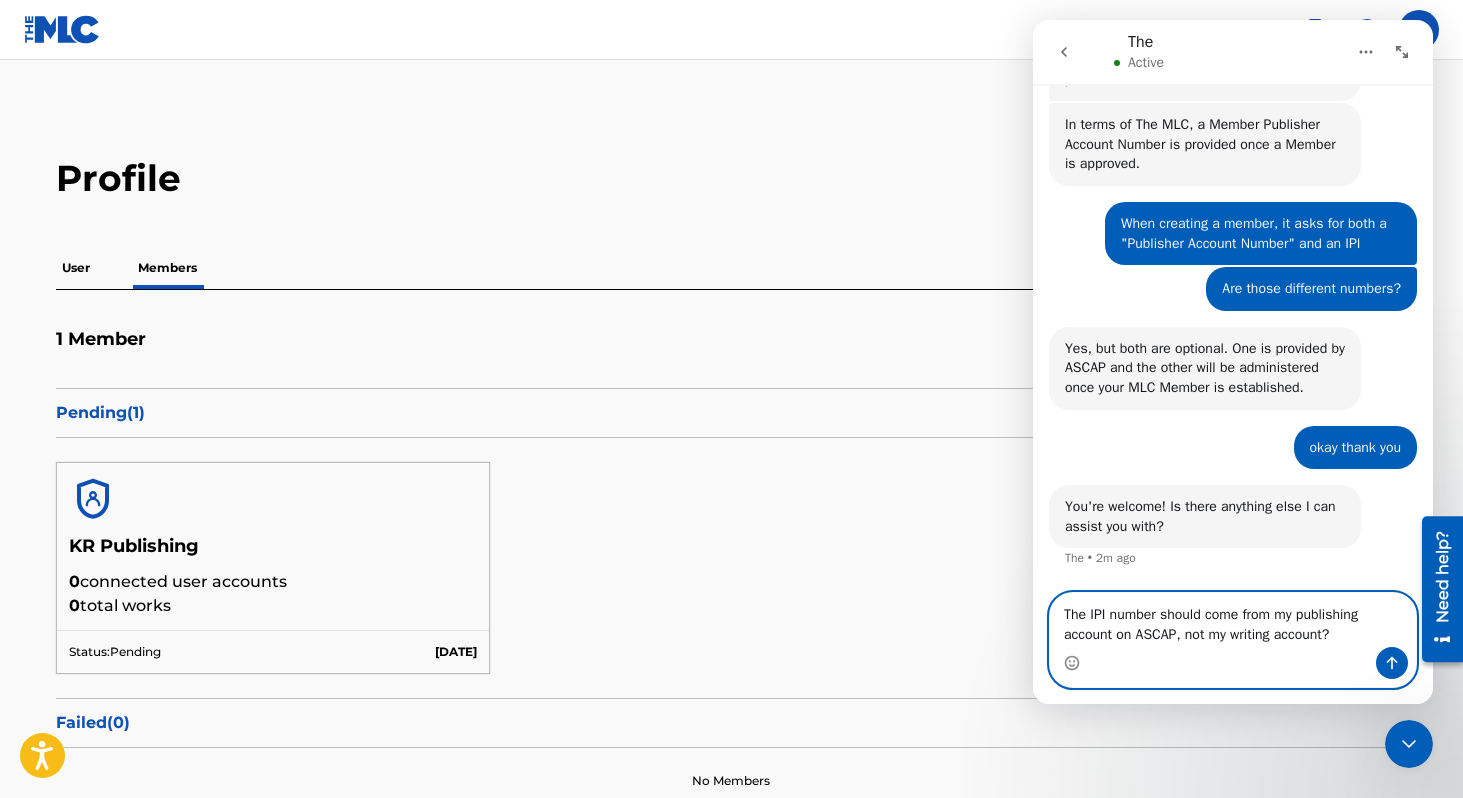 click on "The IPI number should come from my publishing account on ASCAP, not my writing account?" at bounding box center [1233, 620] 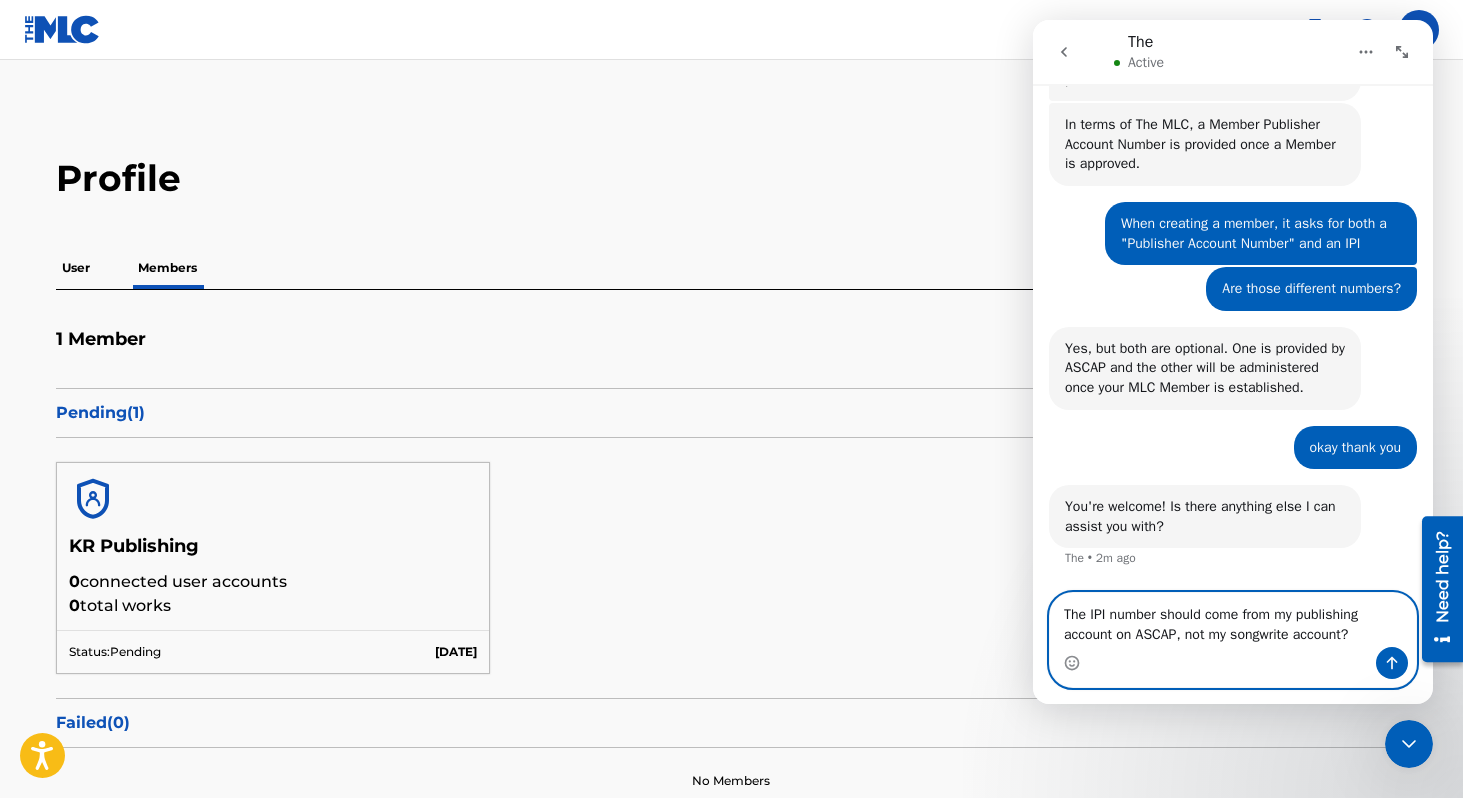 type on "The IPI number should come from my publishing account on ASCAP, not my songwriter account?" 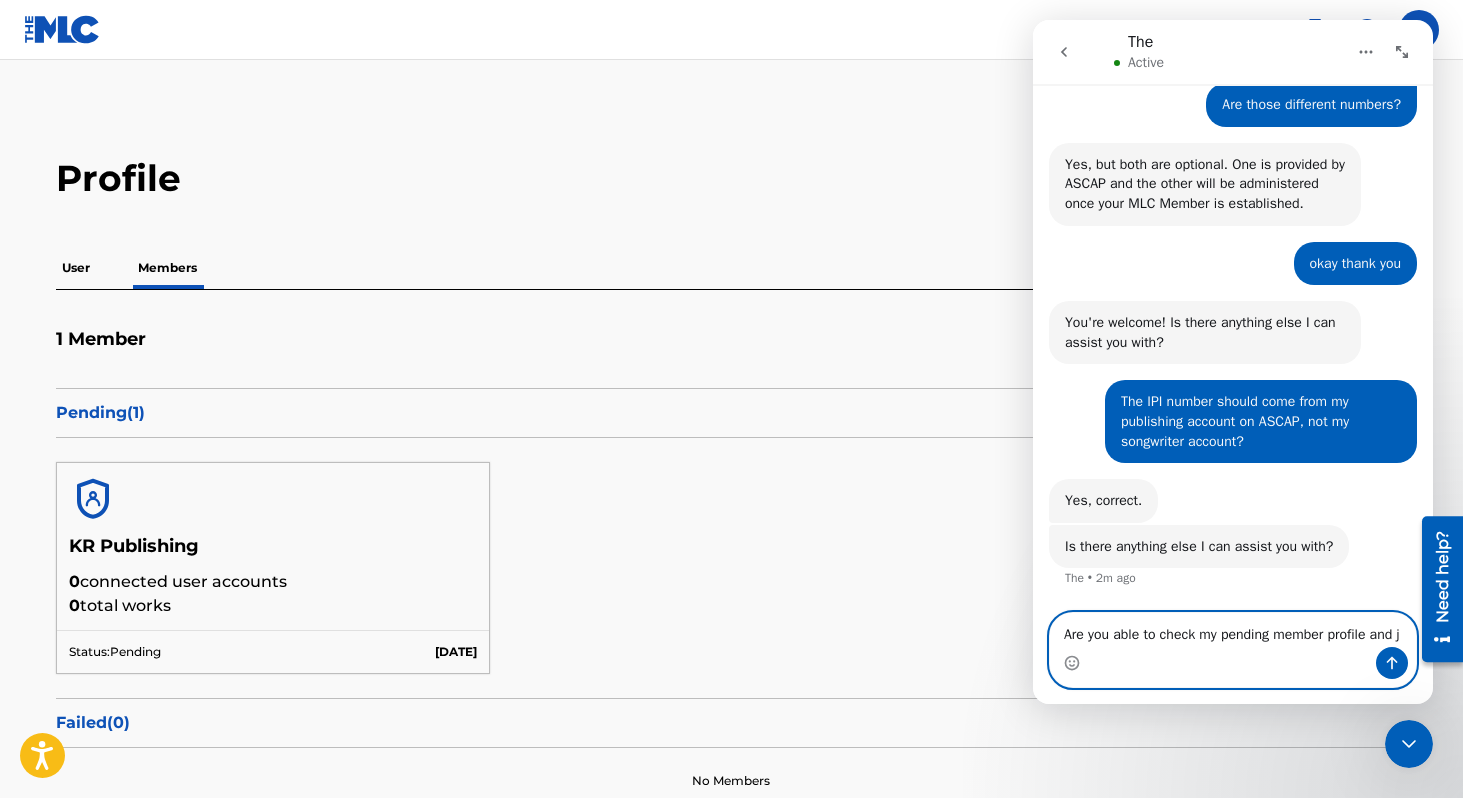 scroll, scrollTop: 1260, scrollLeft: 0, axis: vertical 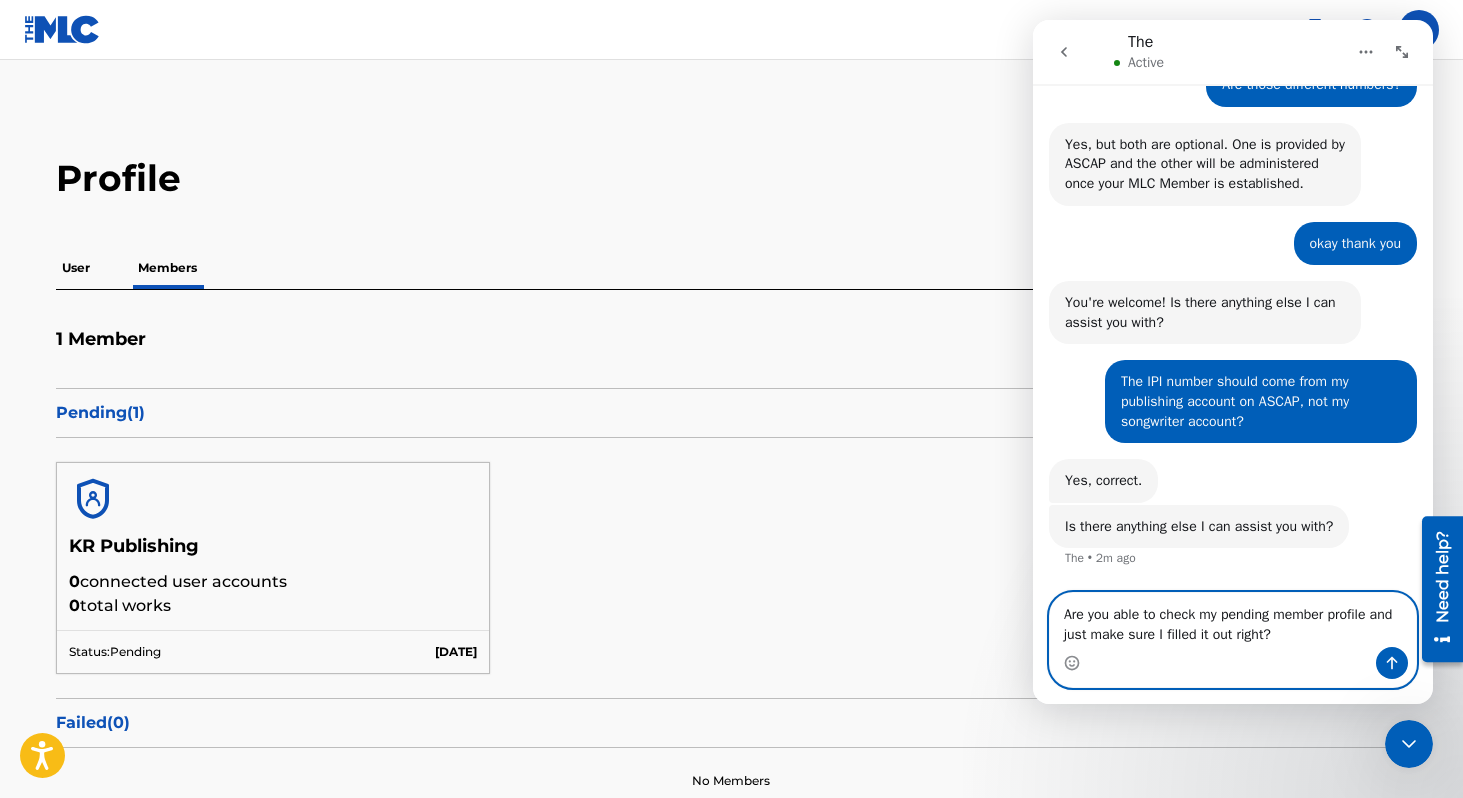 type on "Are you able to check my pending member profile and just make sure I filled it out right?" 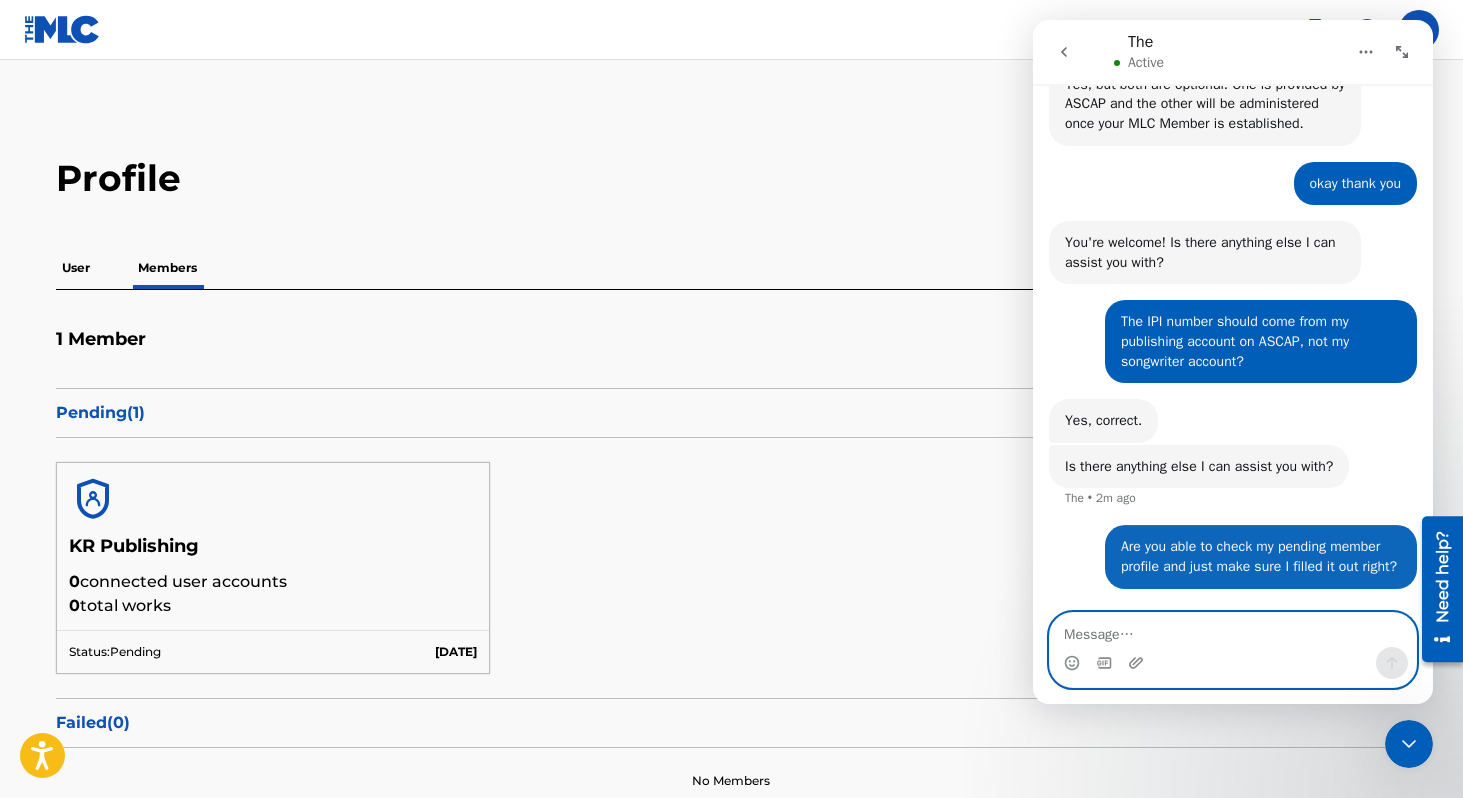 scroll, scrollTop: 1338, scrollLeft: 0, axis: vertical 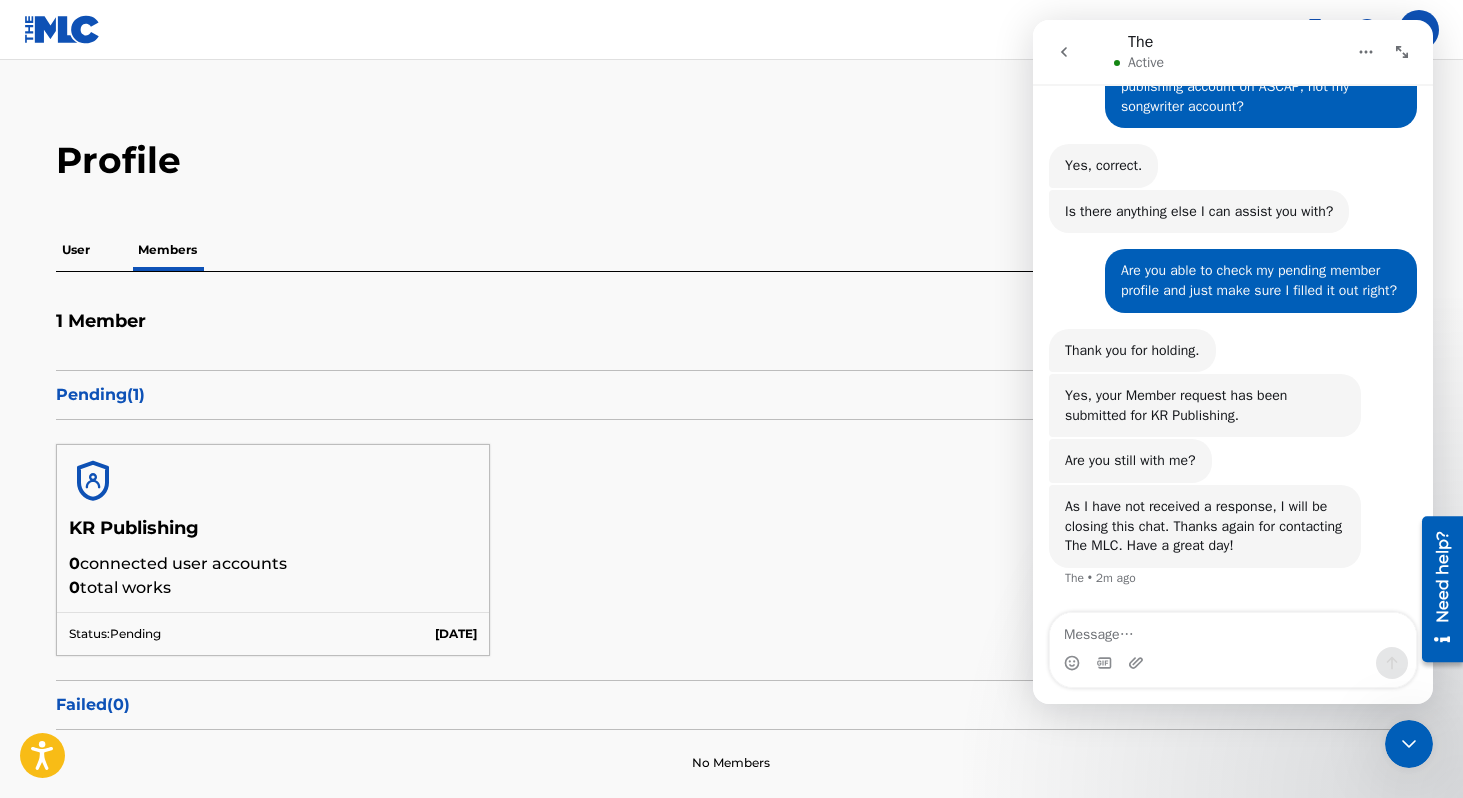 click 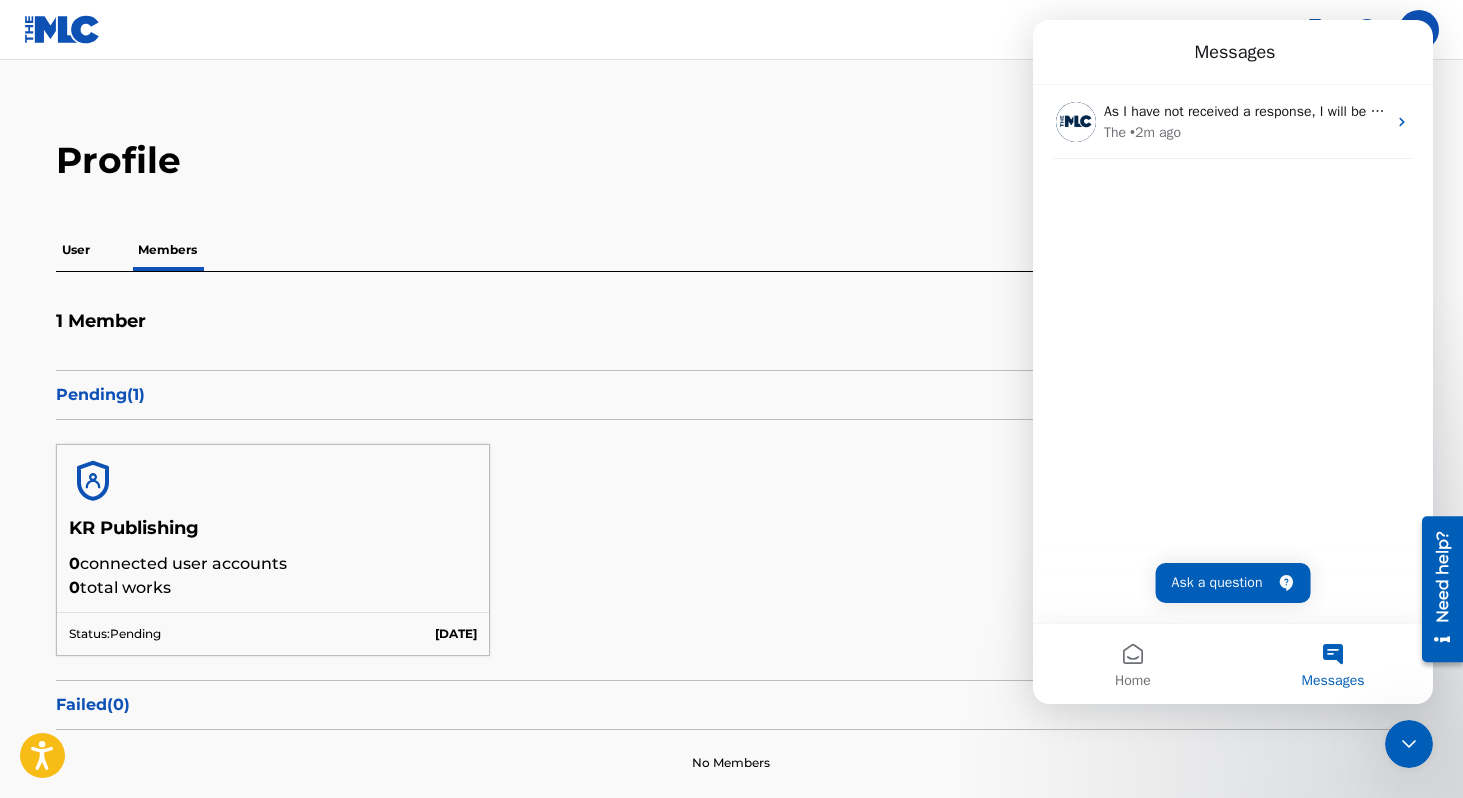 scroll, scrollTop: 0, scrollLeft: 0, axis: both 